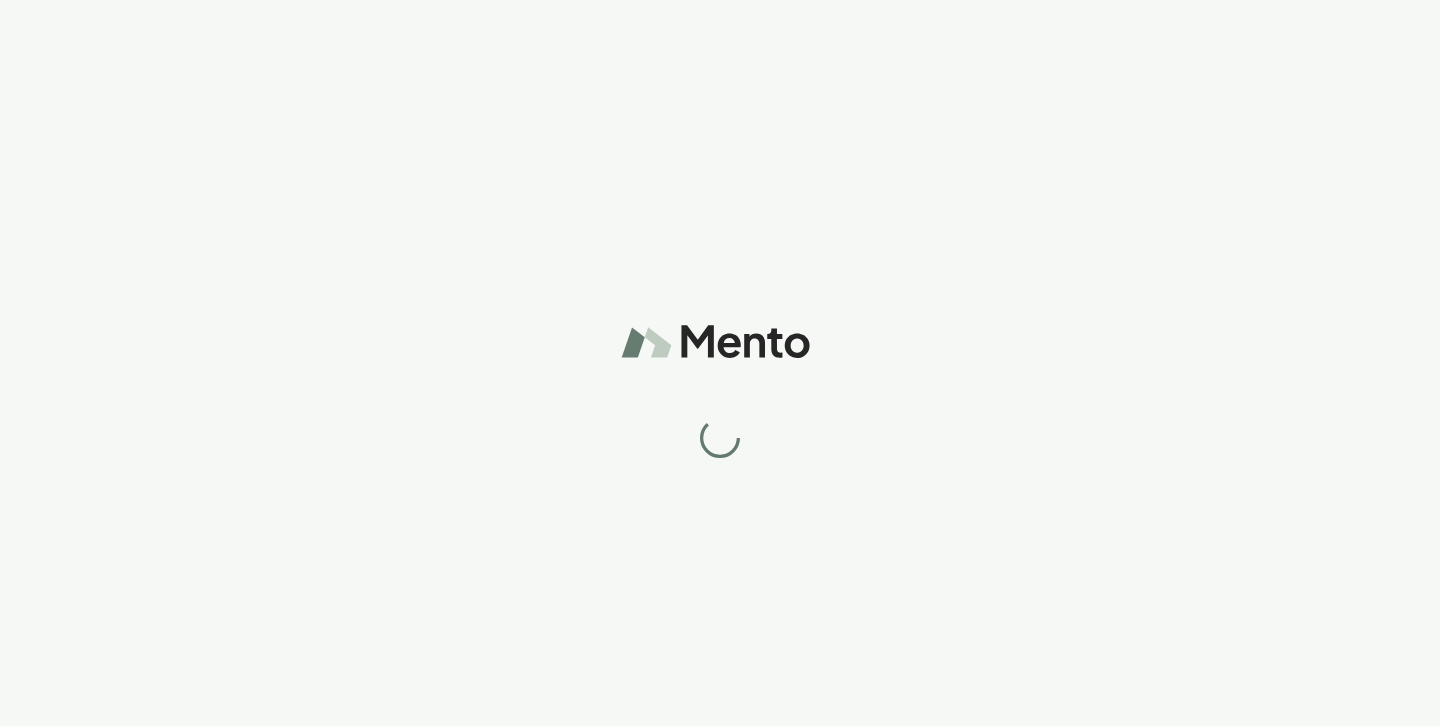 scroll, scrollTop: 0, scrollLeft: 0, axis: both 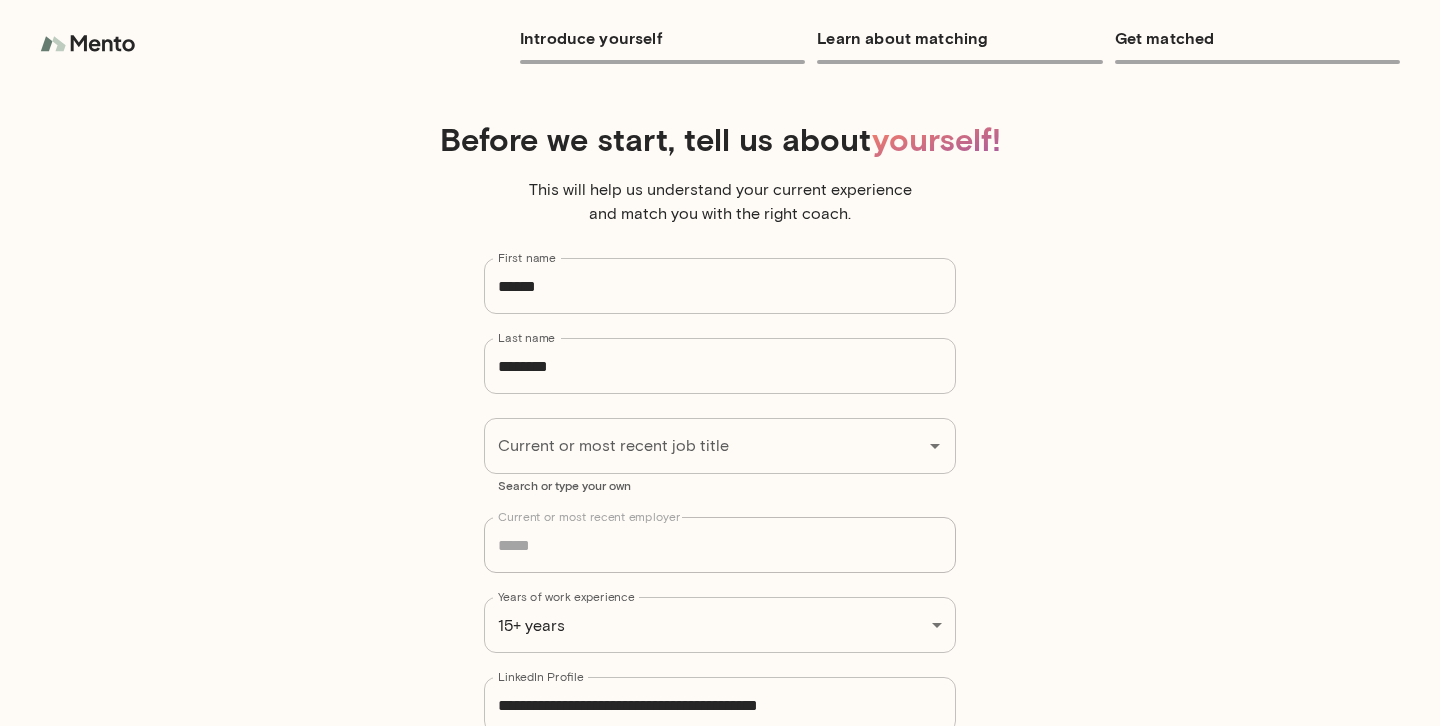 type on "**********" 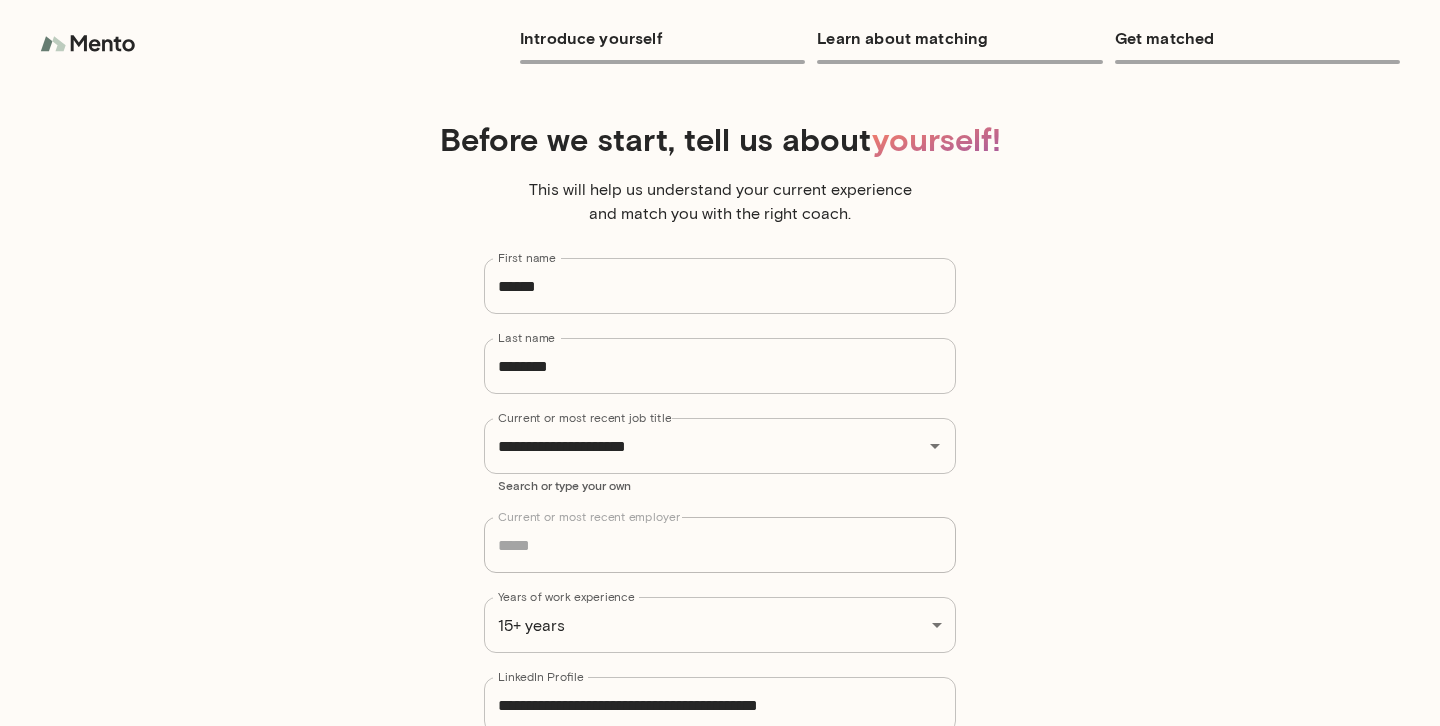 scroll, scrollTop: 0, scrollLeft: 0, axis: both 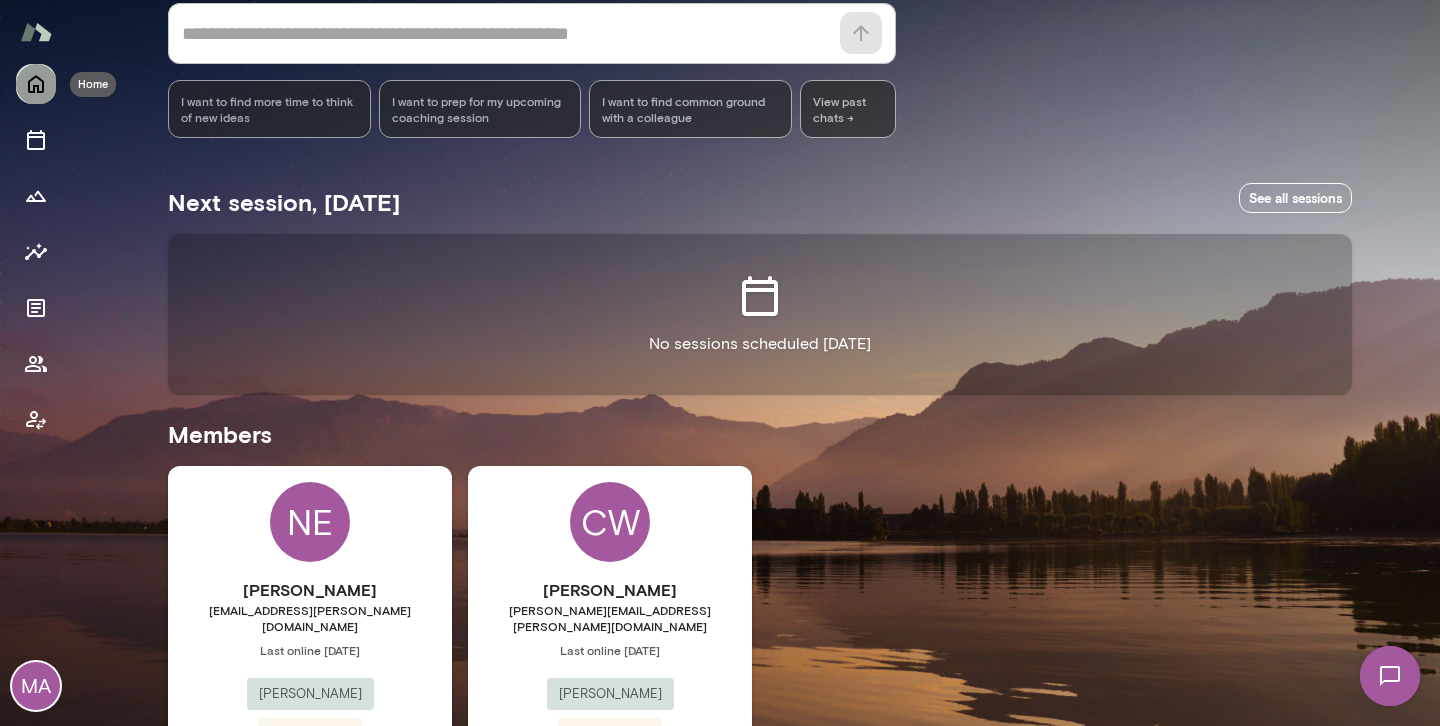 click 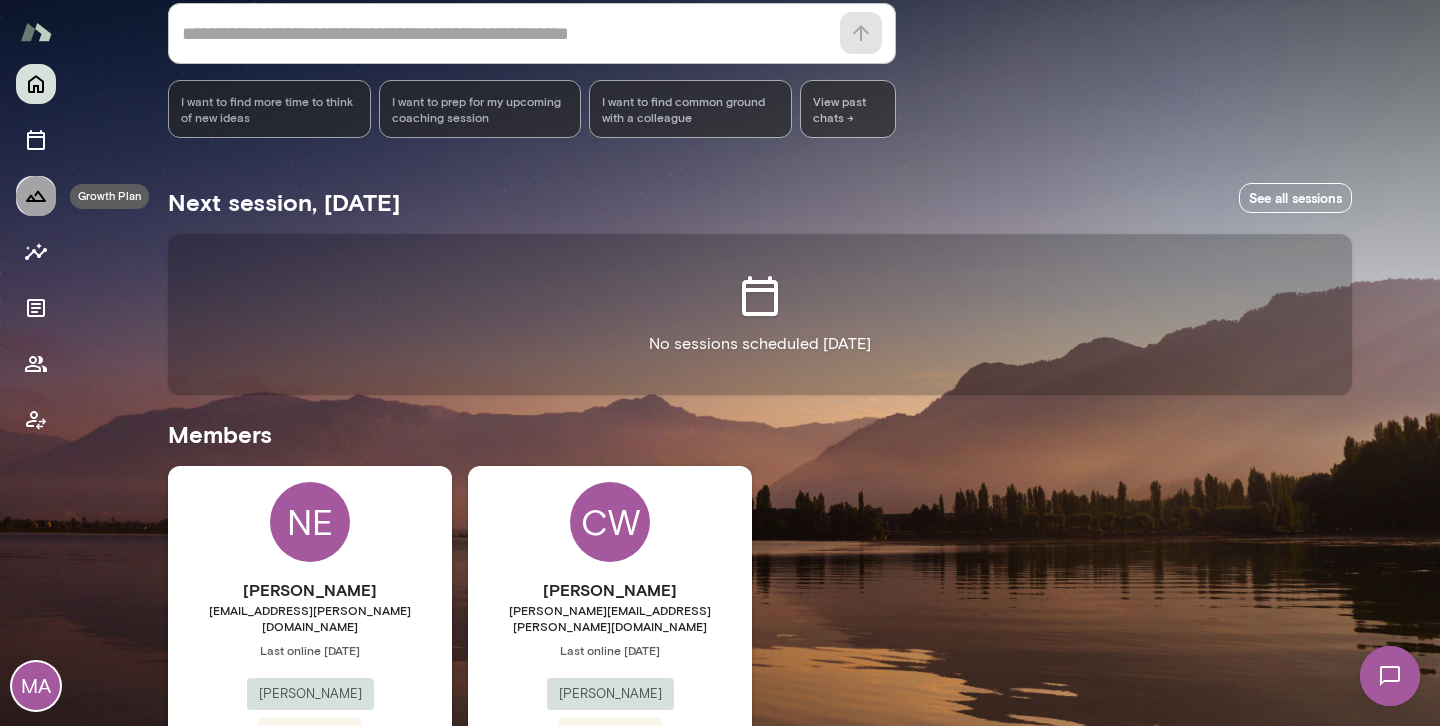 click 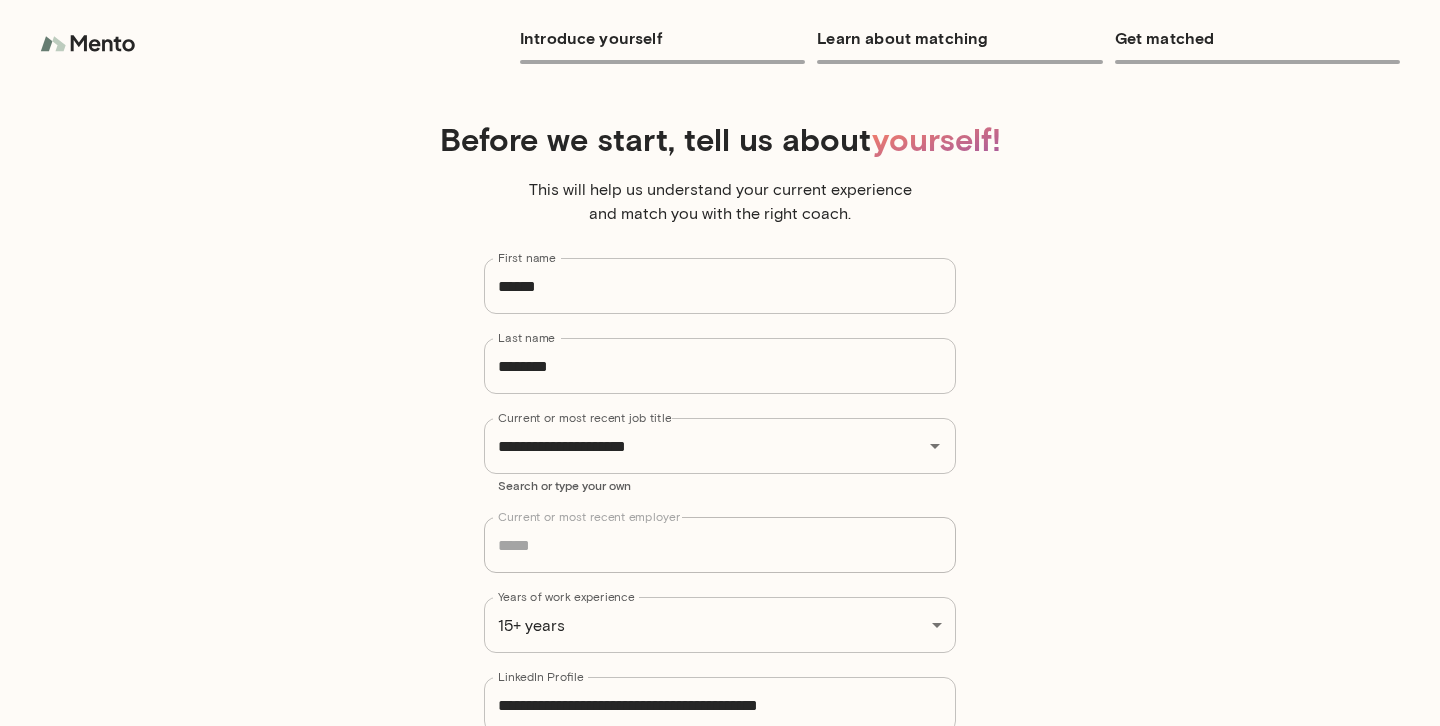 click at bounding box center [90, 44] 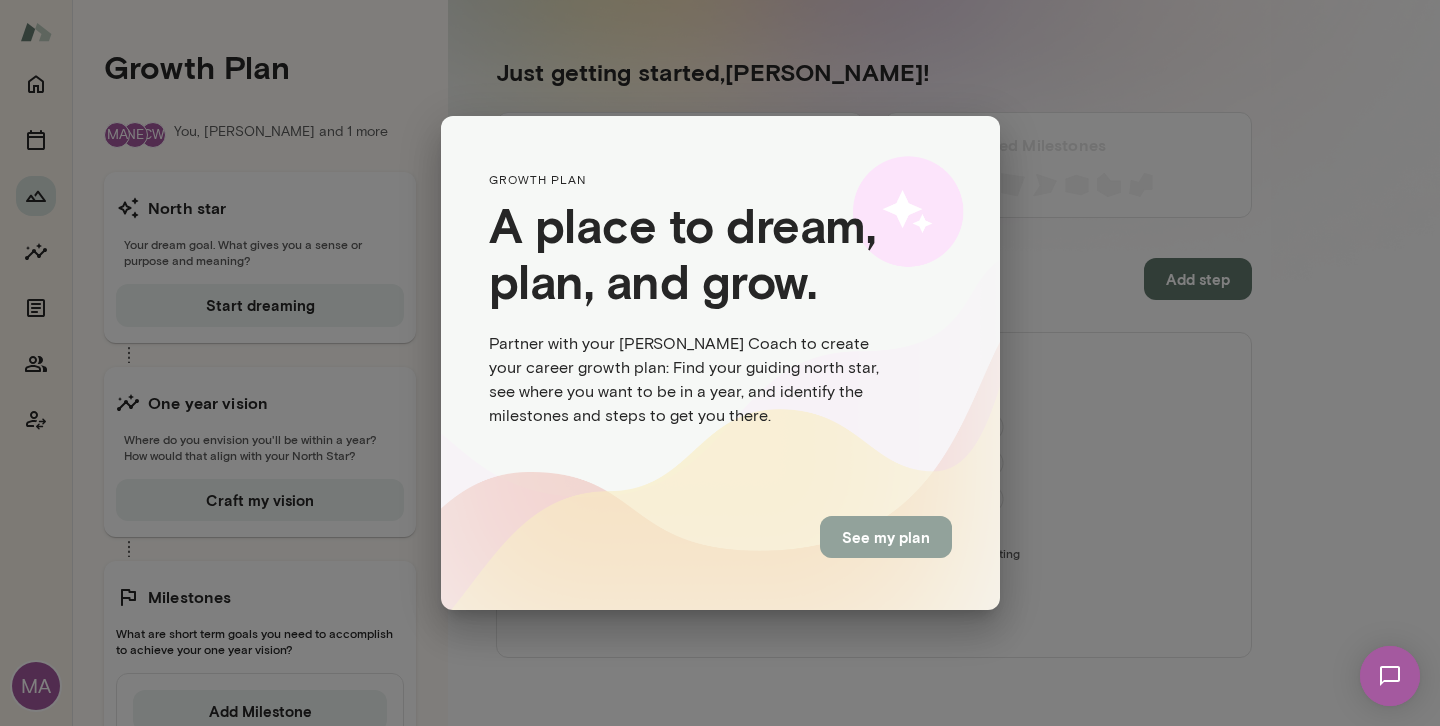 click on "See my plan" at bounding box center (886, 537) 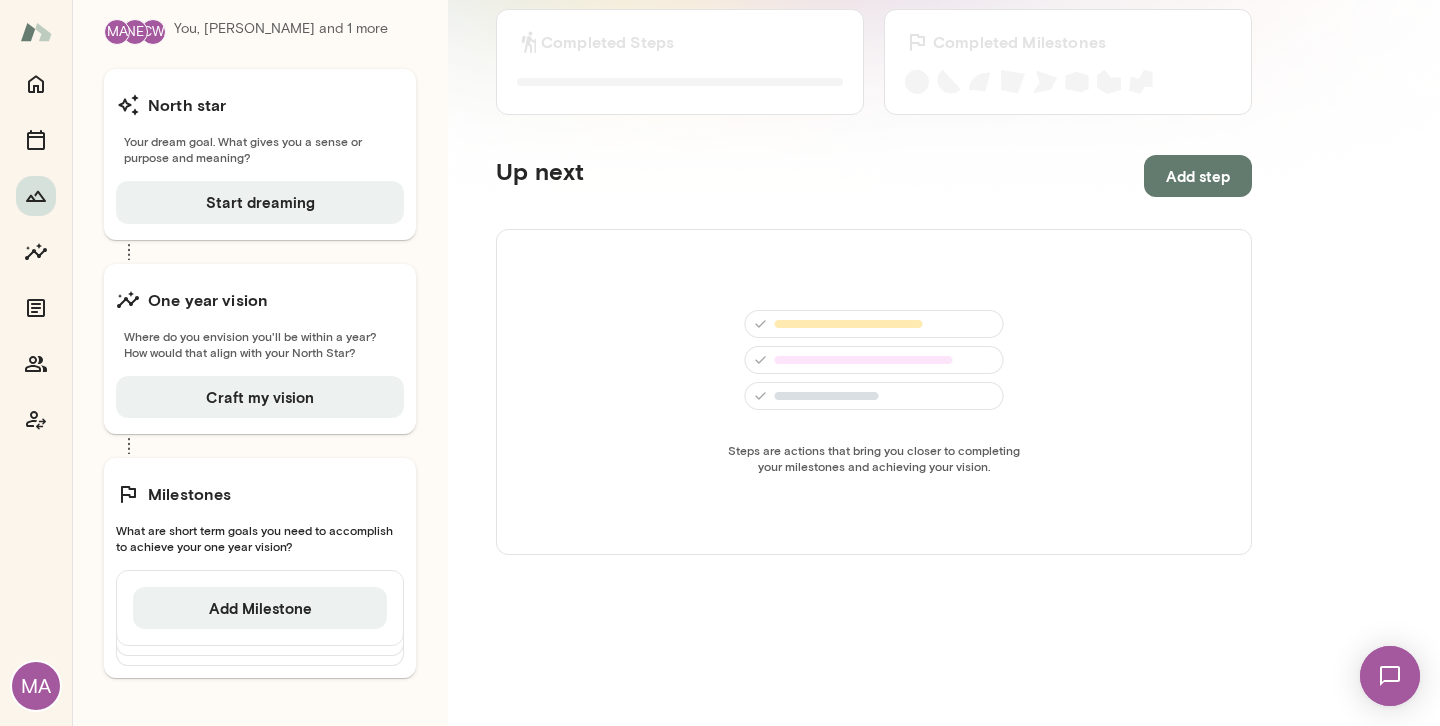 scroll, scrollTop: 0, scrollLeft: 0, axis: both 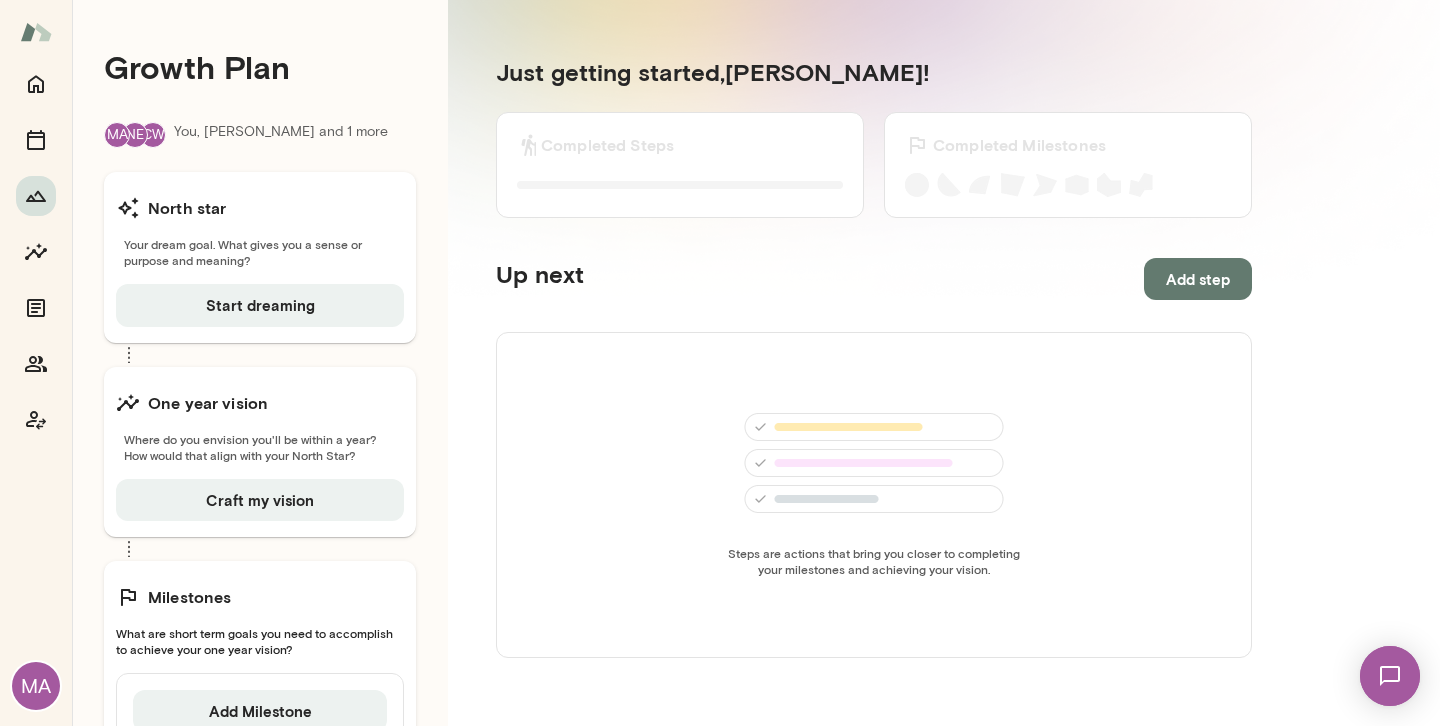 click on "CW" at bounding box center (153, 135) 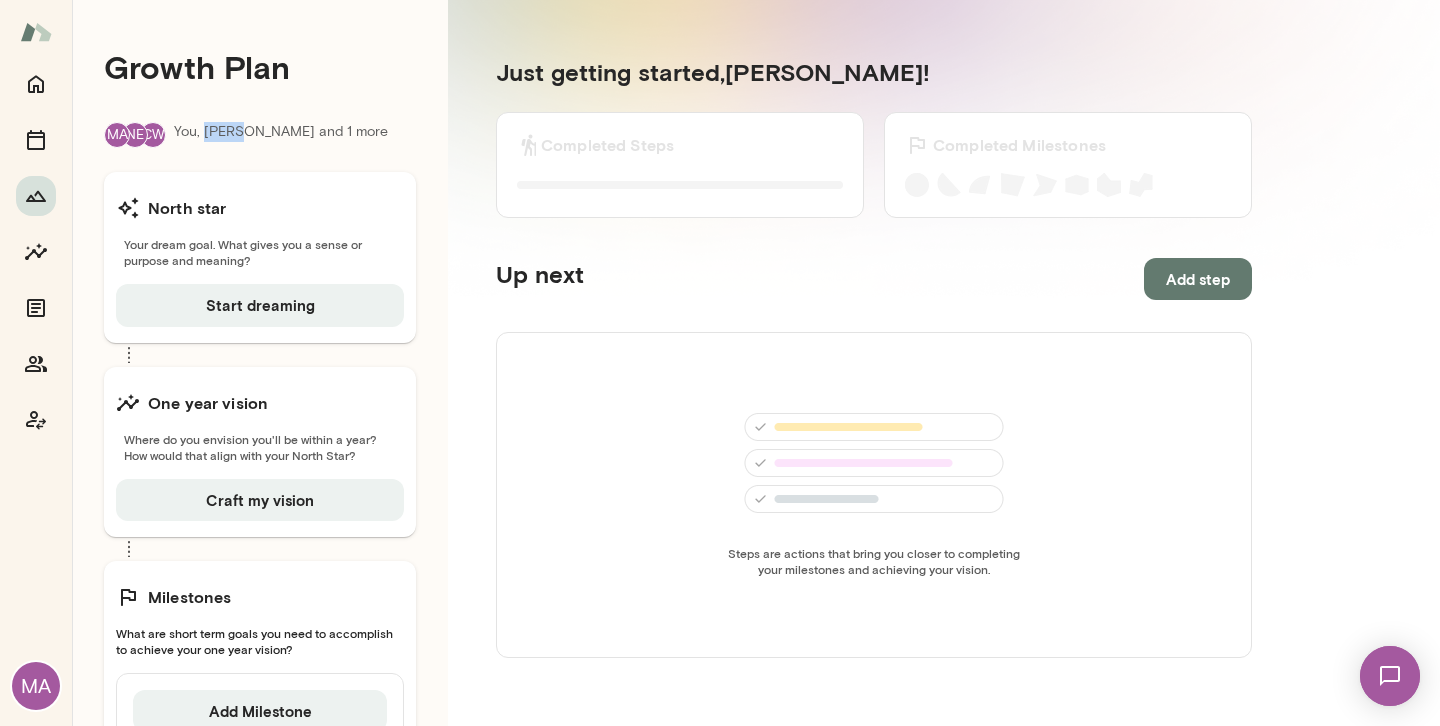 click on "You, Najla and 1 more" at bounding box center [281, 135] 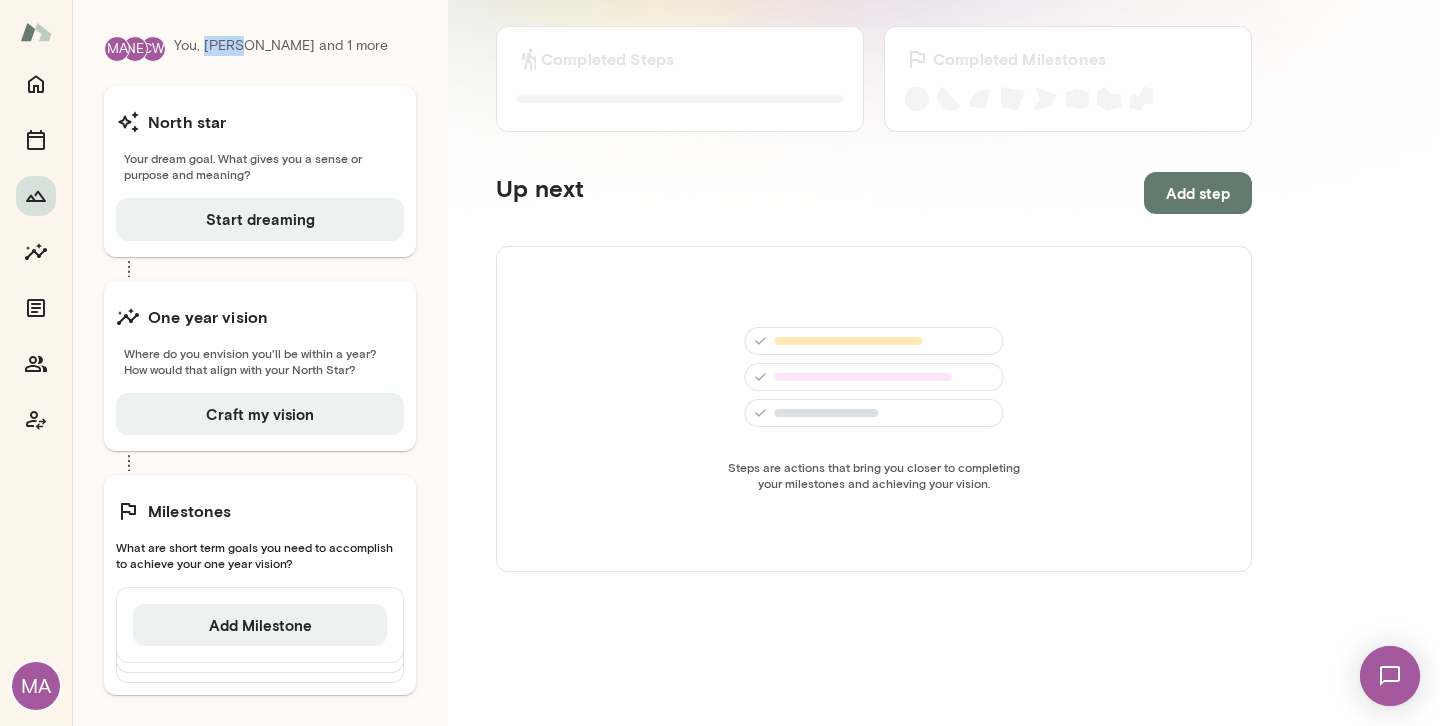scroll, scrollTop: 0, scrollLeft: 0, axis: both 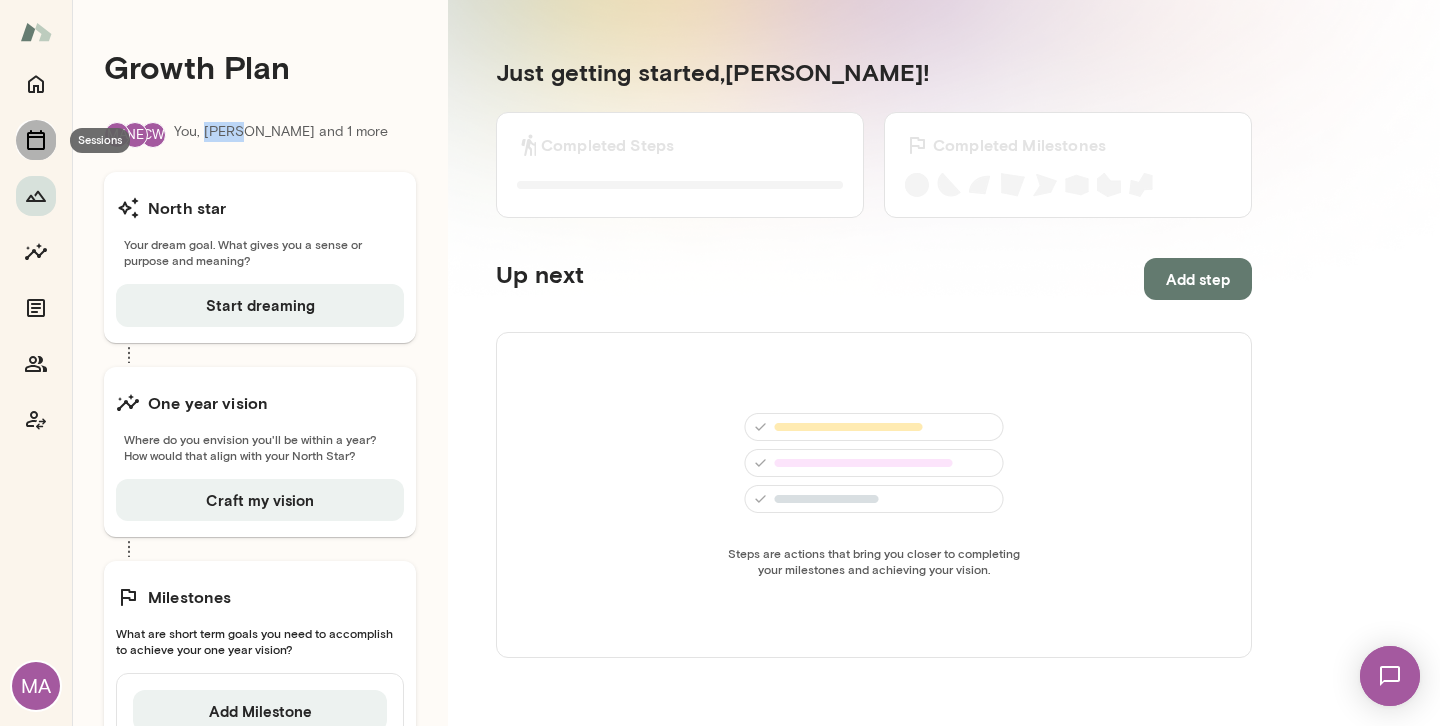 click 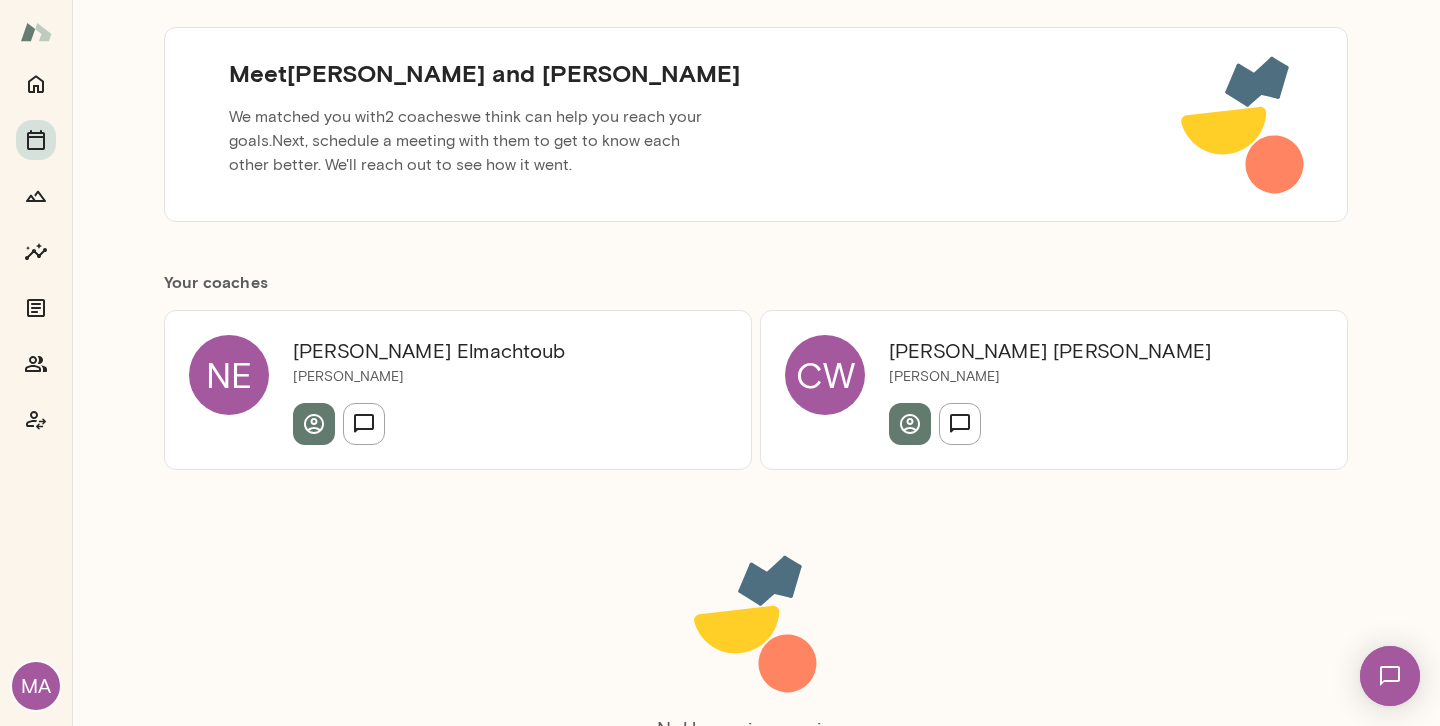 scroll, scrollTop: 162, scrollLeft: 0, axis: vertical 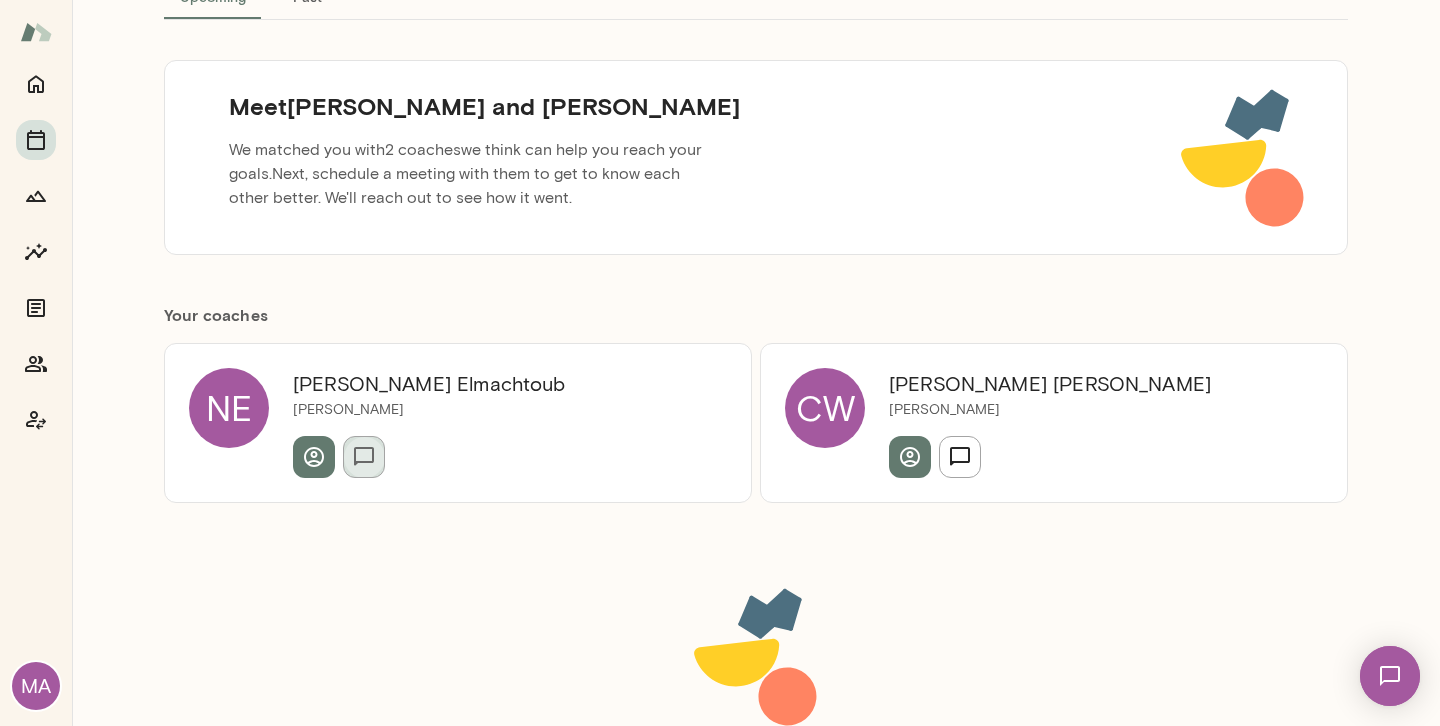 click 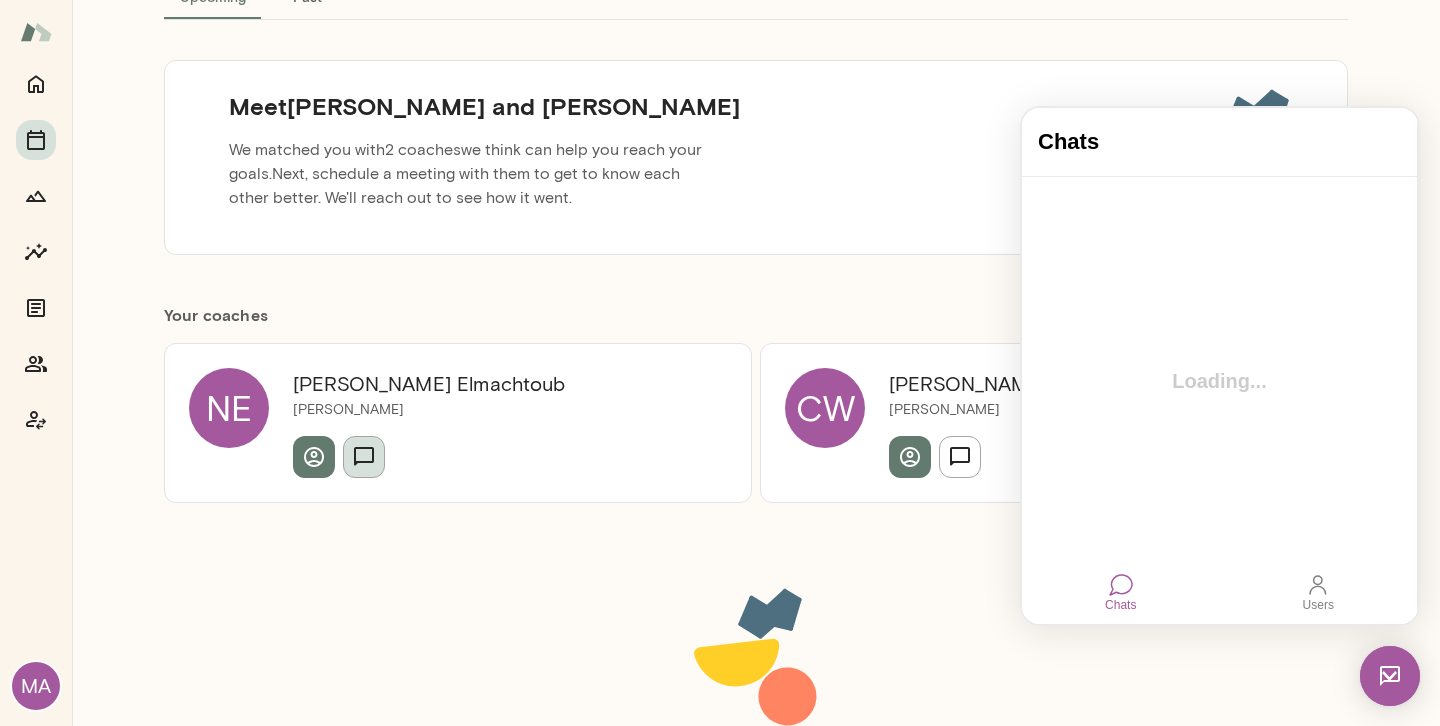 scroll, scrollTop: 0, scrollLeft: 0, axis: both 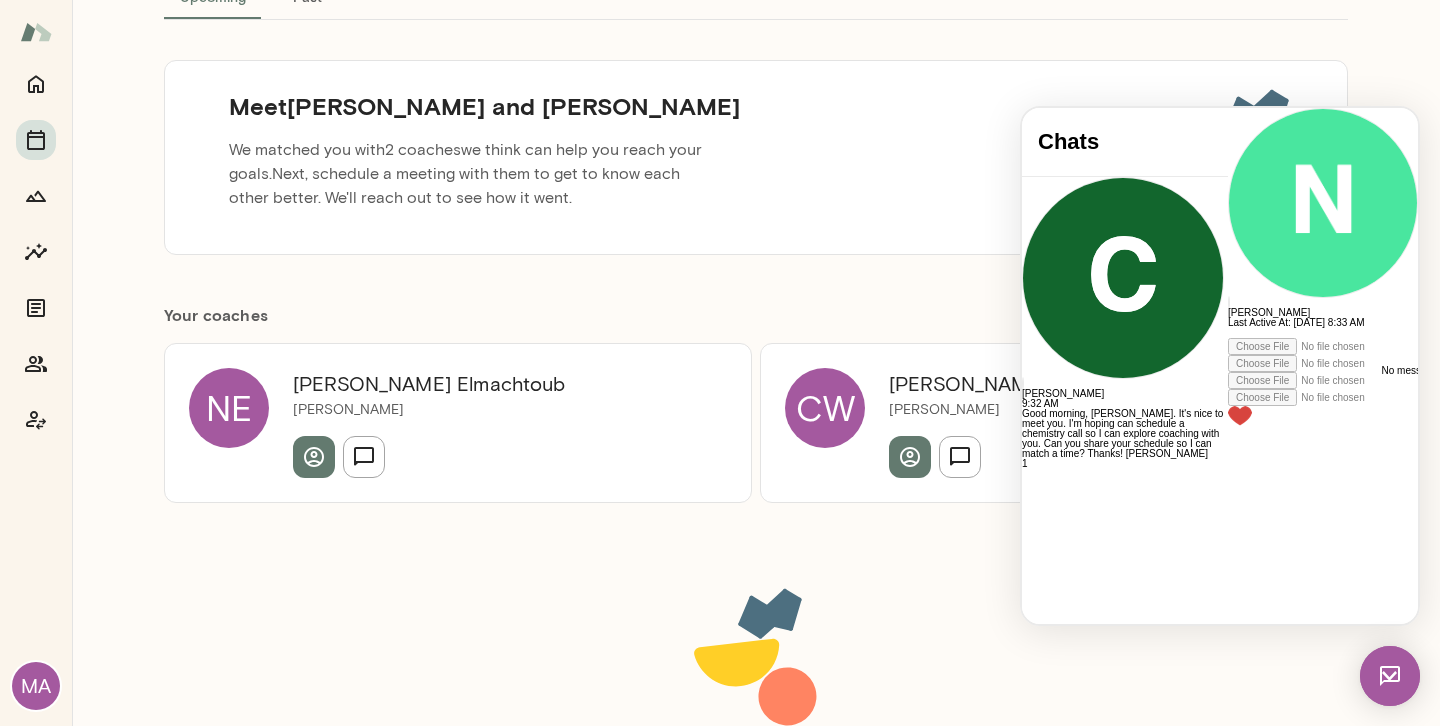 type 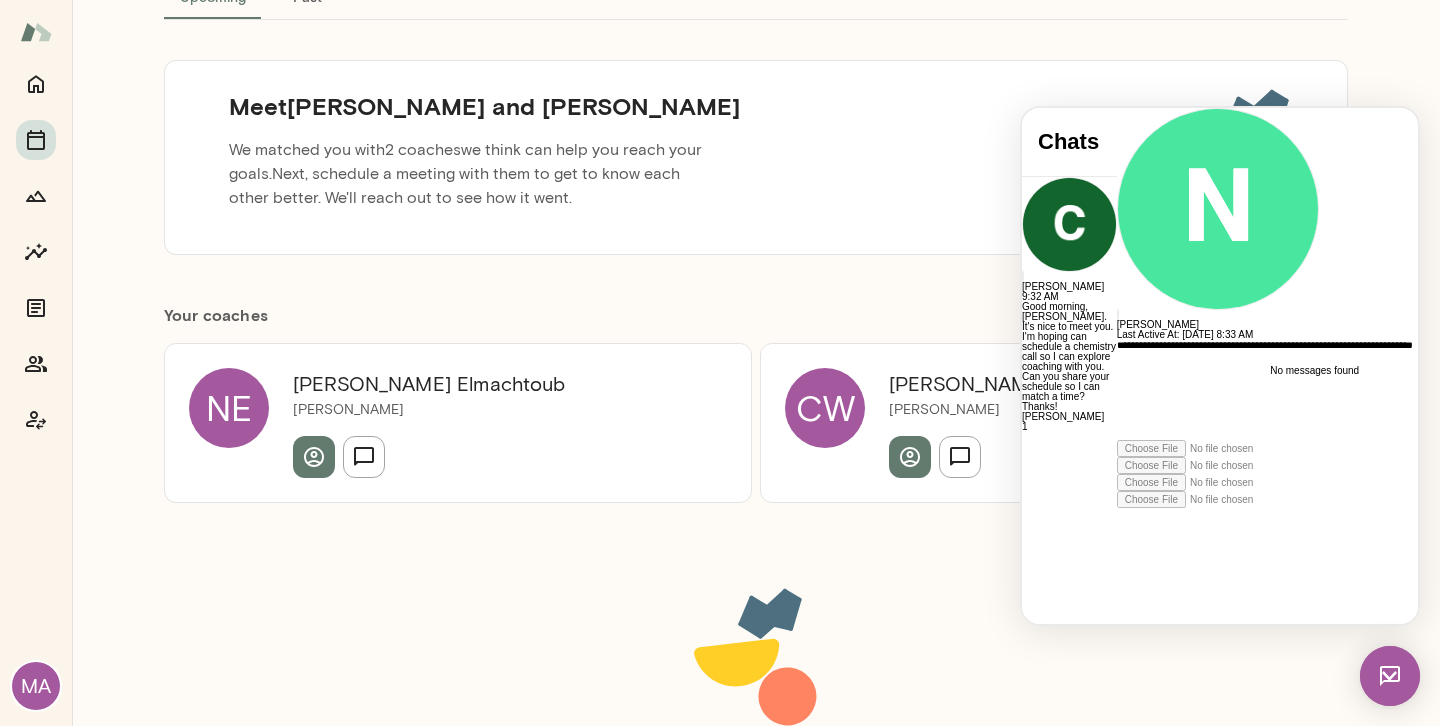 click on "**********" at bounding box center [1298, 390] 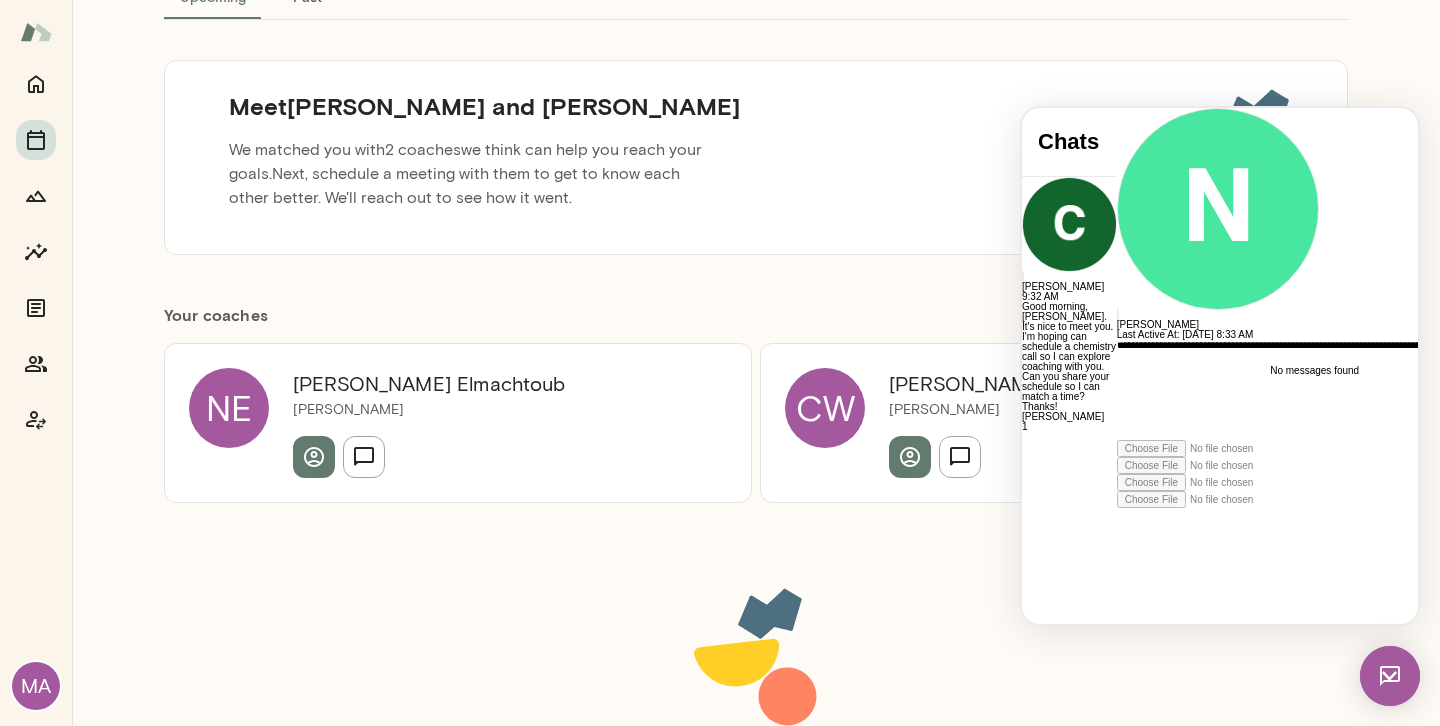 click on "**********" at bounding box center (1298, 390) 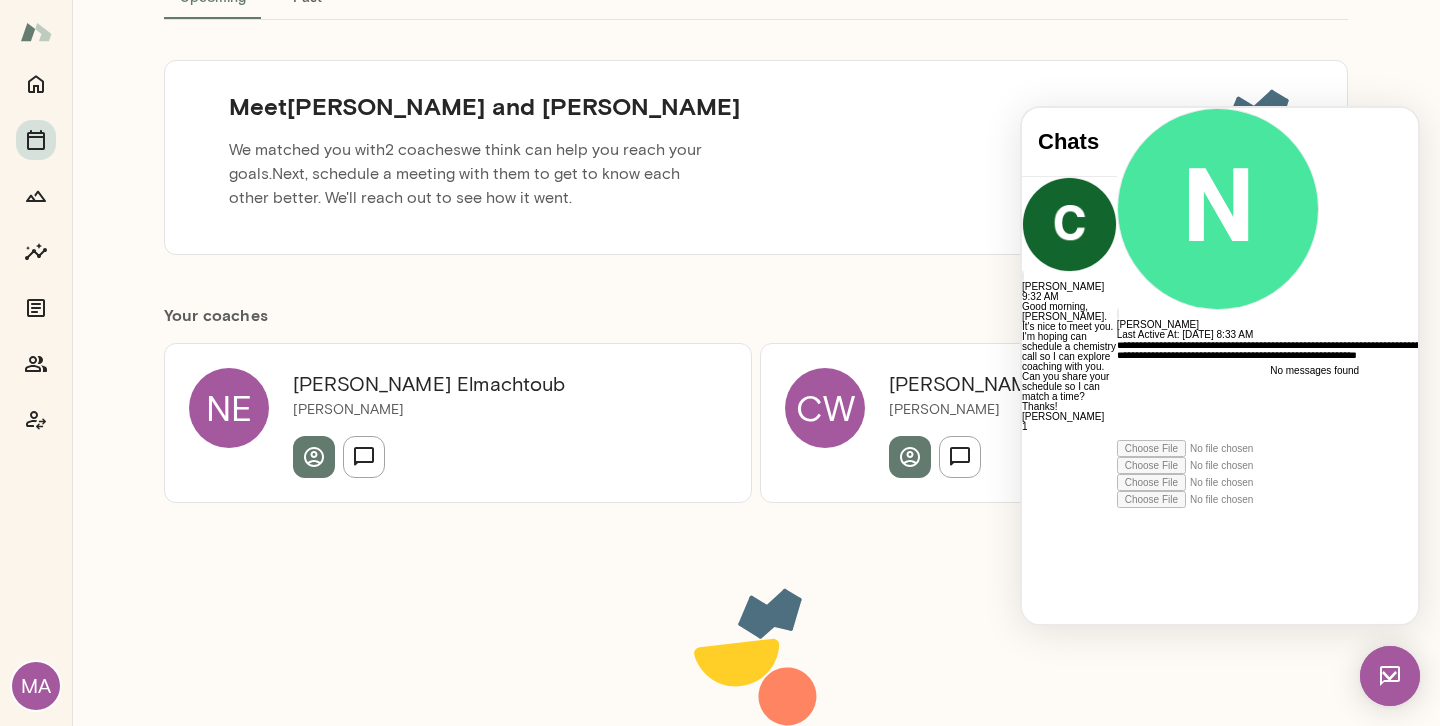 scroll, scrollTop: 34, scrollLeft: 0, axis: vertical 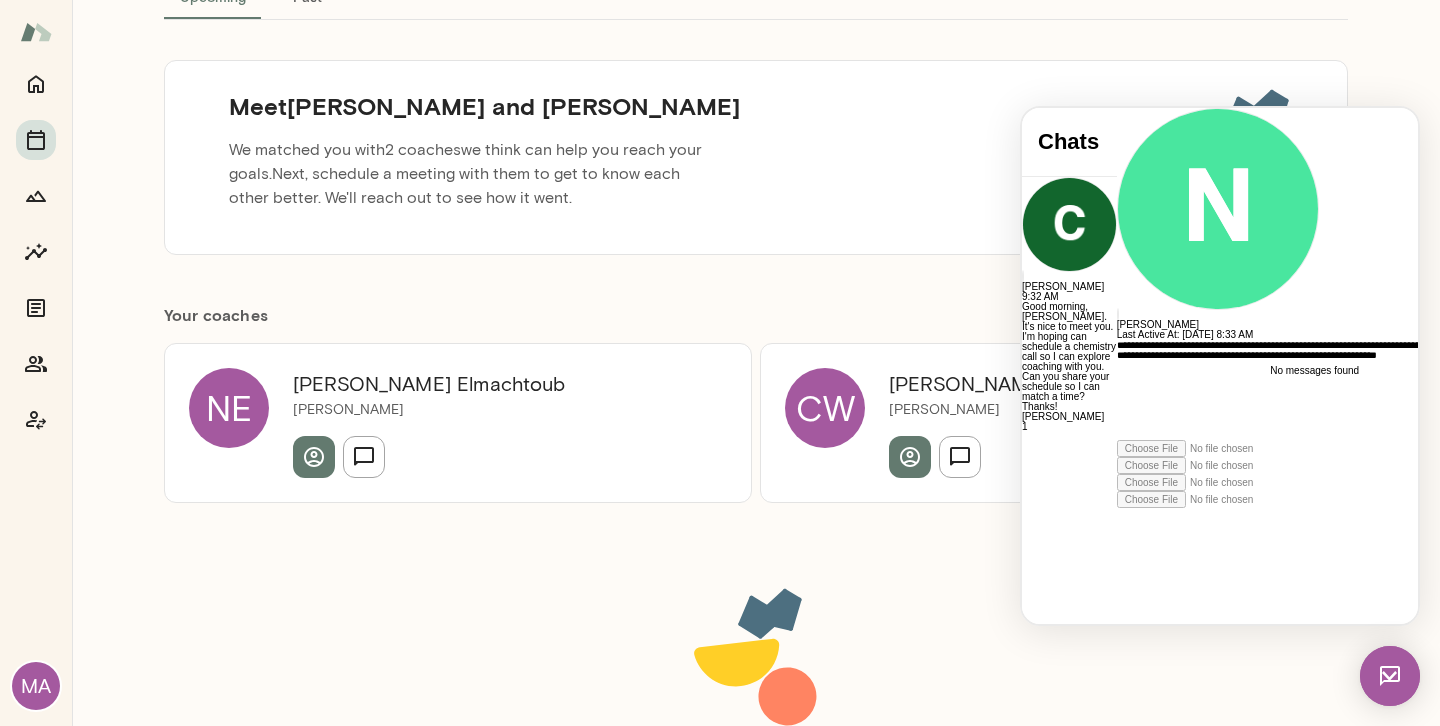 click on "**********" at bounding box center (1298, 390) 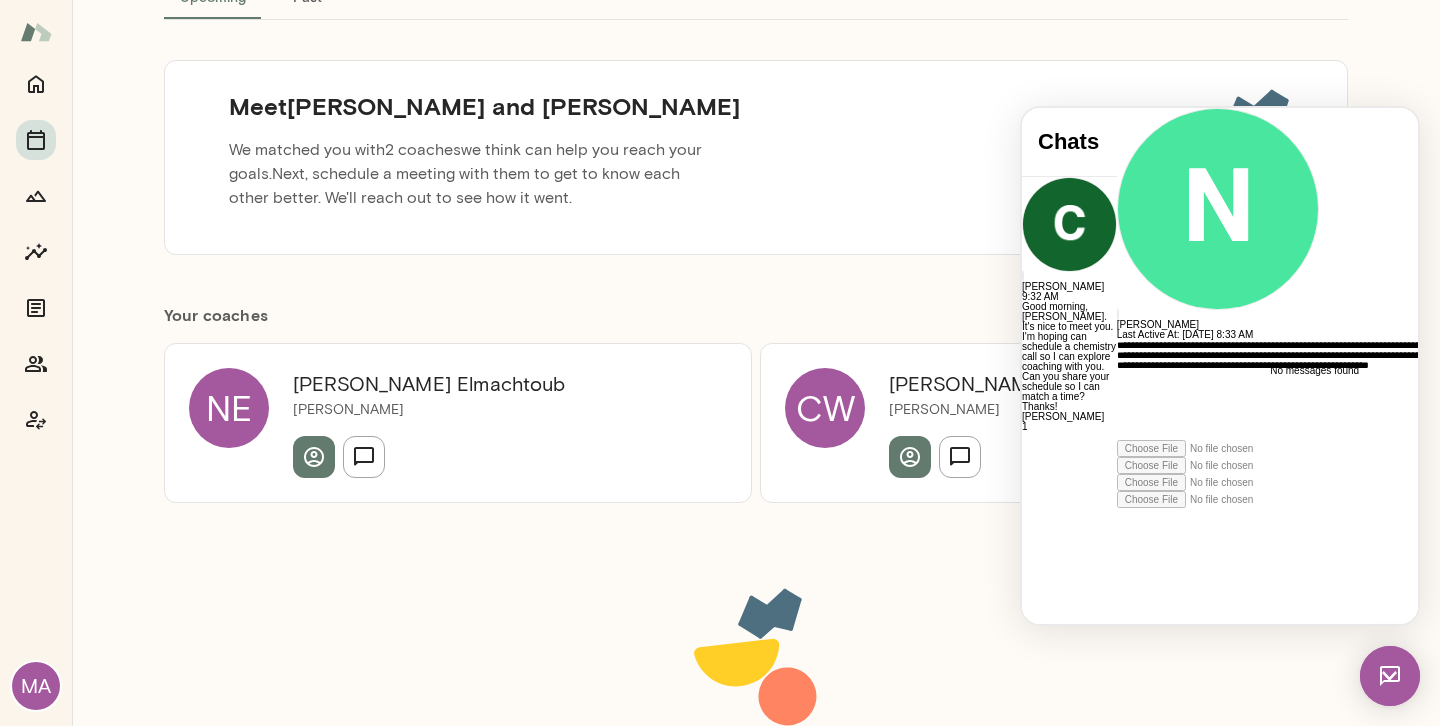 scroll, scrollTop: 72, scrollLeft: 0, axis: vertical 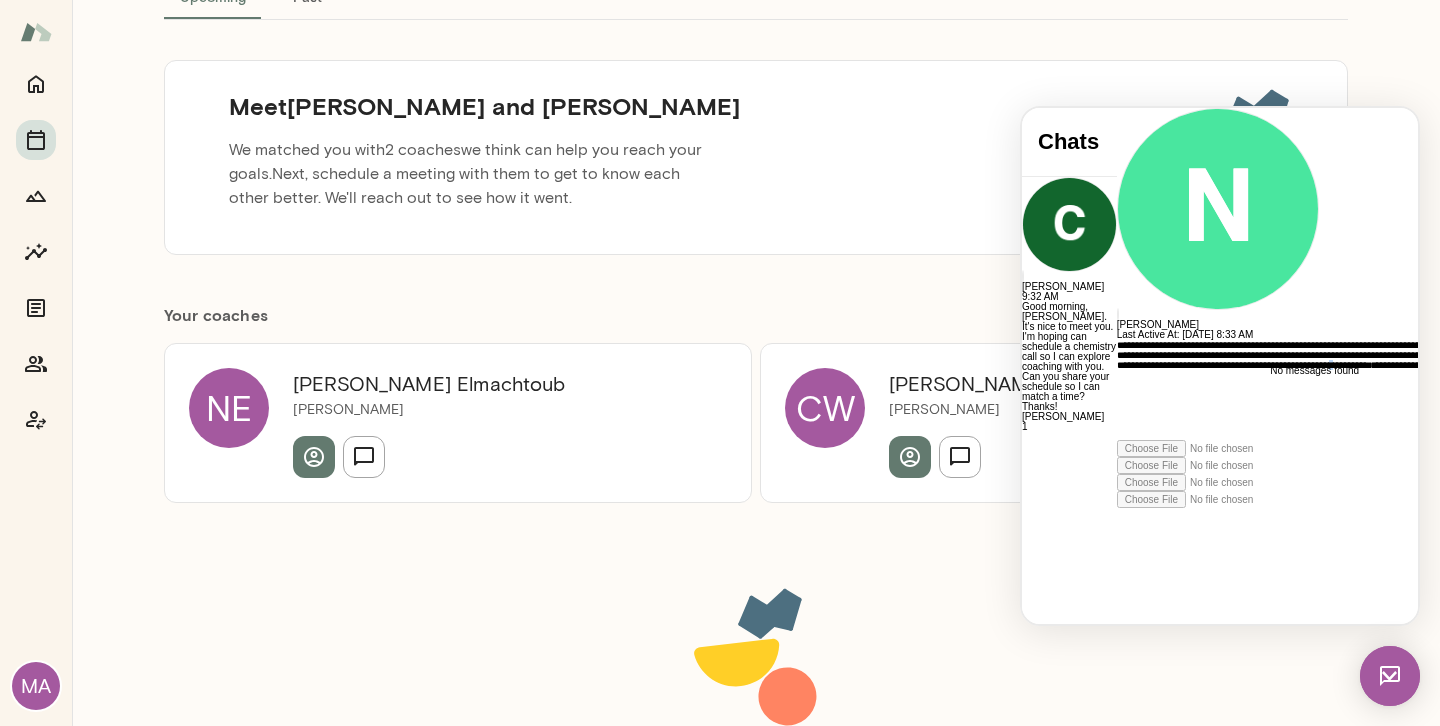 click on "**********" at bounding box center [1298, 390] 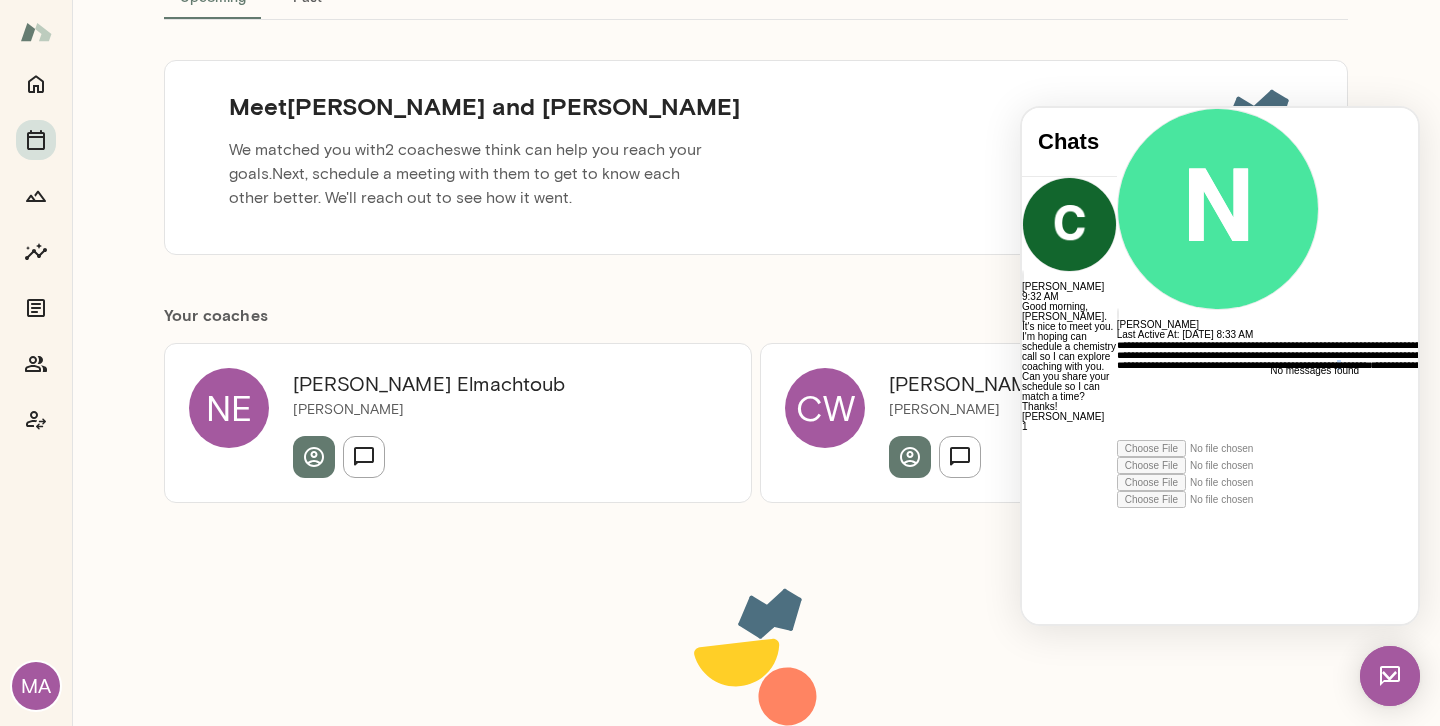 click on "**********" at bounding box center [1298, 390] 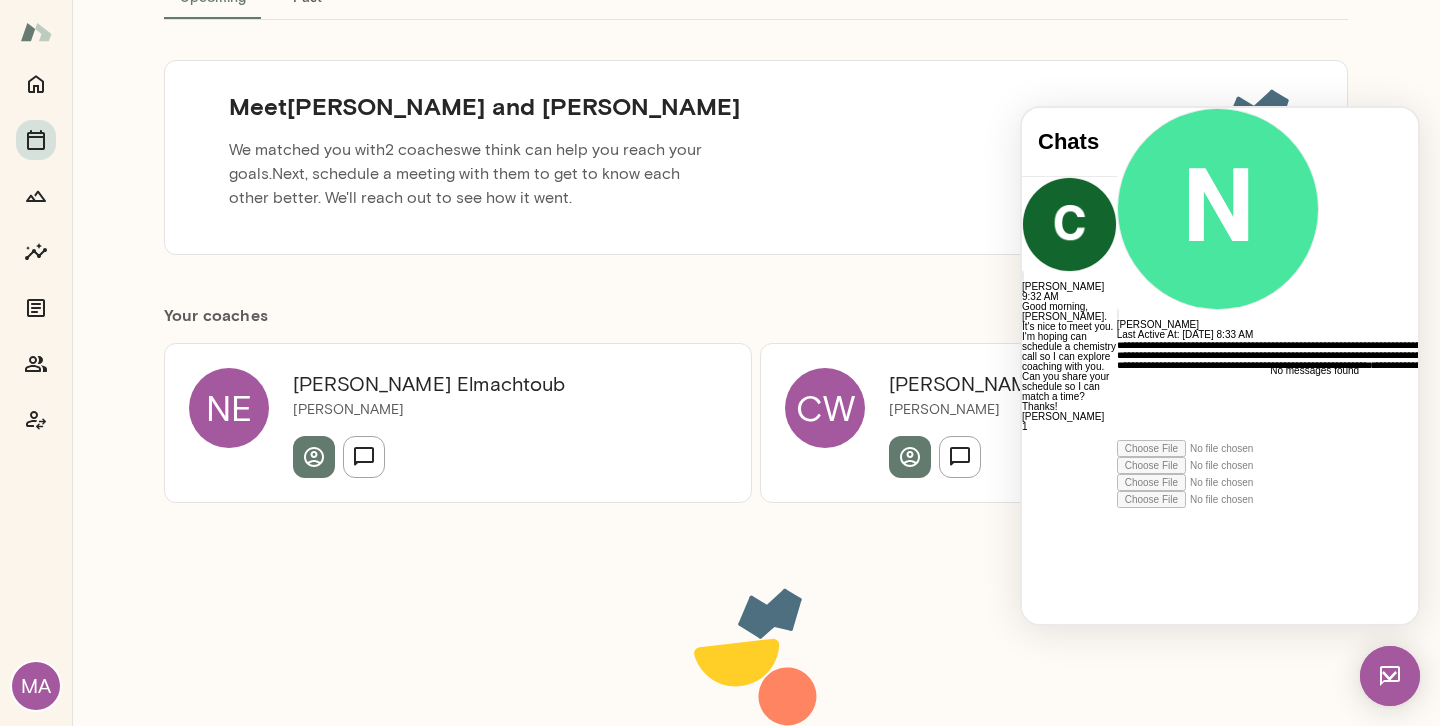 click on "**********" at bounding box center (1298, 390) 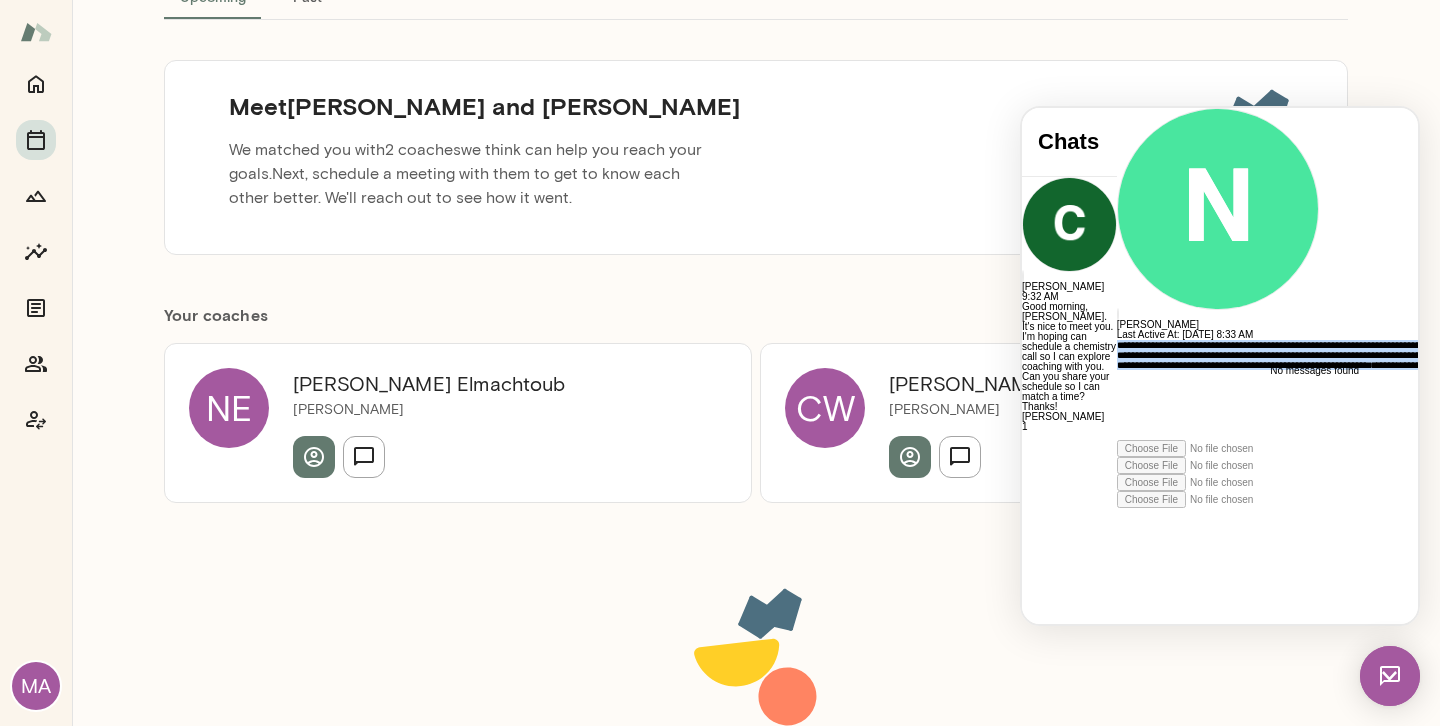 scroll, scrollTop: 152, scrollLeft: 0, axis: vertical 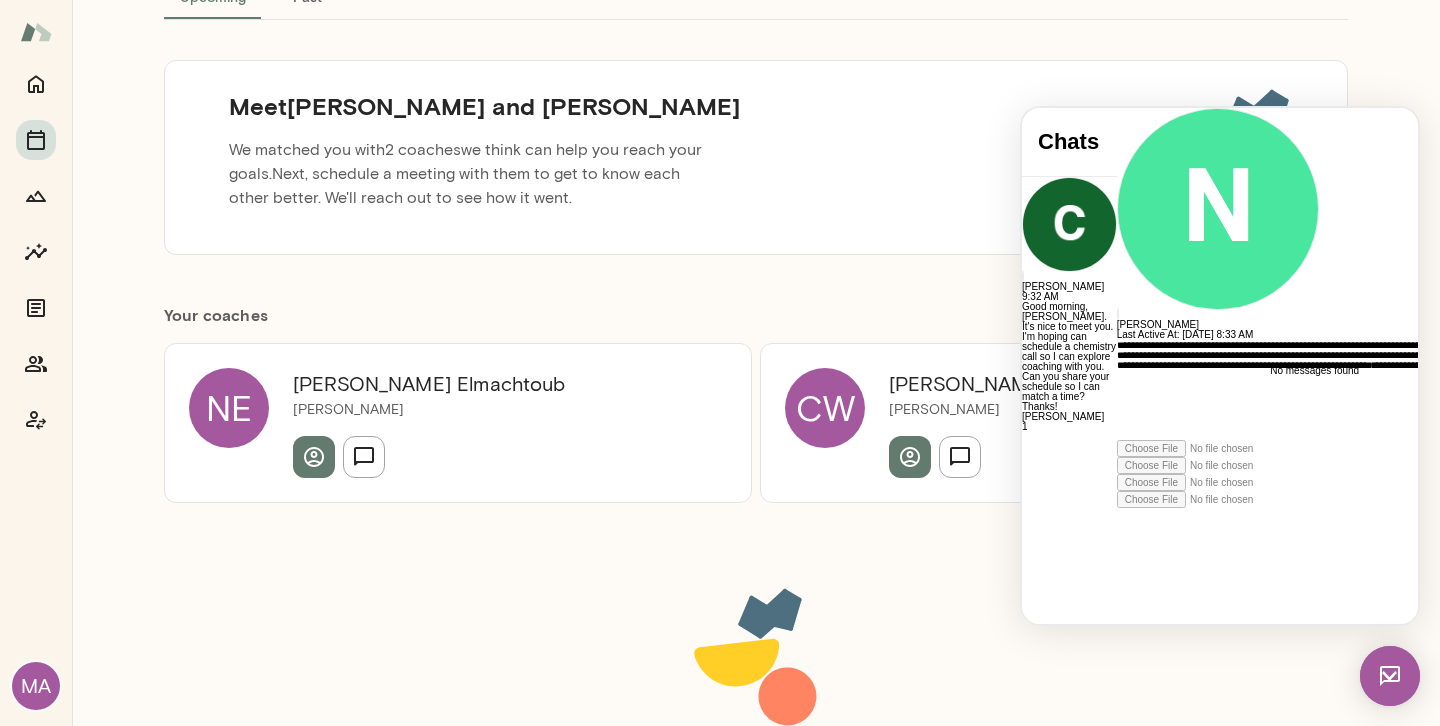 click at bounding box center [1117, 508] 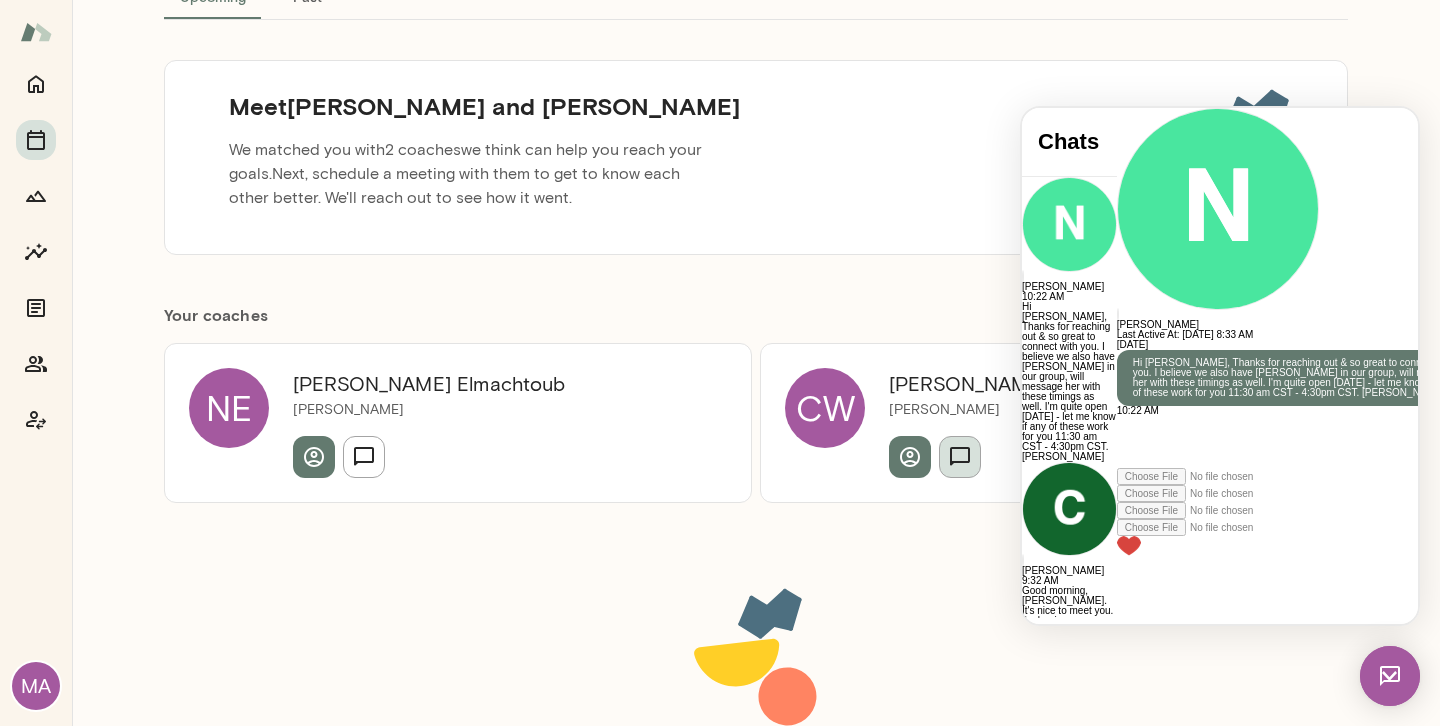 click 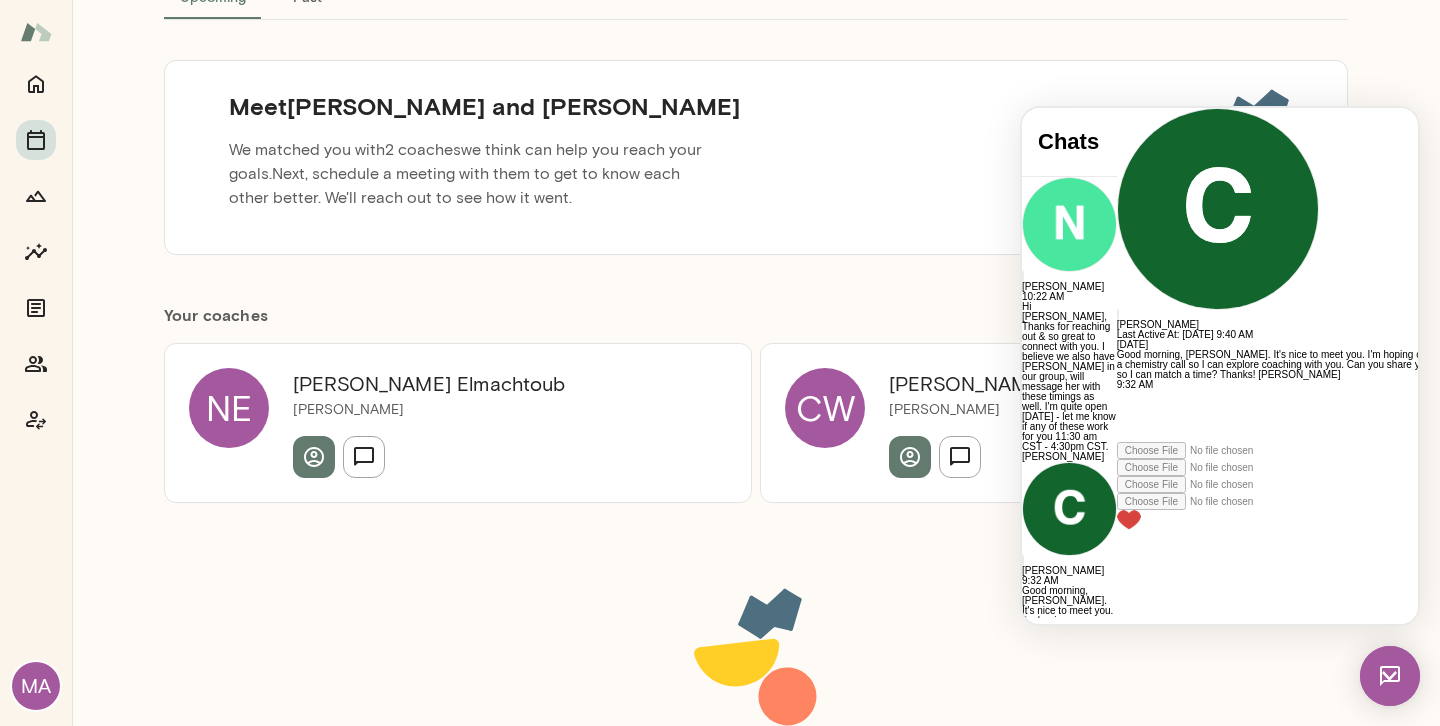 click at bounding box center [1298, 416] 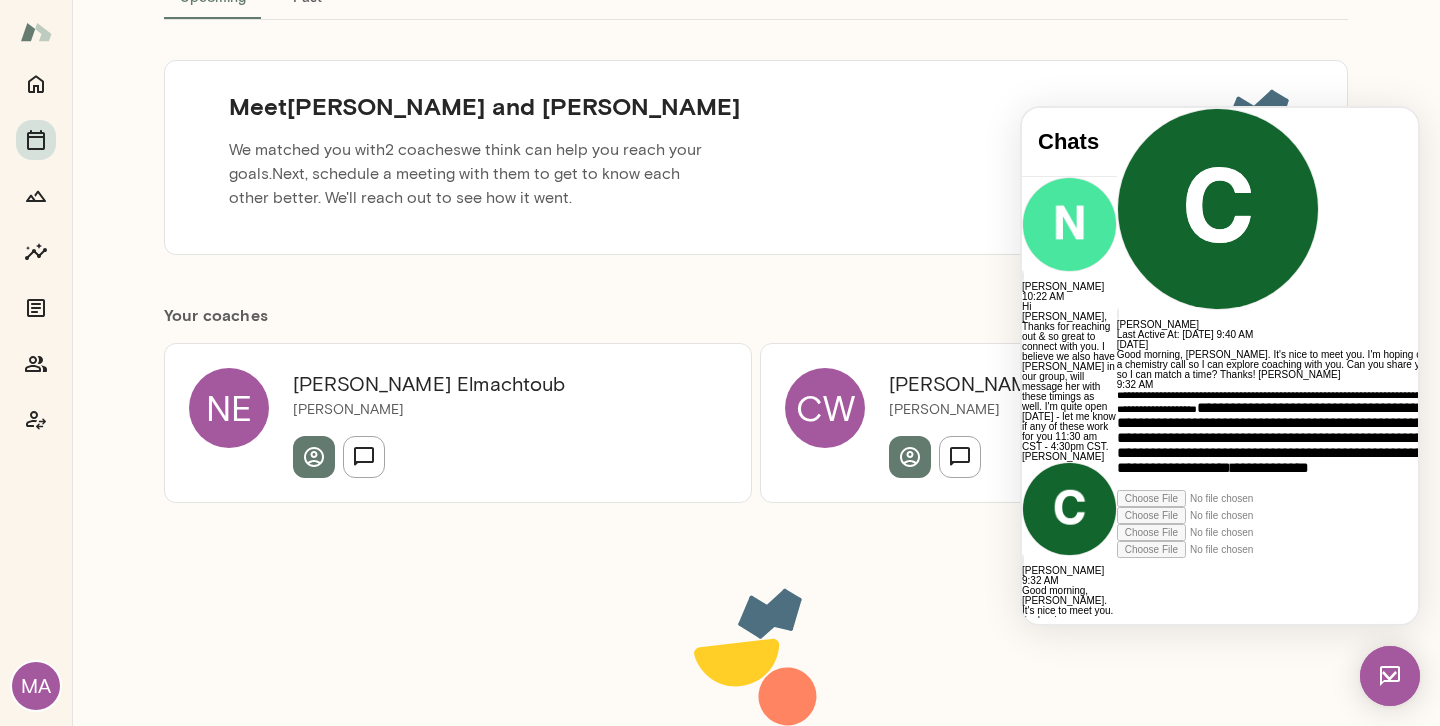 scroll, scrollTop: 0, scrollLeft: 0, axis: both 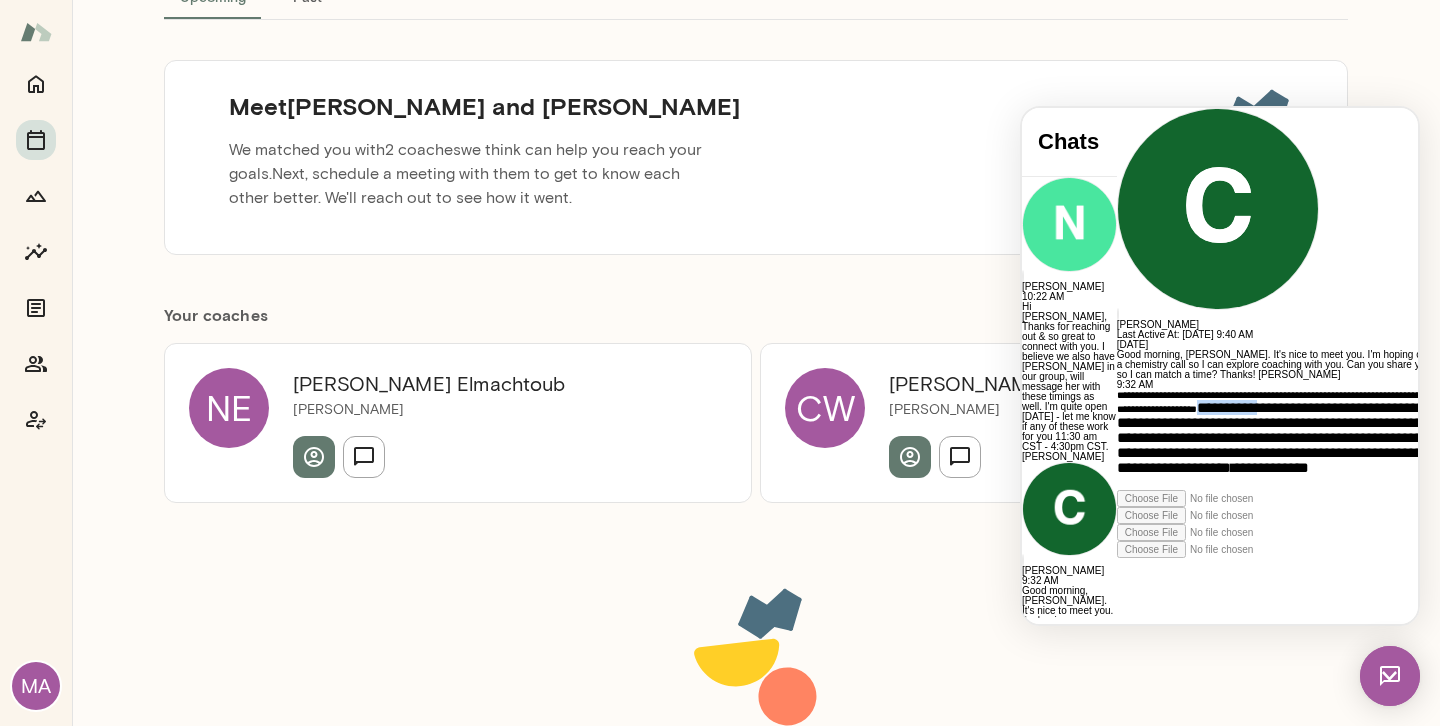drag, startPoint x: 1183, startPoint y: 535, endPoint x: 1124, endPoint y: 532, distance: 59.07622 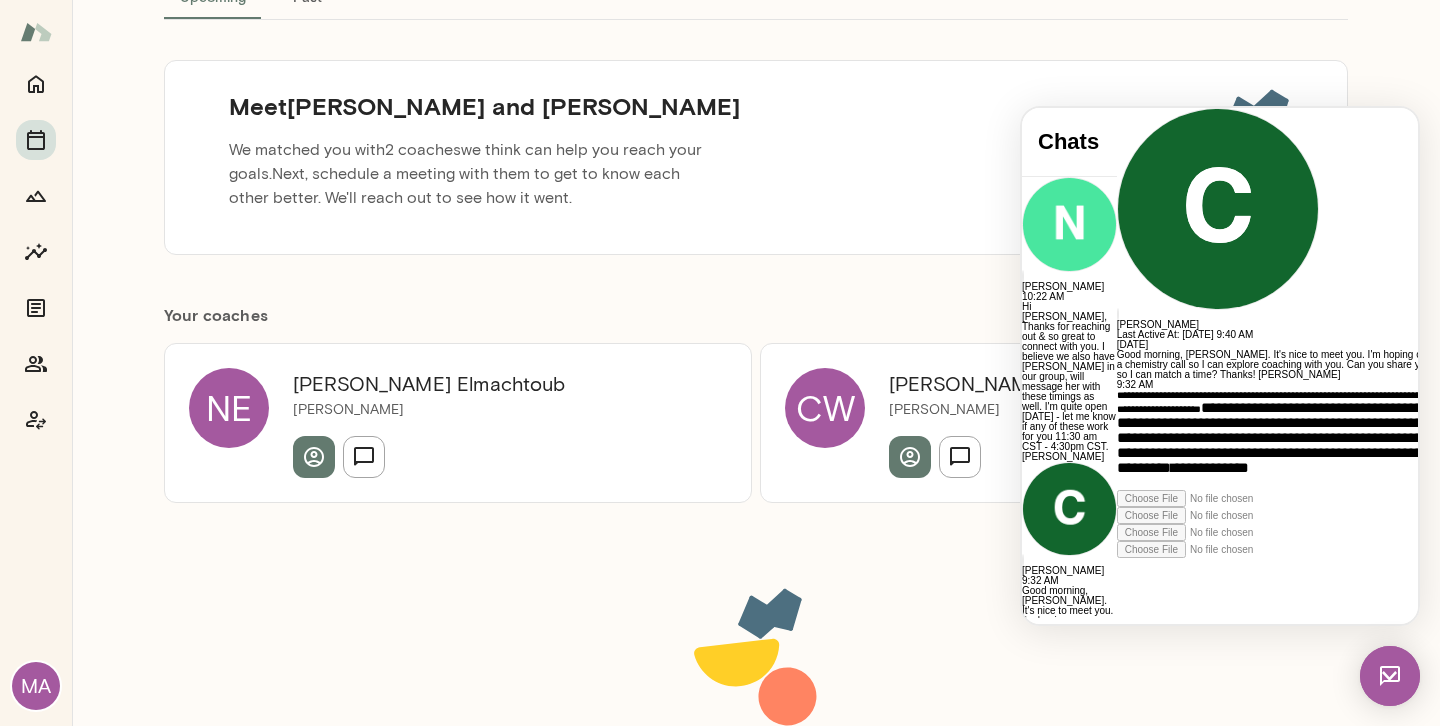 scroll, scrollTop: 54, scrollLeft: 0, axis: vertical 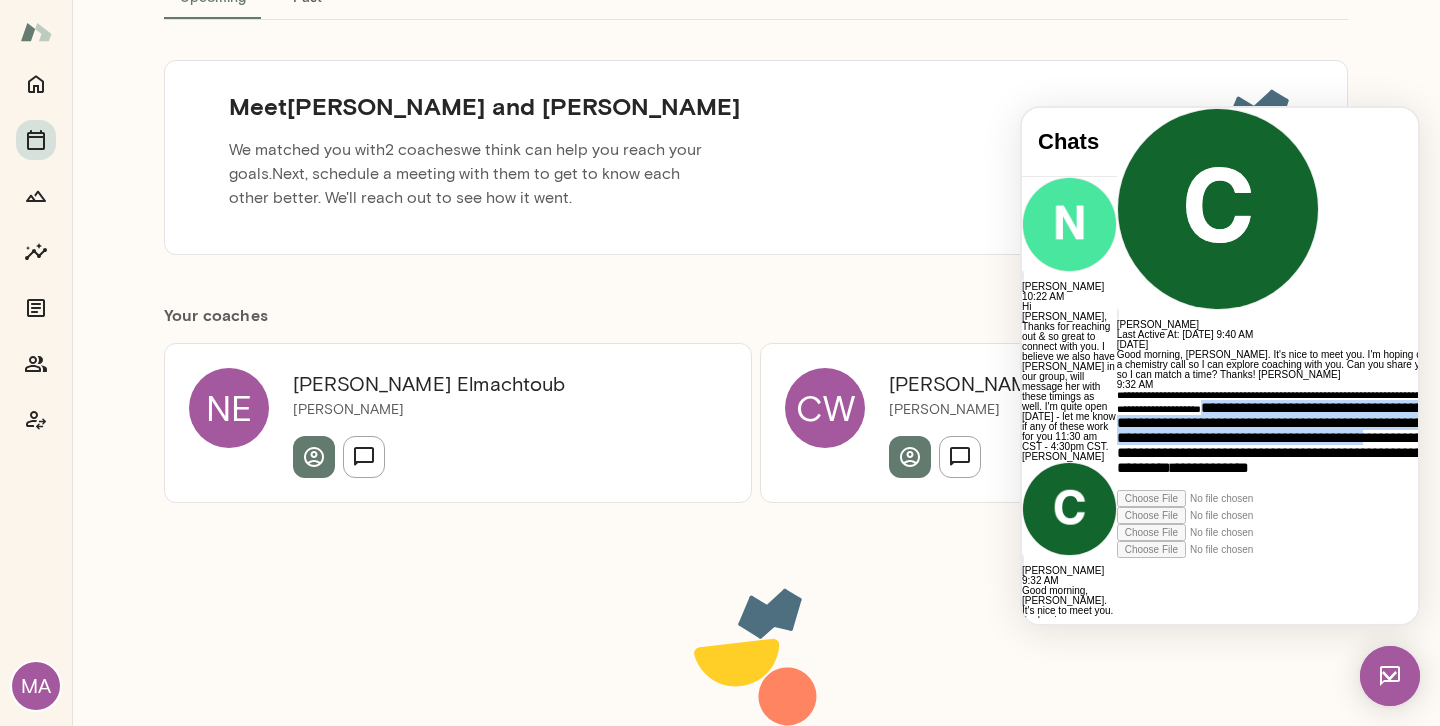 drag, startPoint x: 1055, startPoint y: 515, endPoint x: 1101, endPoint y: 557, distance: 62.289646 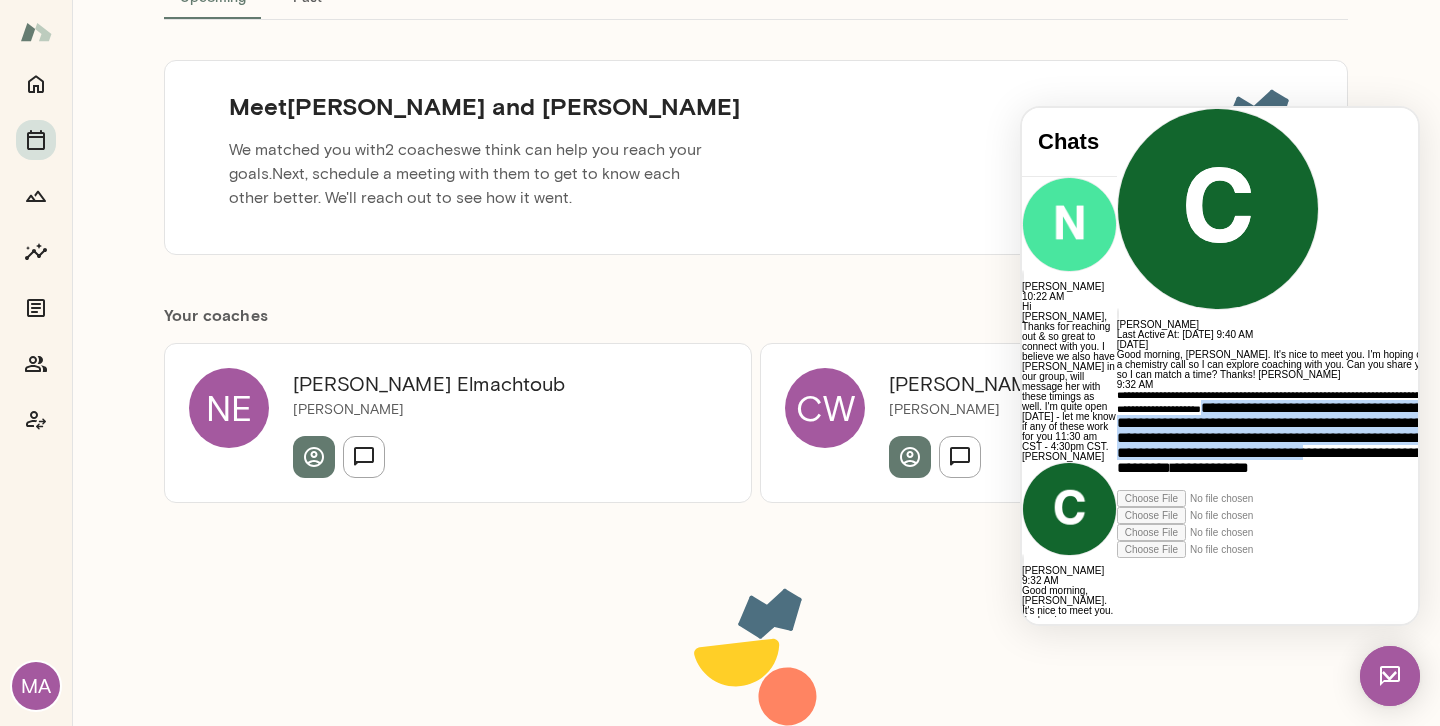 click on "**********" at bounding box center [1294, 437] 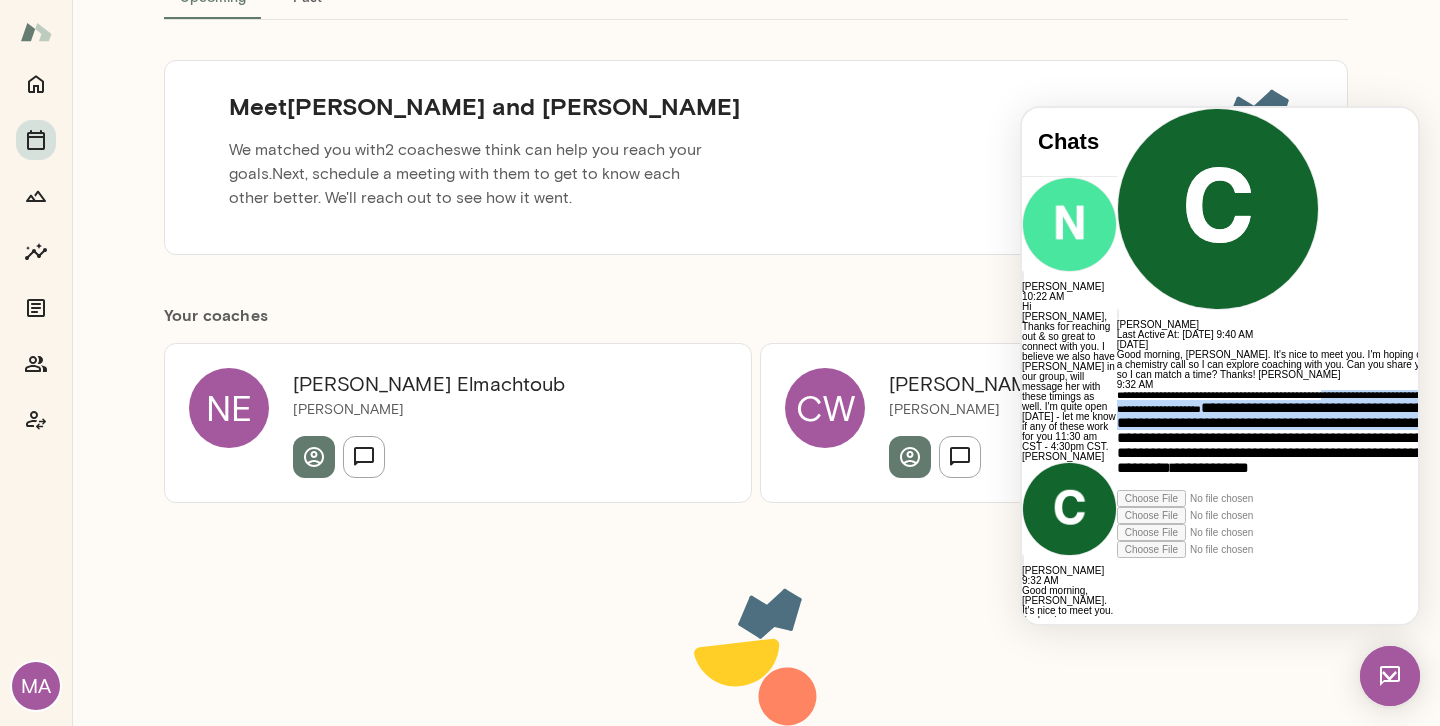 scroll, scrollTop: 35, scrollLeft: 0, axis: vertical 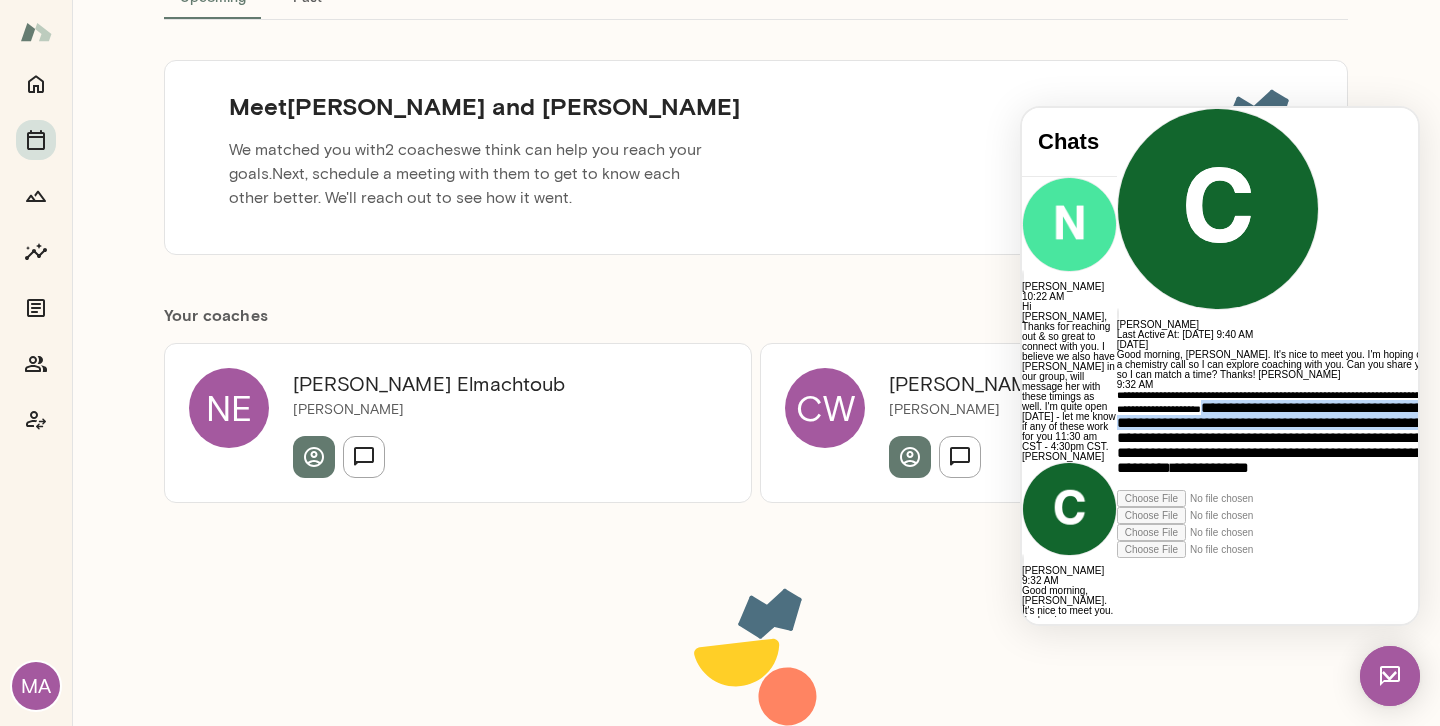 drag, startPoint x: 1101, startPoint y: 527, endPoint x: 1127, endPoint y: 505, distance: 34.058773 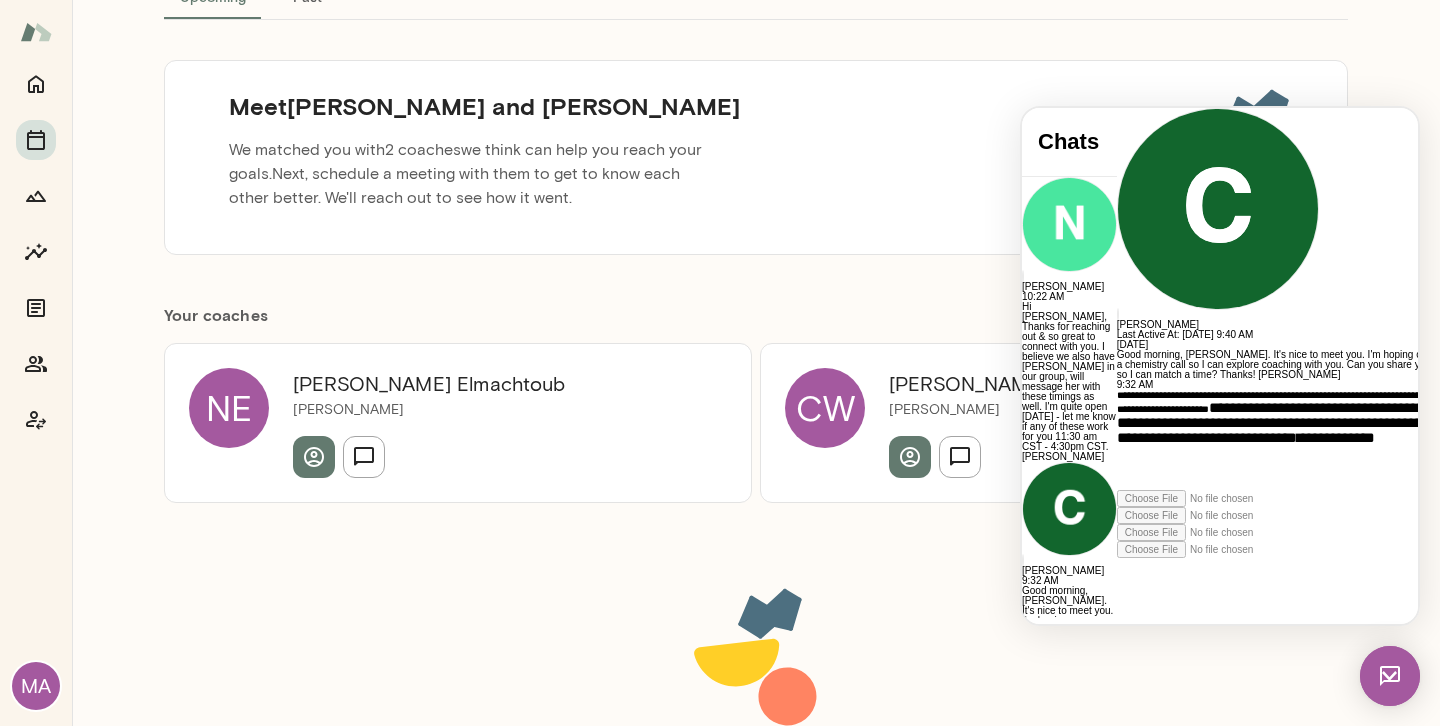 click on "**********" at bounding box center [1298, 440] 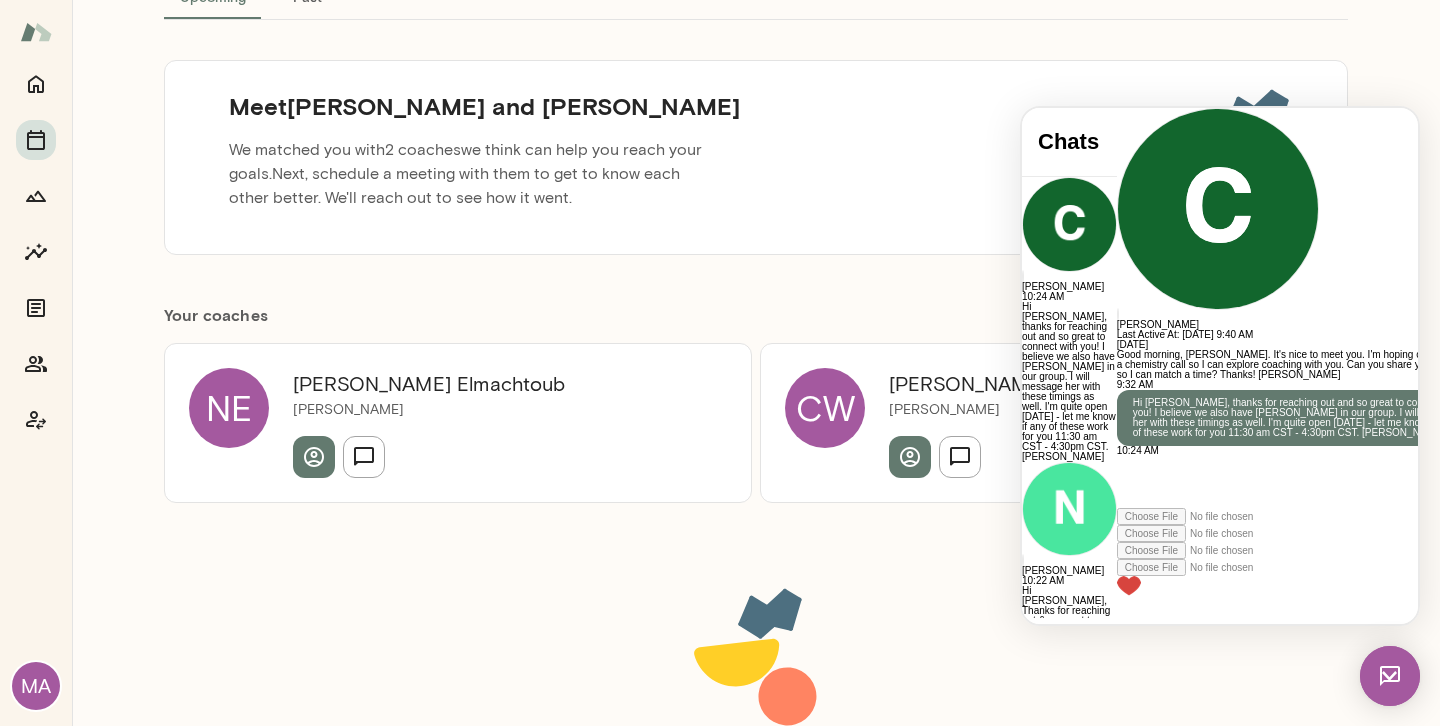 click on "Meet  Najla and Cathy We matched you with  2 coaches  we think can help you reach your goals.   Next, schedule a meeting with them to get to know each other better. We'll reach out to see how it went." at bounding box center [756, 157] 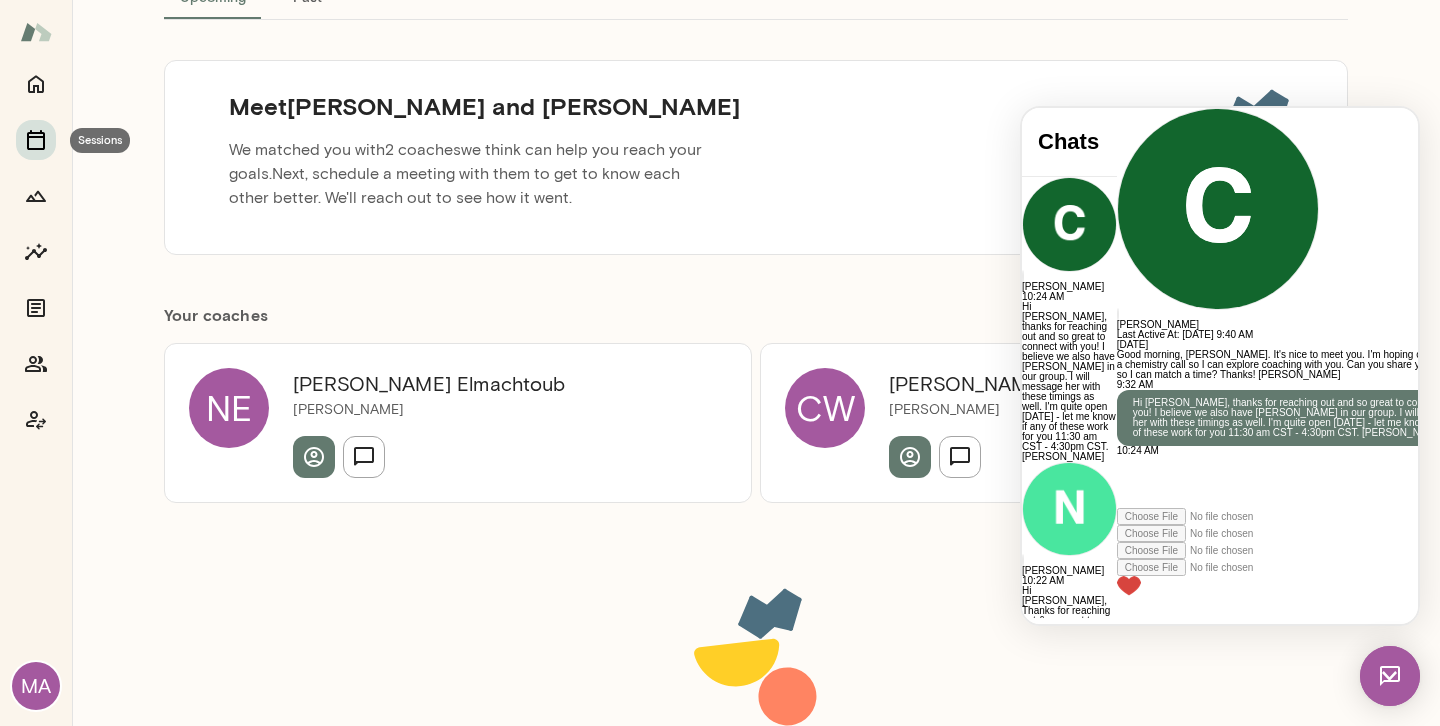 click 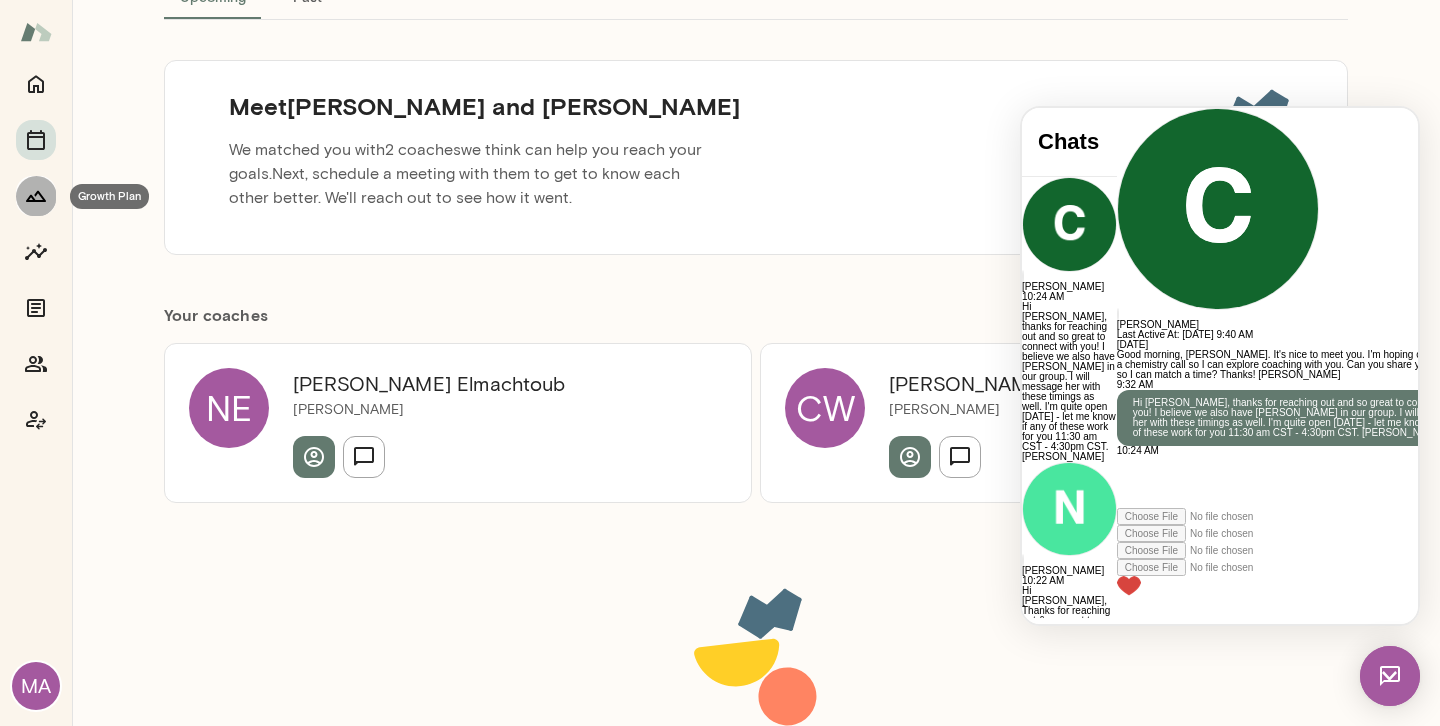 click 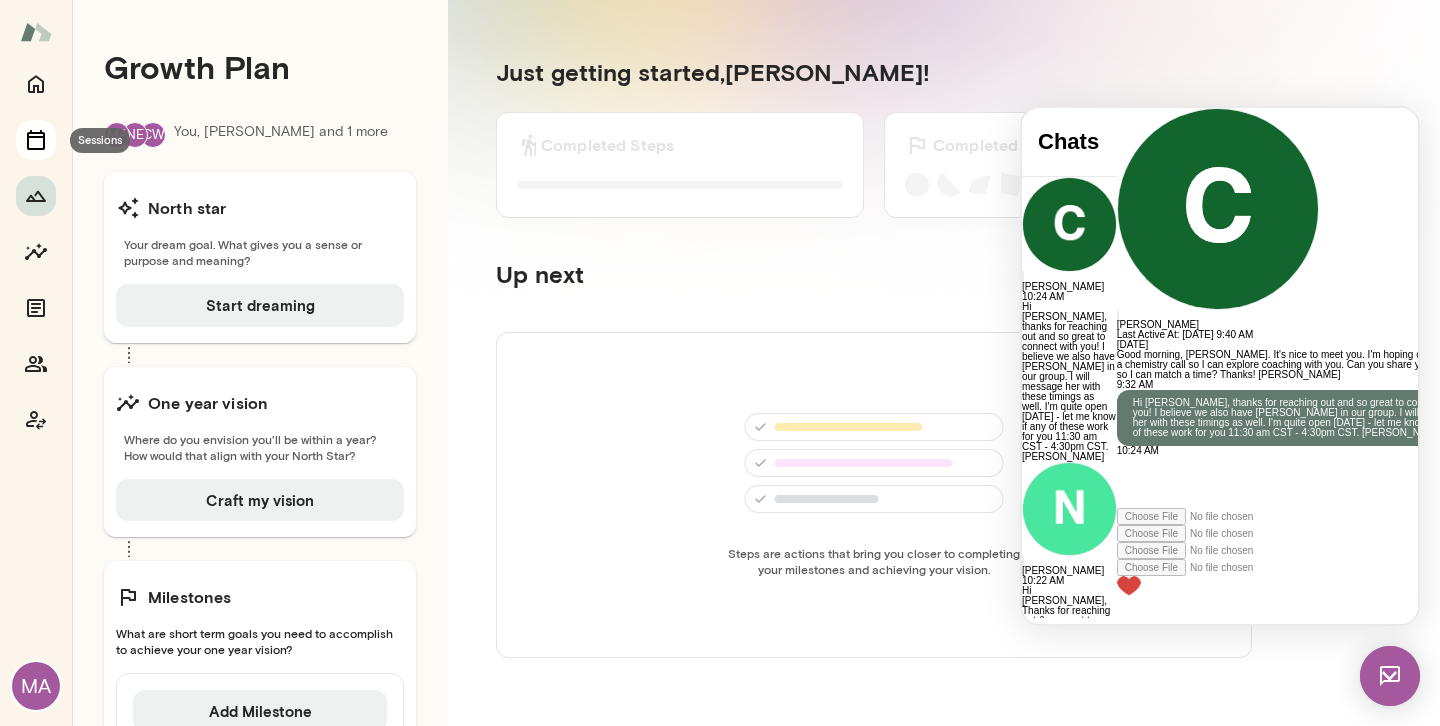 click 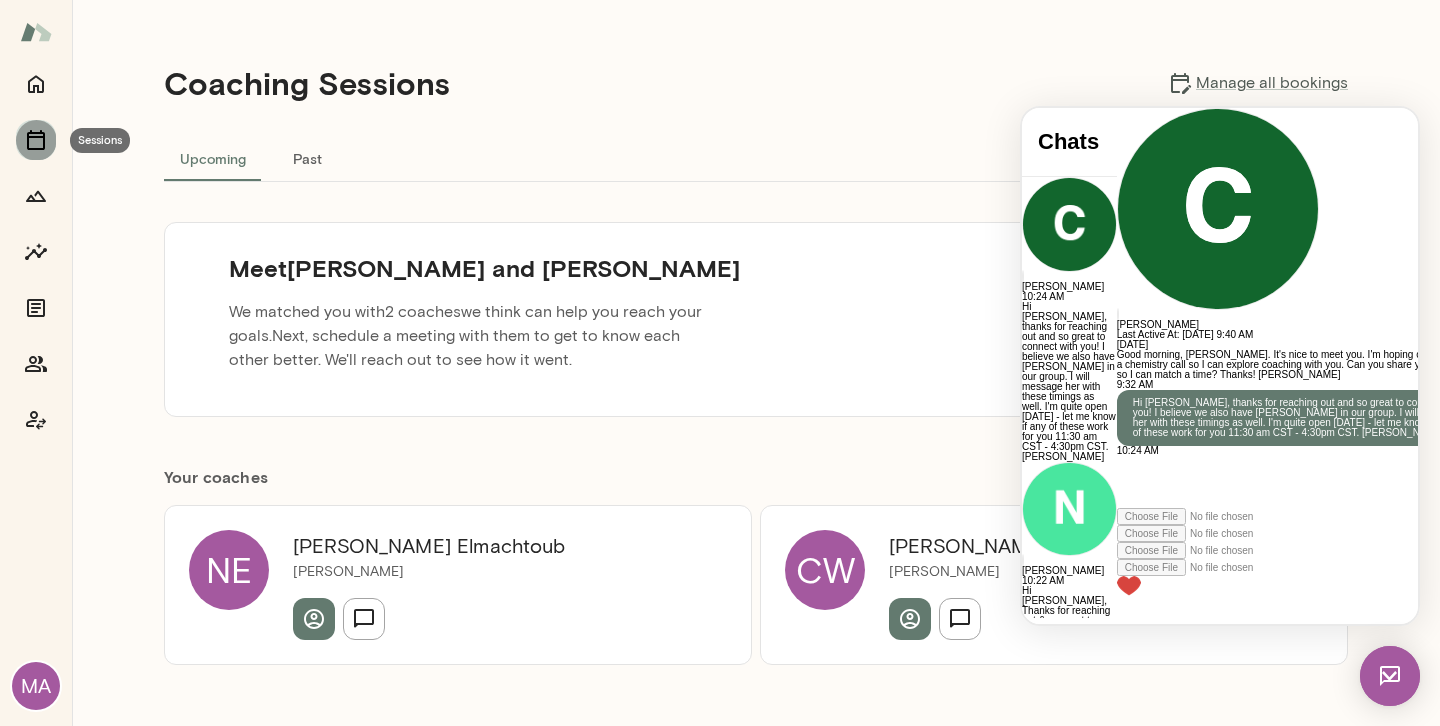click 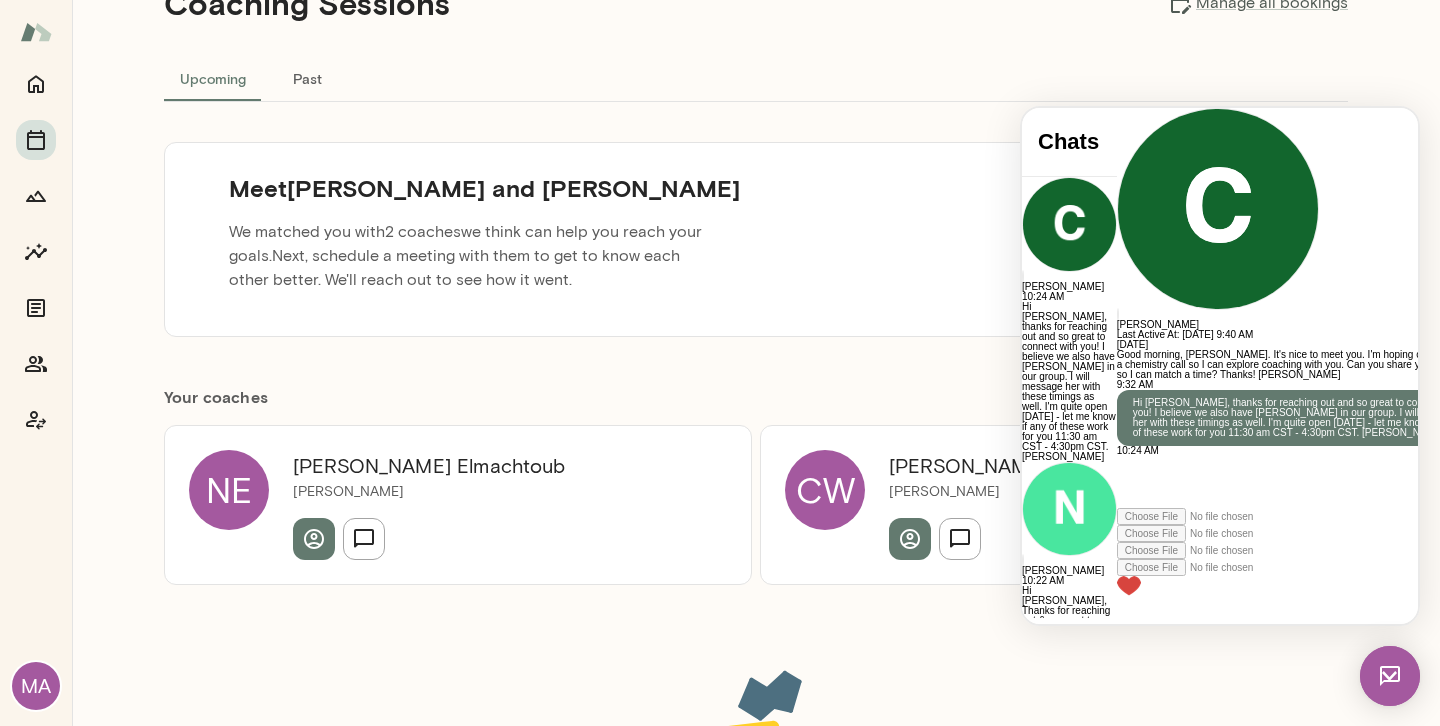 scroll, scrollTop: 0, scrollLeft: 0, axis: both 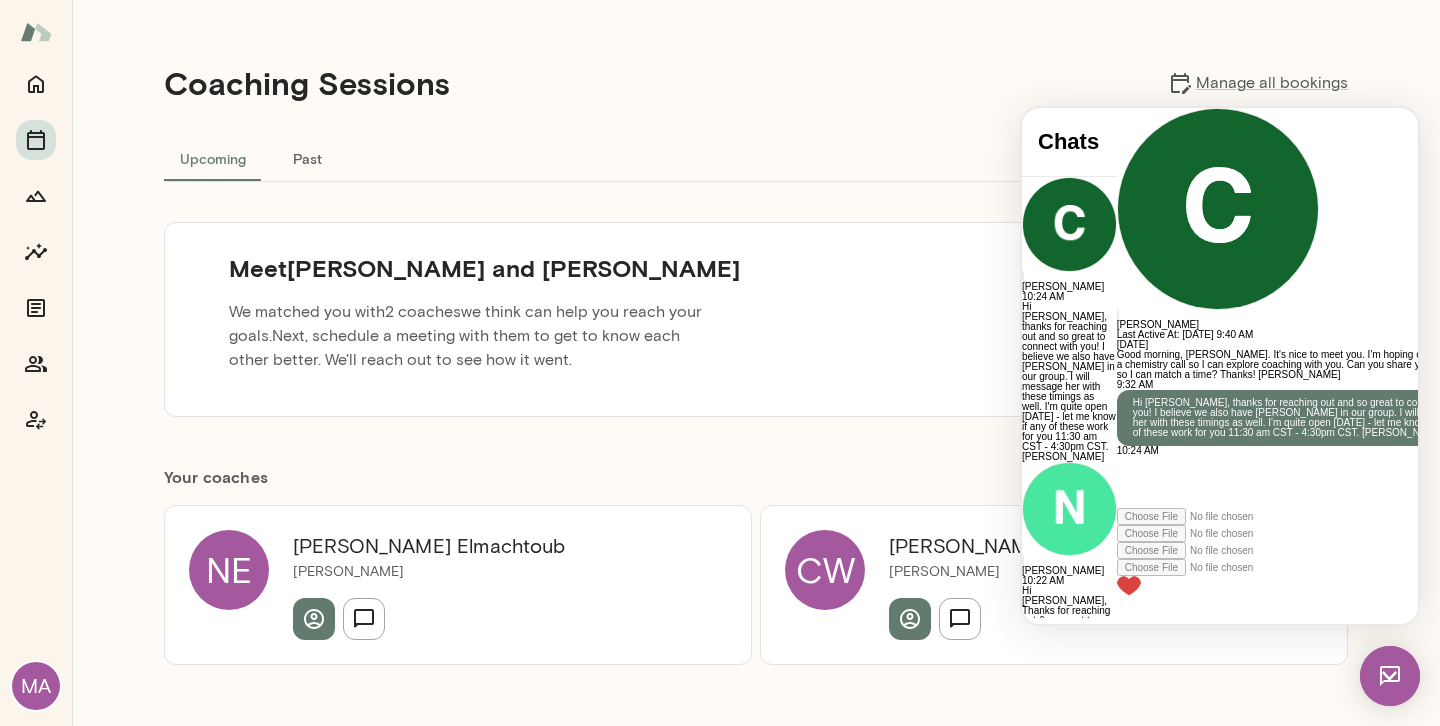 click at bounding box center (36, 32) 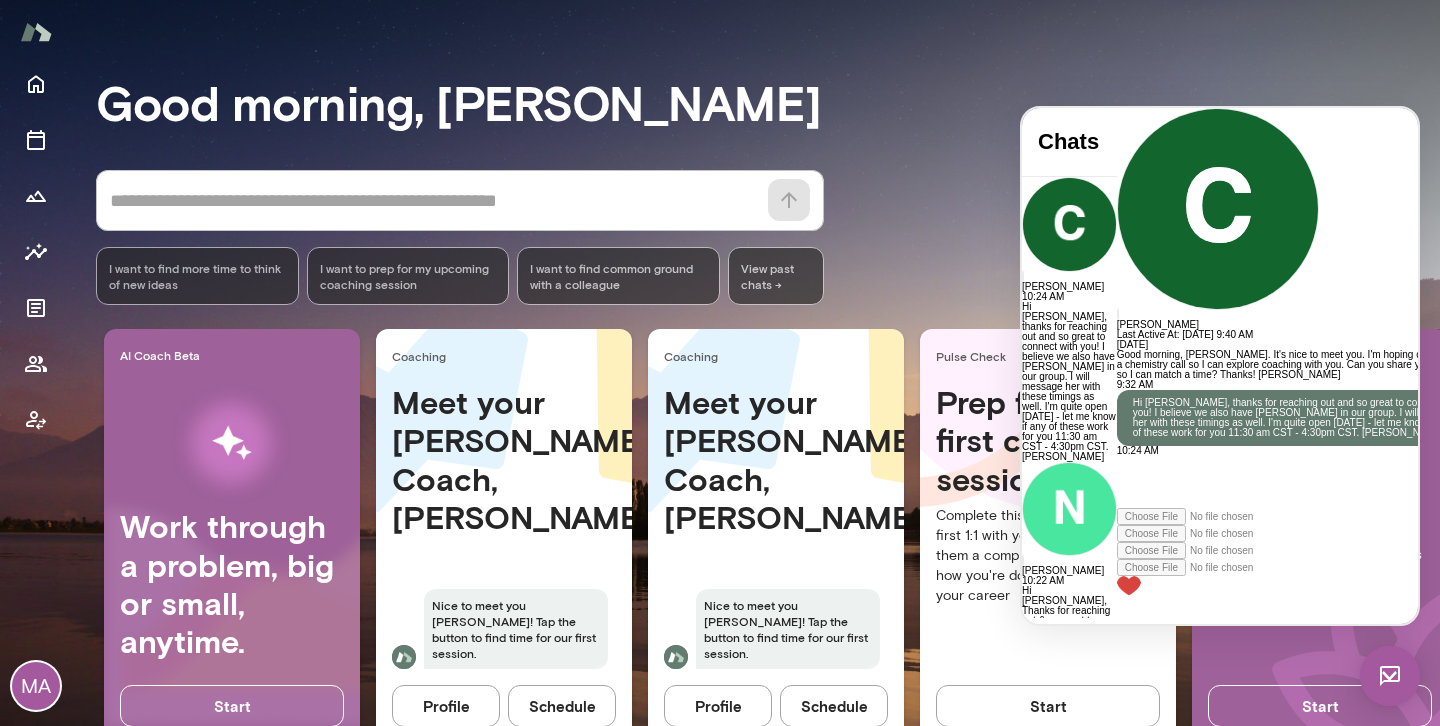 scroll, scrollTop: 175, scrollLeft: 0, axis: vertical 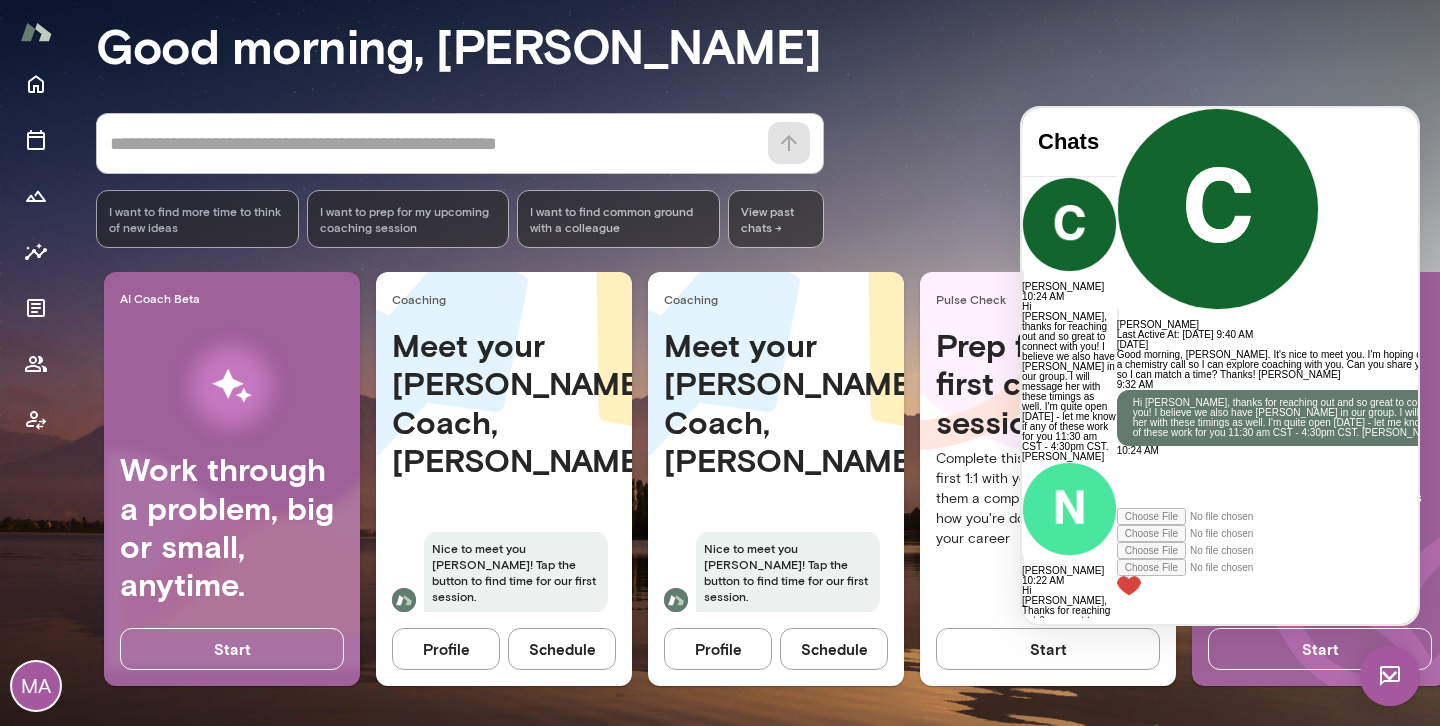 click on "Good morning, Monica * ​ ​ I want to find more time to think of new ideas I want to prep for my upcoming coaching session I want to find common ground with a colleague View past chats -> AI Coach Beta Work through a problem, big or small, anytime. Start Coaching Meet your Mento Coach, Najla Nice to meet you Monica! Tap the button to find time for our first session. Profile Schedule Coaching Meet your Mento Coach, Cathy Nice to meet you Monica! Tap the button to find time for our first session. Profile Schedule Pulse Check  Prep for your first coaching session Complete this survey before your first 1:1 with your coach to give them a comprehensive view on how you're doing at work and in your career Start Insights Get insights from peers to shape your growth Turn Strengths and Opportunities feedback from your peers into action with your coach. Start" at bounding box center (768, 323) 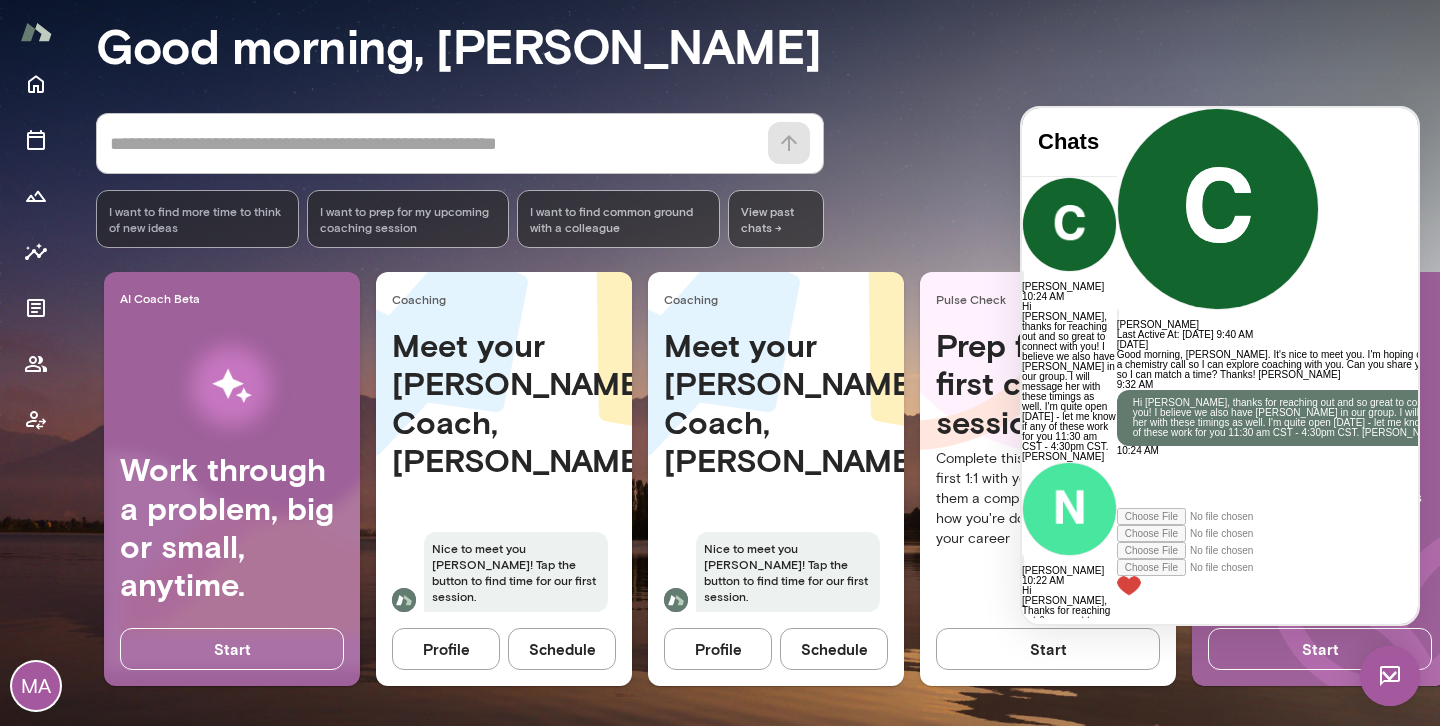 click on "Good morning, Monica * ​ ​ I want to find more time to think of new ideas I want to prep for my upcoming coaching session I want to find common ground with a colleague View past chats -> AI Coach Beta Work through a problem, big or small, anytime. Start Coaching Meet your Mento Coach, Najla Nice to meet you Monica! Tap the button to find time for our first session. Profile Schedule Coaching Meet your Mento Coach, Cathy Nice to meet you Monica! Tap the button to find time for our first session. Profile Schedule Pulse Check  Prep for your first coaching session Complete this survey before your first 1:1 with your coach to give them a comprehensive view on how you're doing at work and in your career Start Insights Get insights from peers to shape your growth Turn Strengths and Opportunities feedback from your peers into action with your coach. Start" at bounding box center [768, 323] 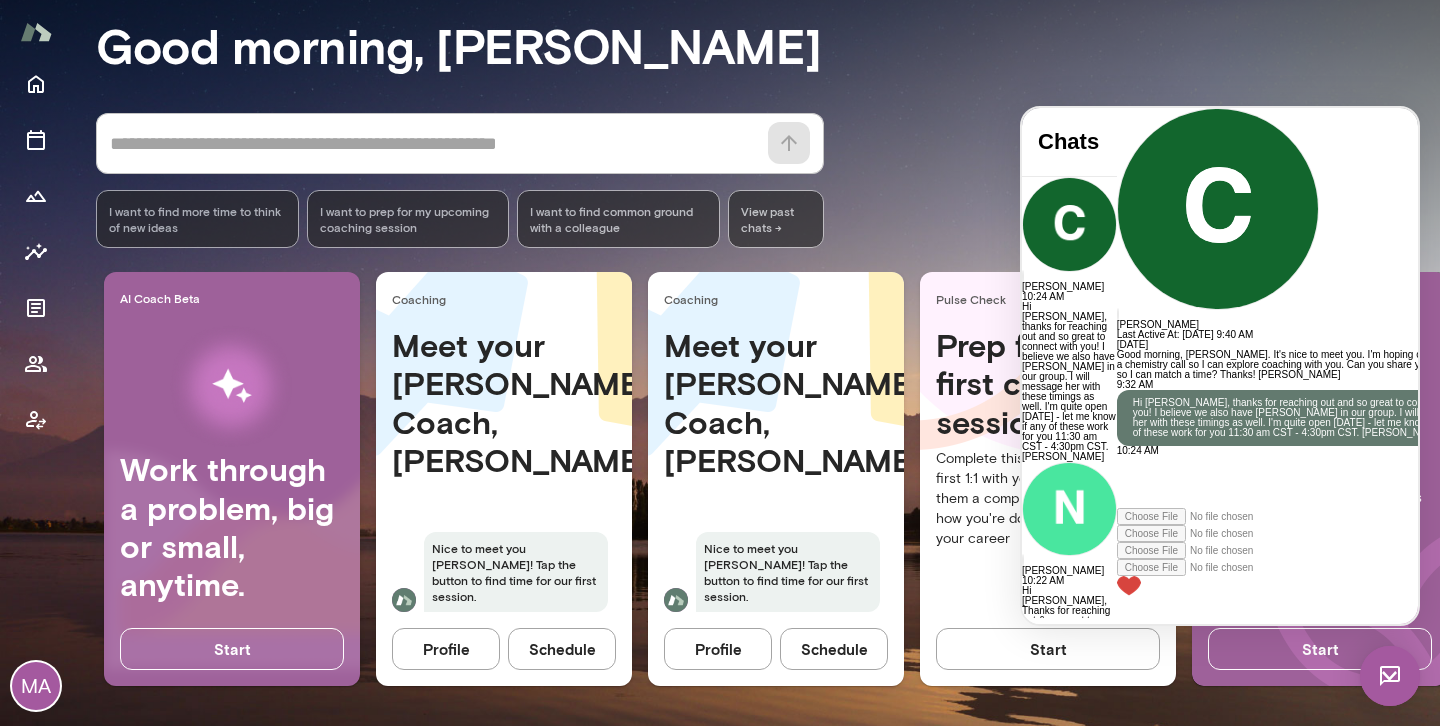 click at bounding box center (1390, 676) 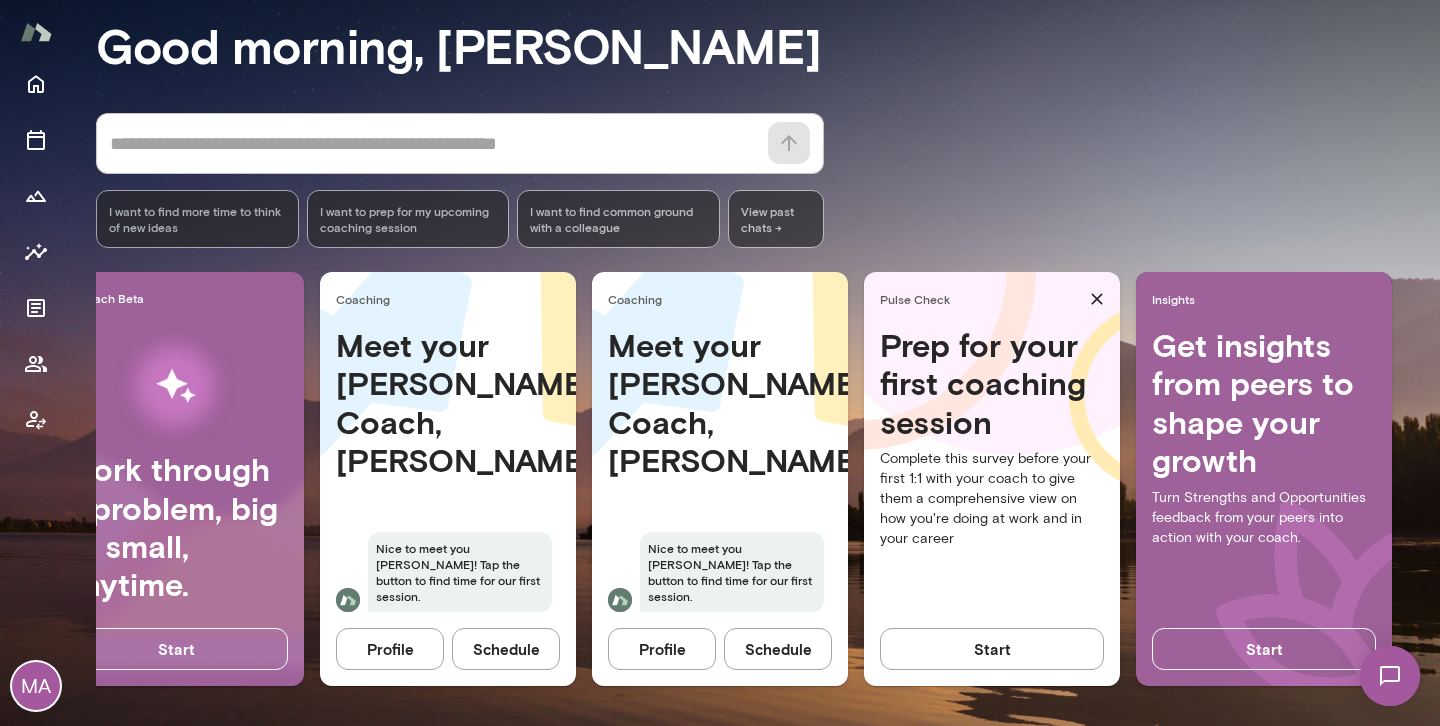 scroll, scrollTop: 0, scrollLeft: 0, axis: both 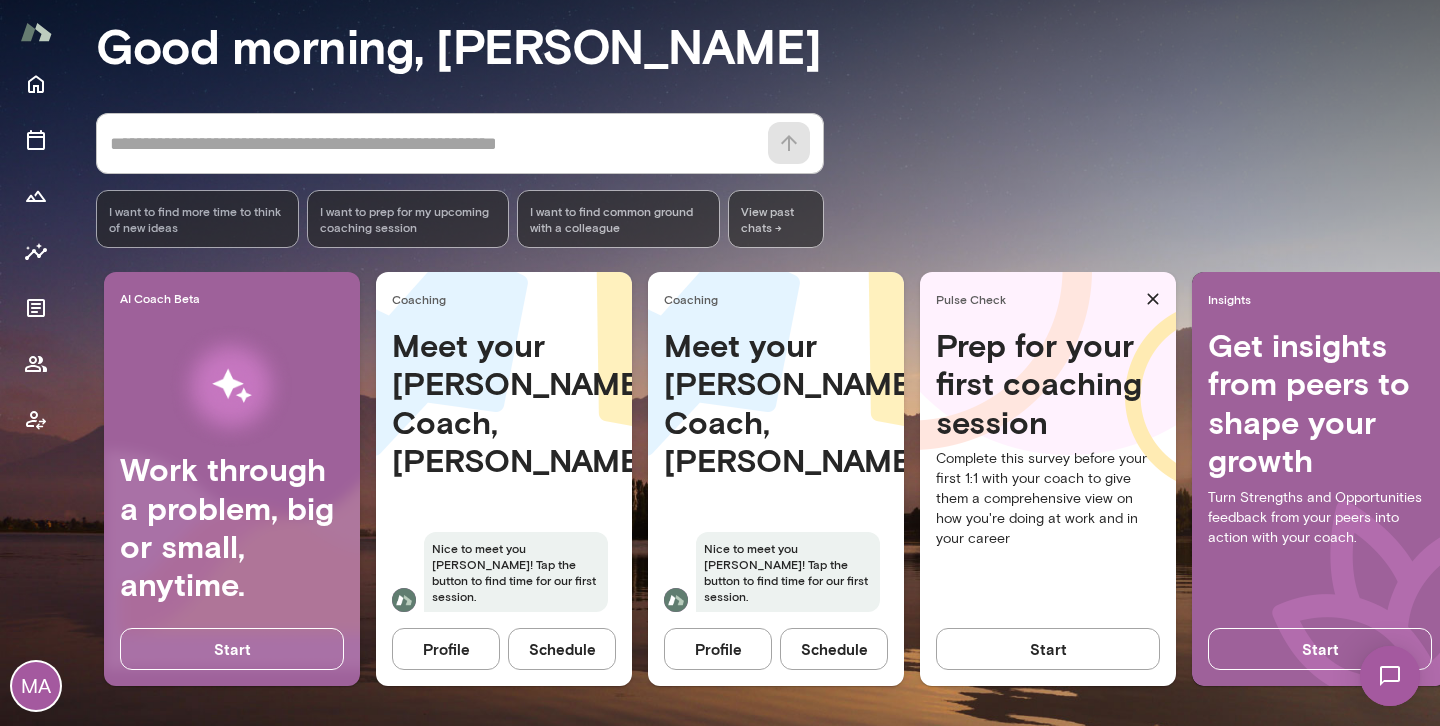 click on "Schedule" at bounding box center (562, 649) 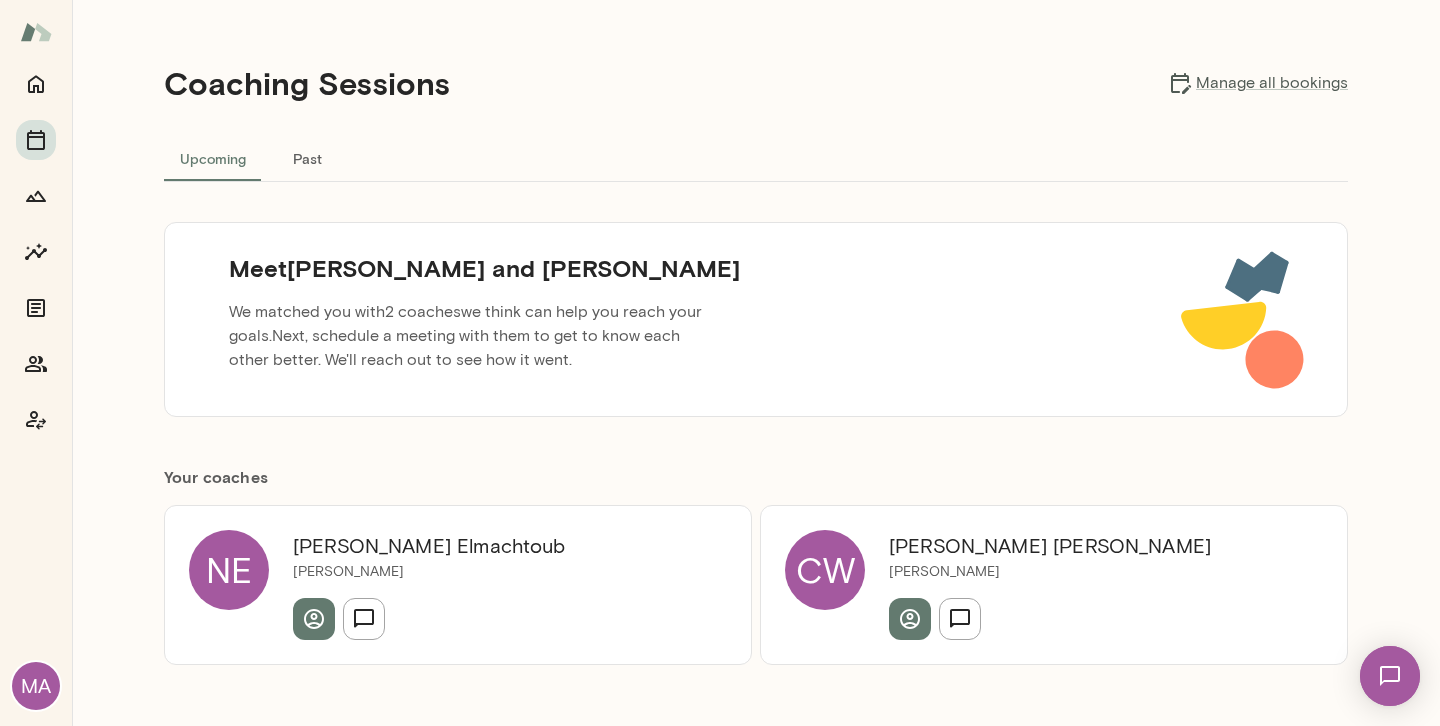 scroll, scrollTop: 0, scrollLeft: 0, axis: both 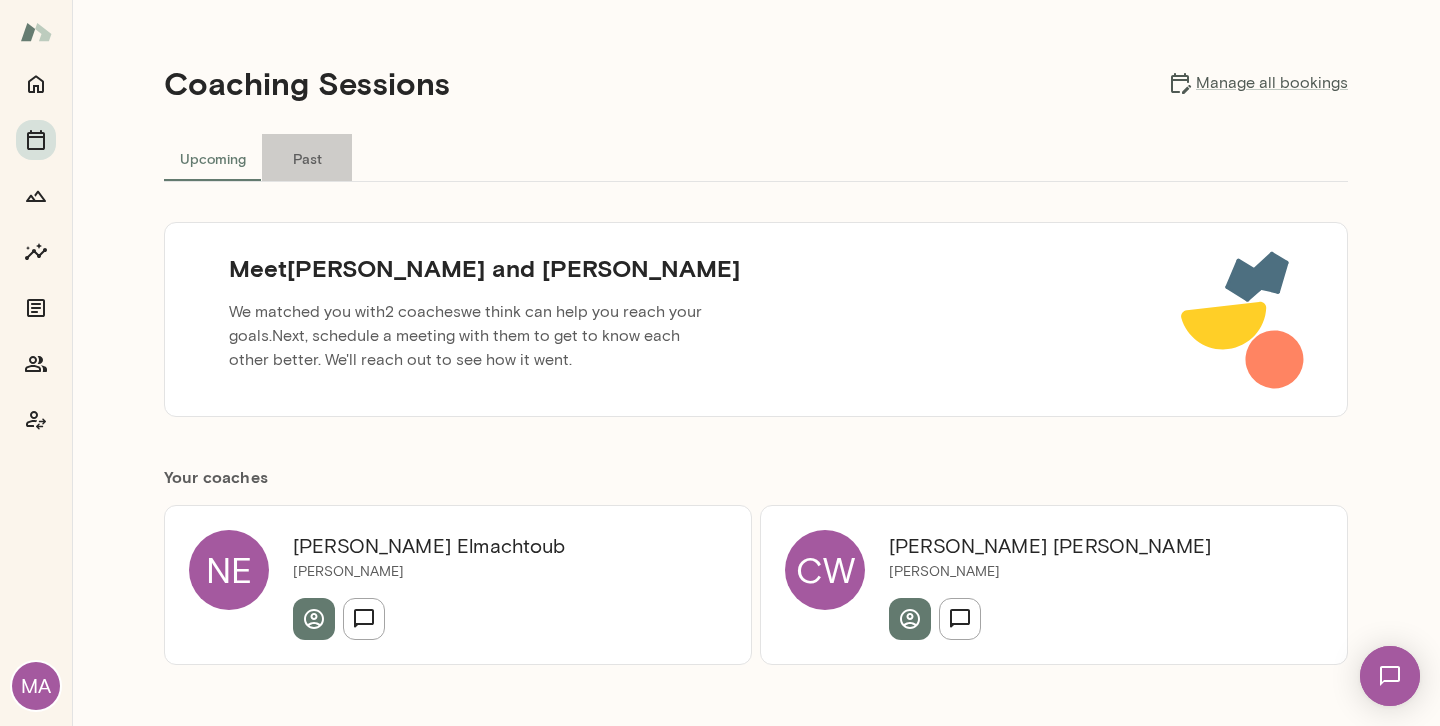click on "Past" at bounding box center (307, 158) 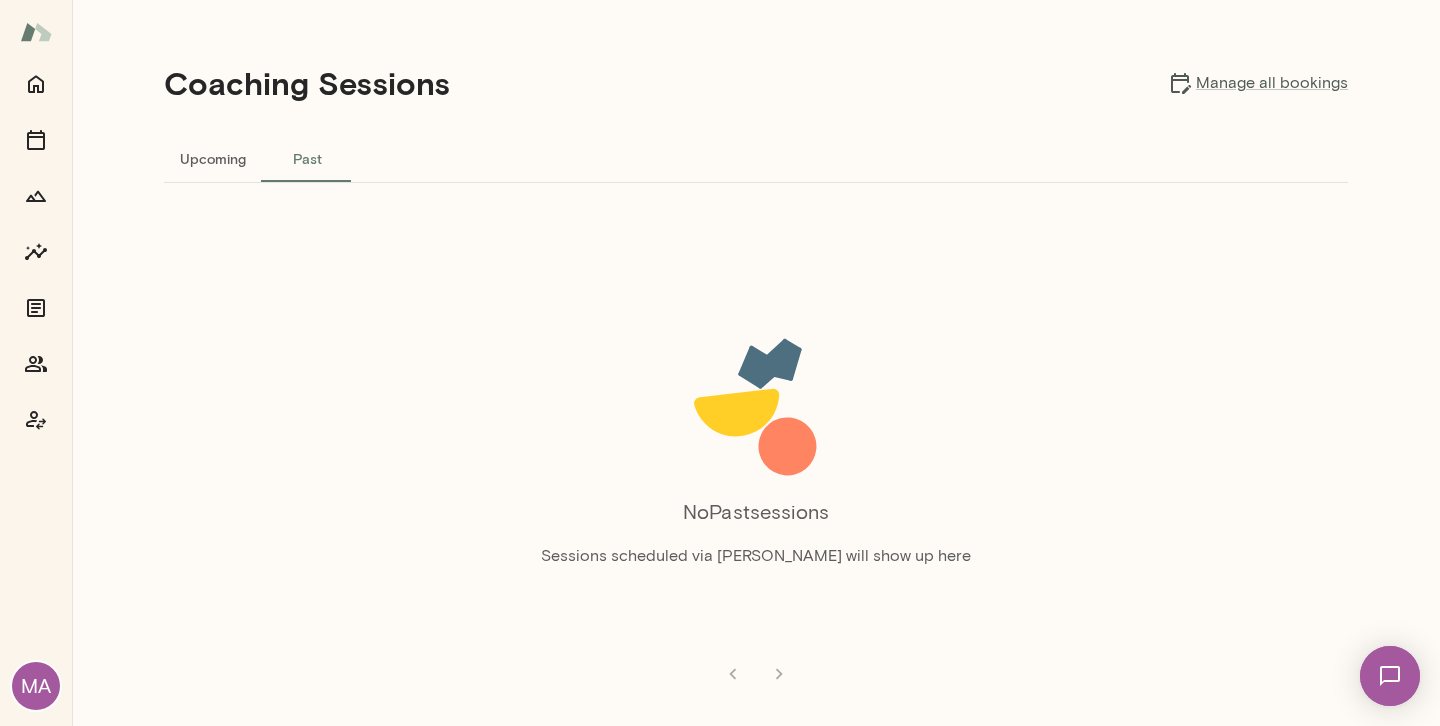click on "Upcoming" at bounding box center [213, 158] 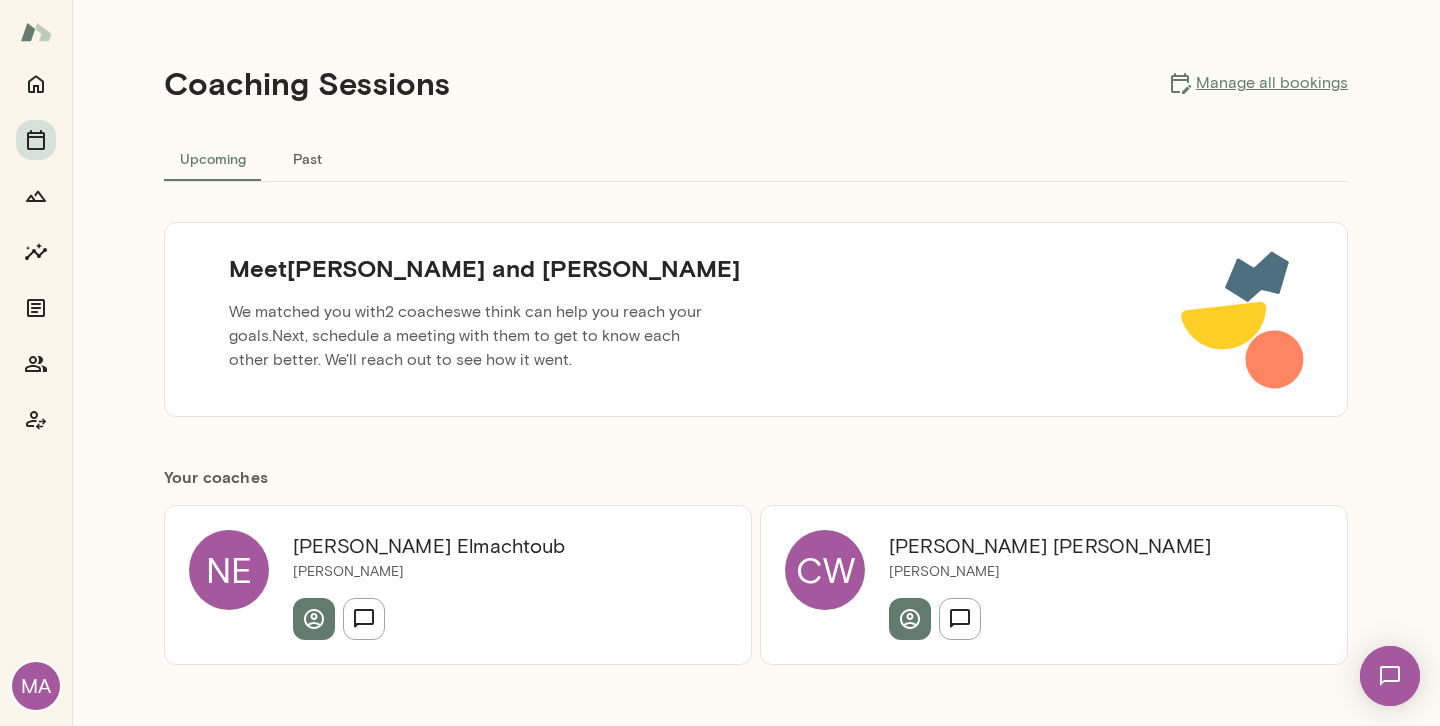 click on "Manage all bookings" at bounding box center (1258, 83) 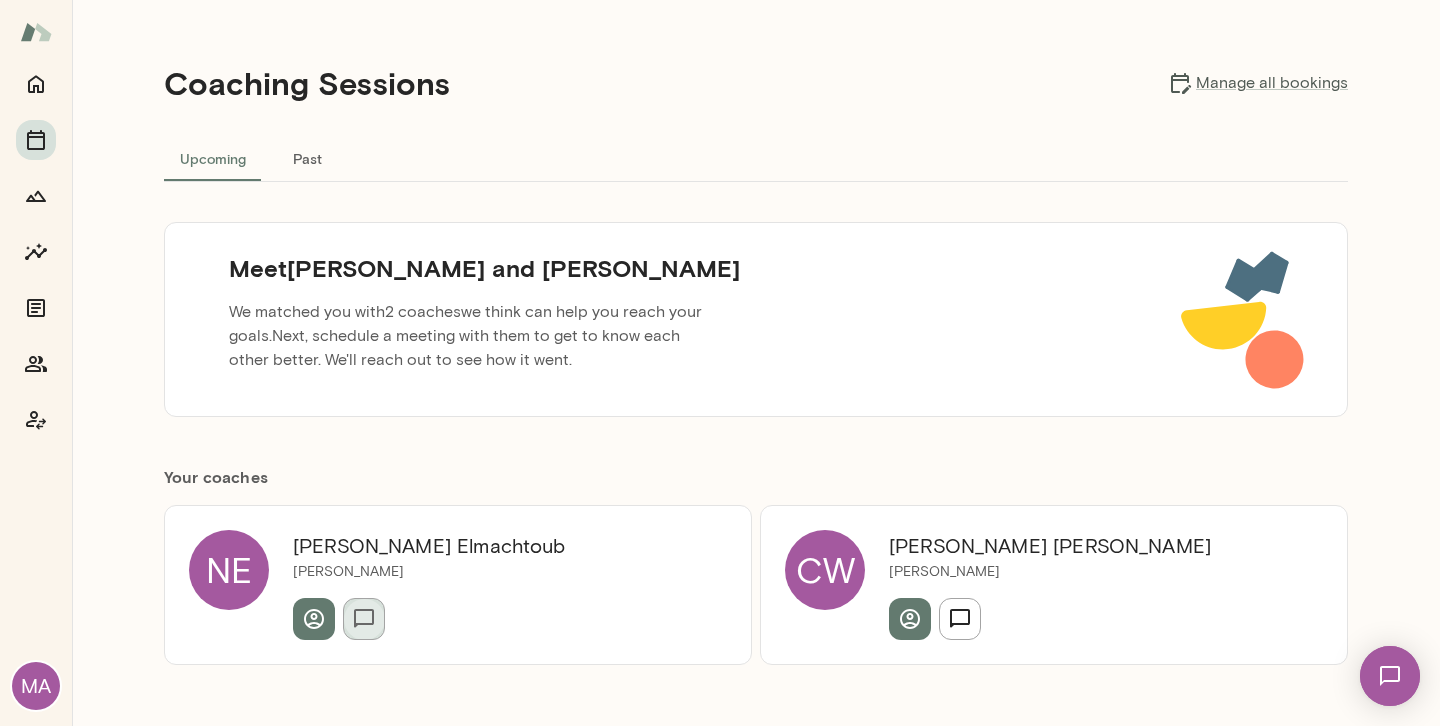 click 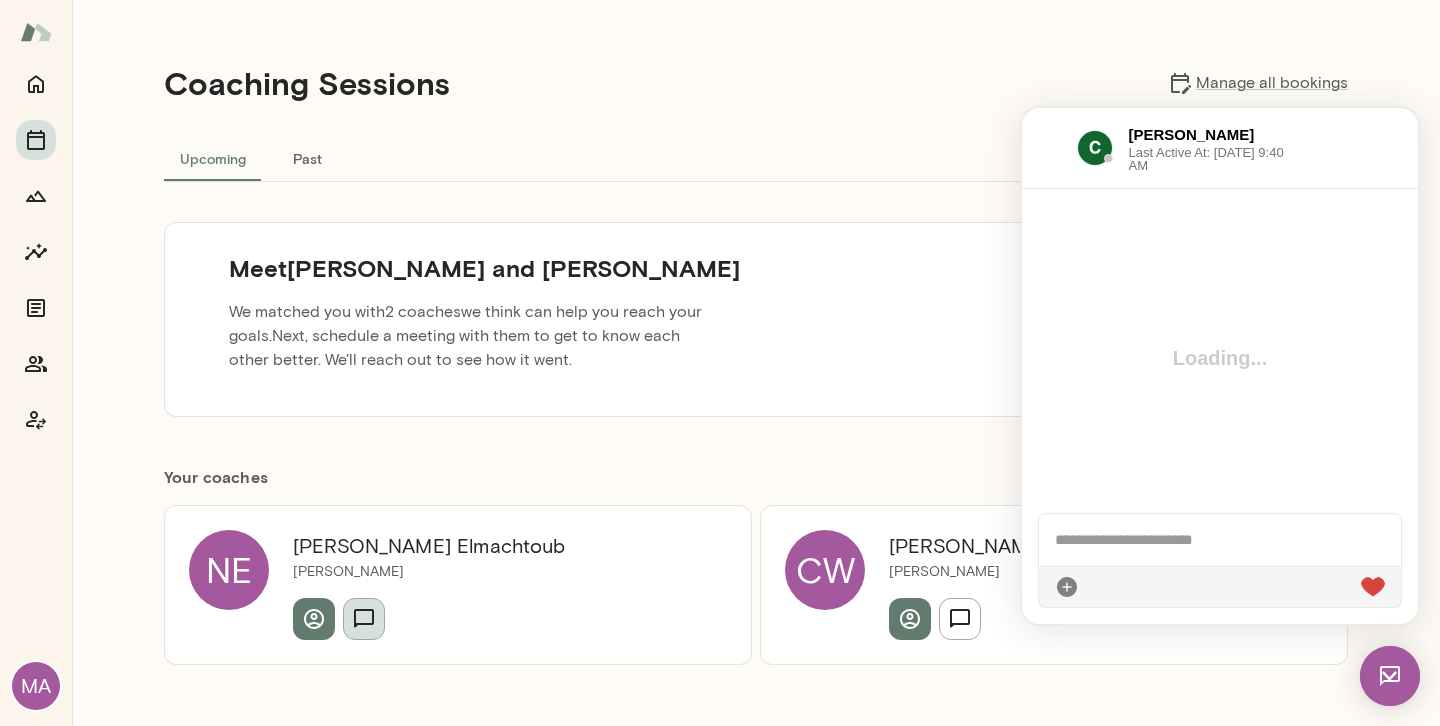 scroll, scrollTop: 0, scrollLeft: 0, axis: both 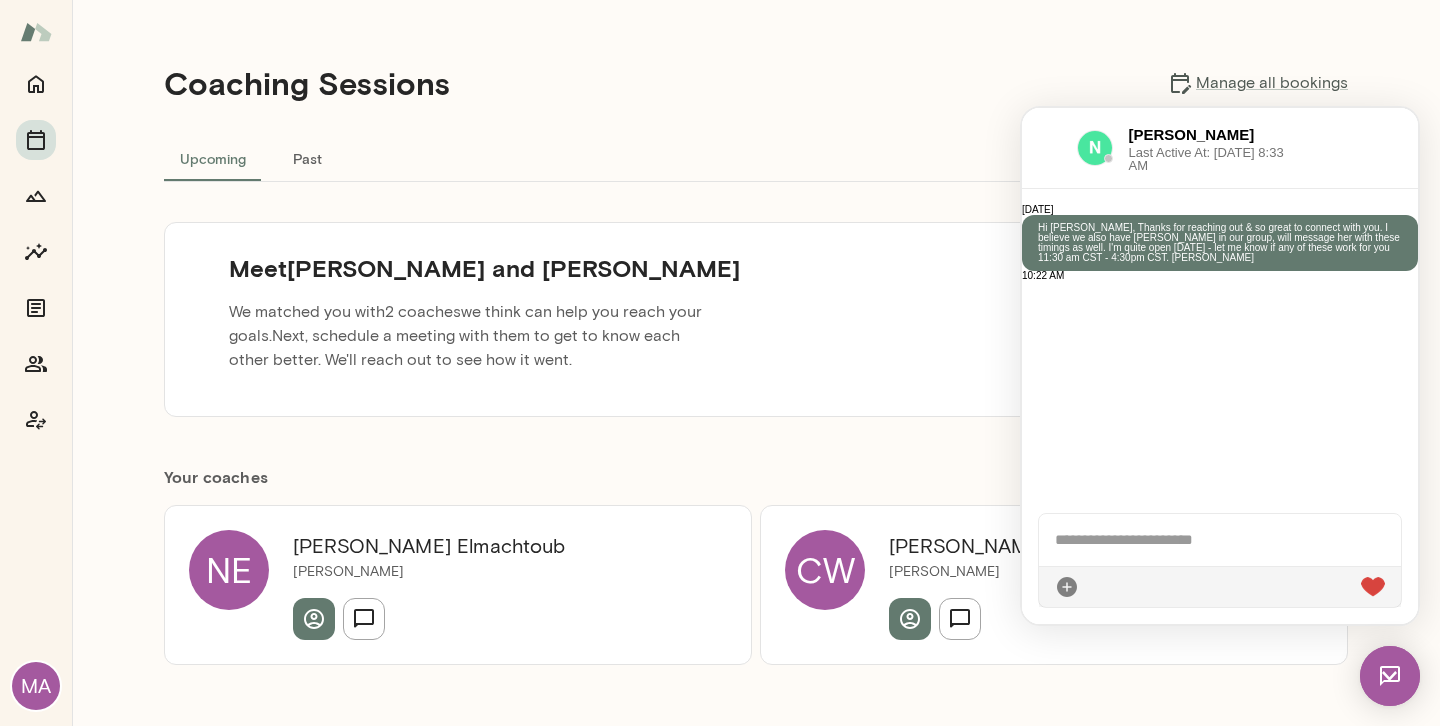 click on "Coaching Sessions Manage all bookings" at bounding box center [756, 83] 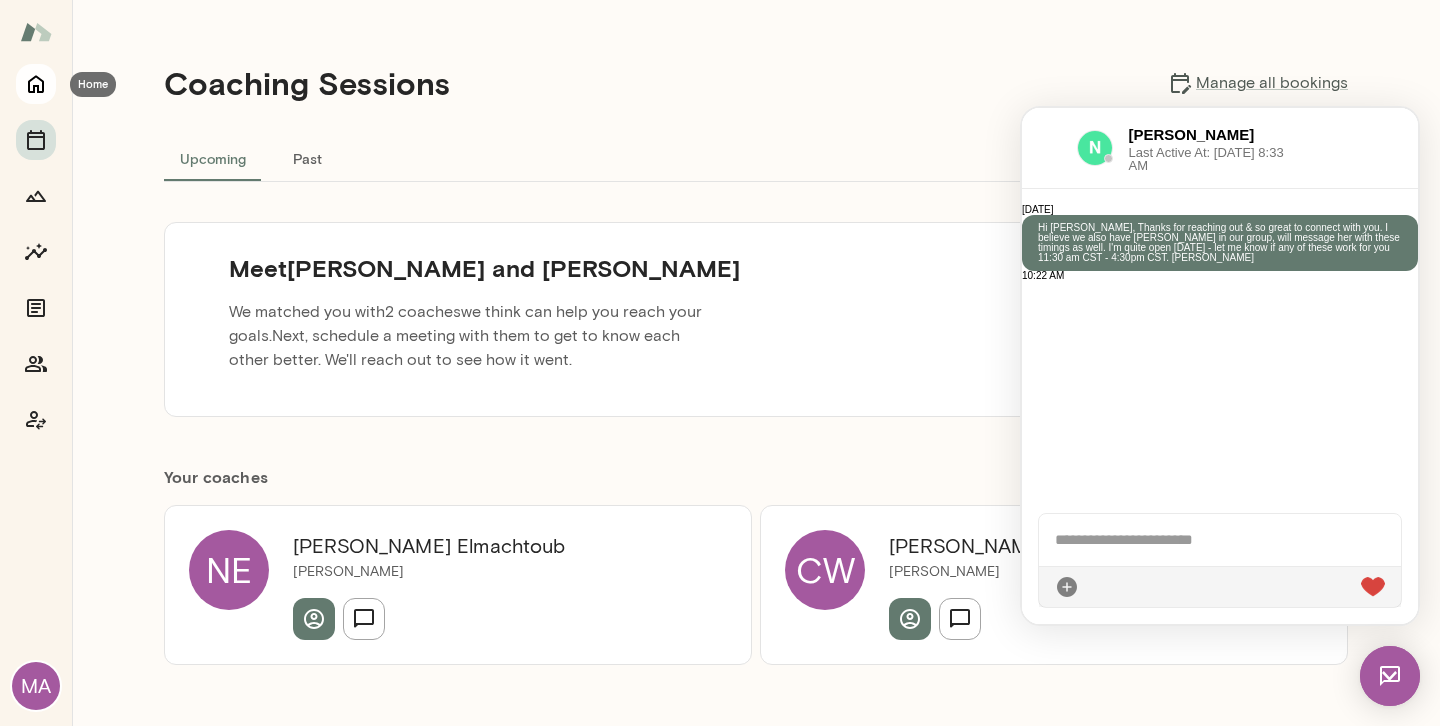 click 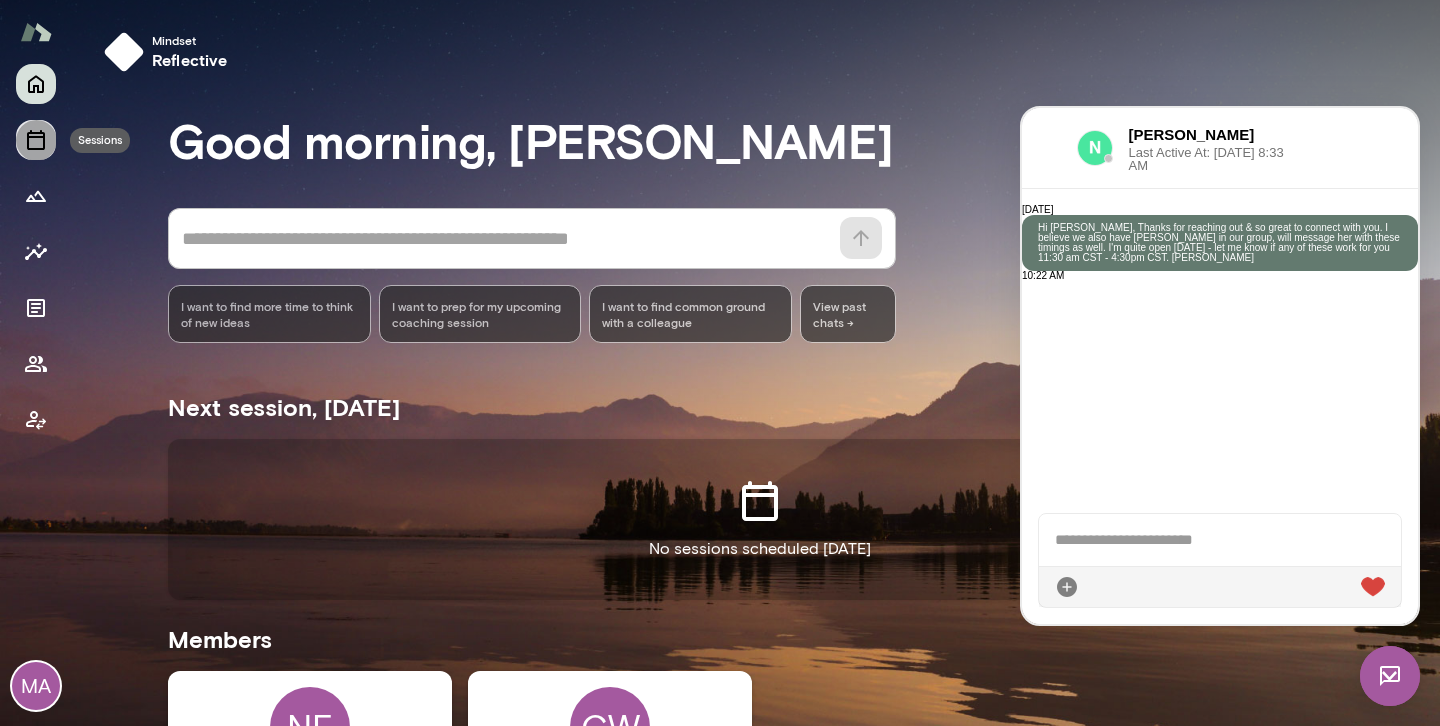 click 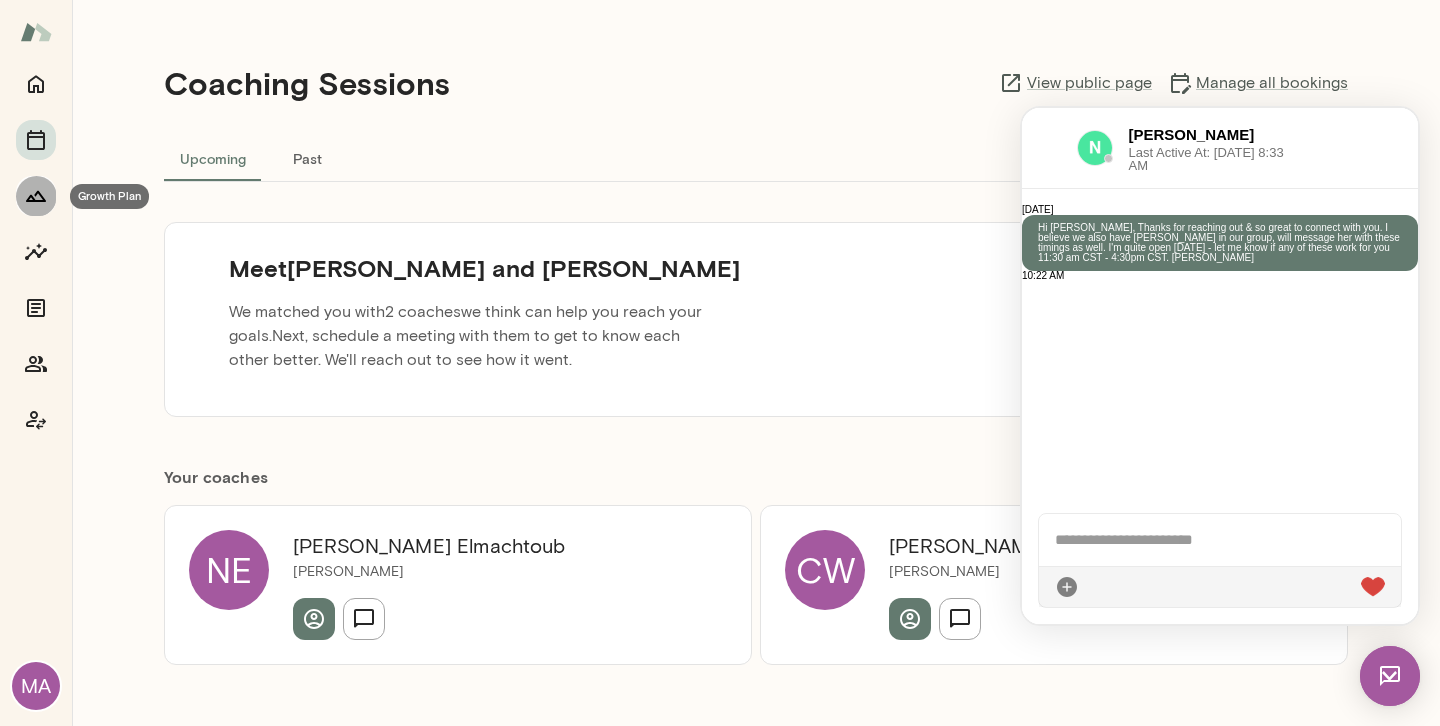 click 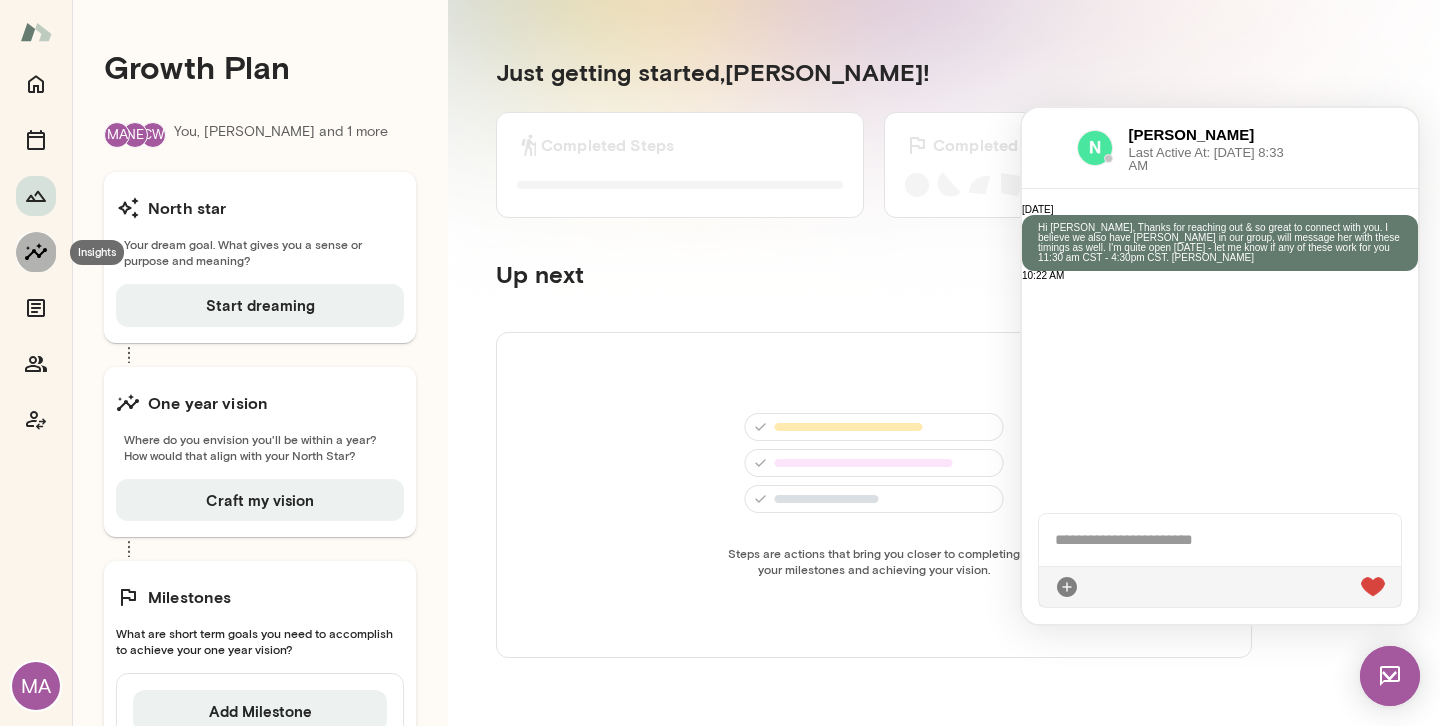click 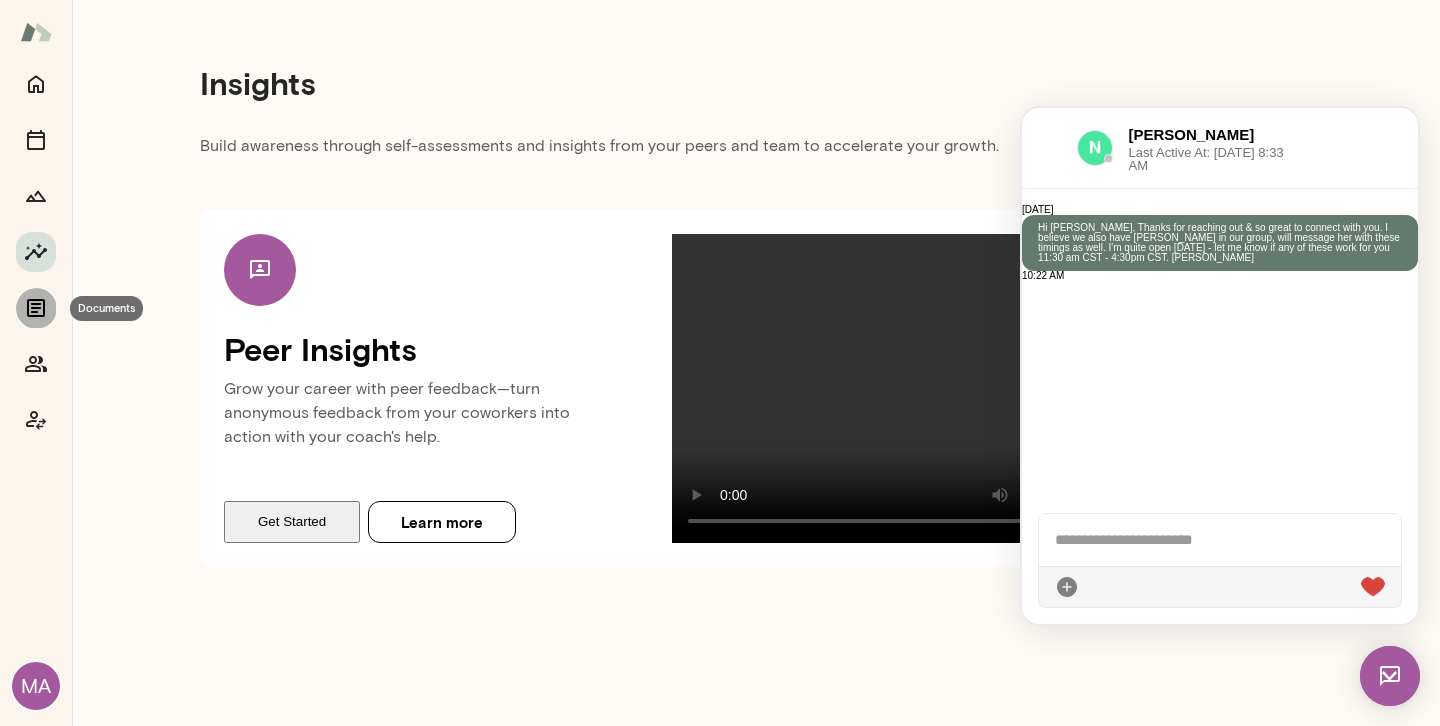 click 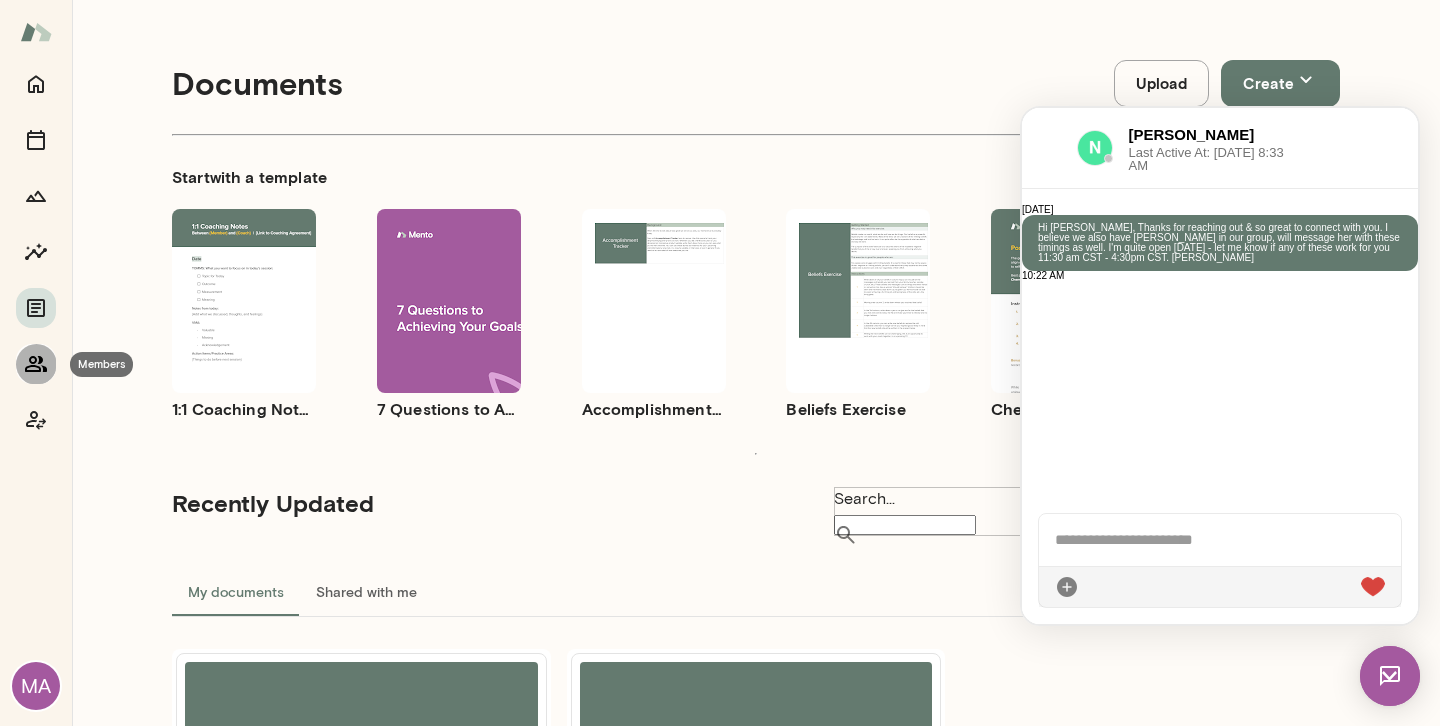 click 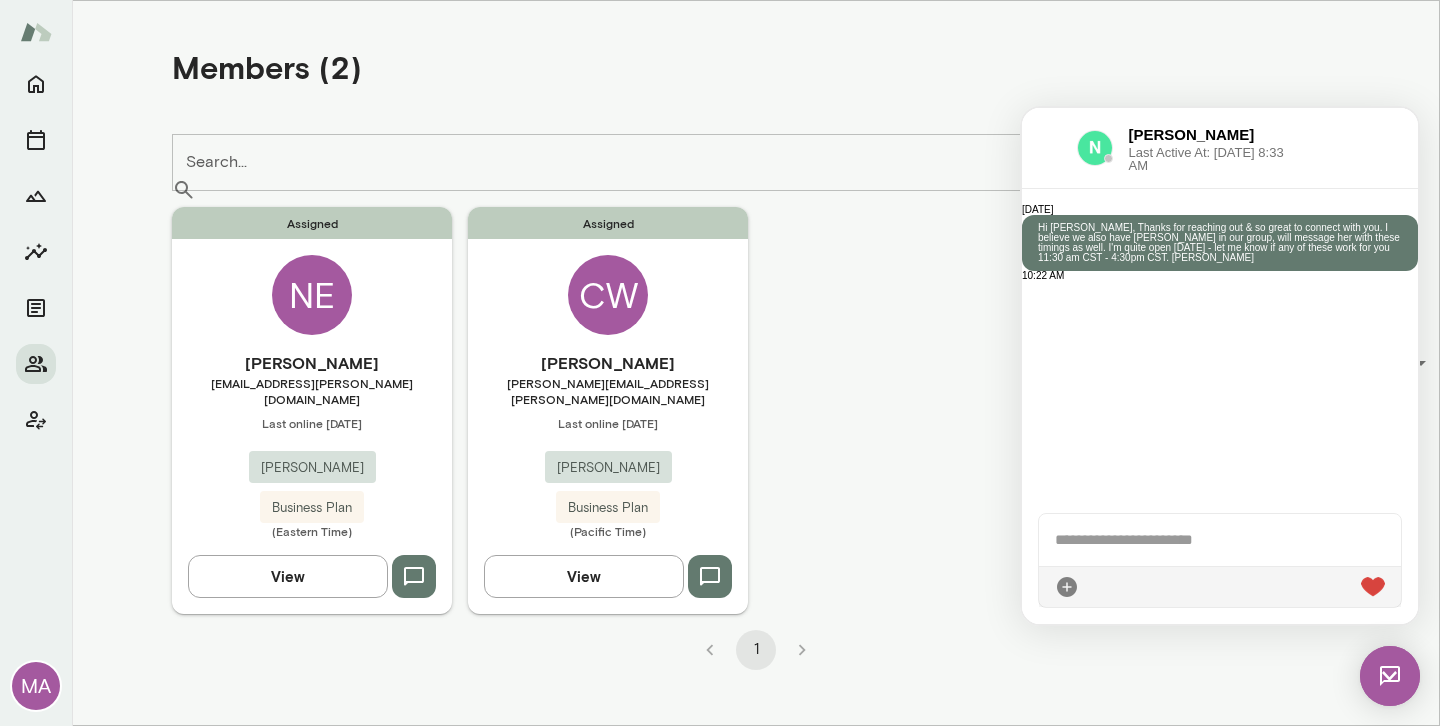 click on "Assigned CW Cathy Wright cathywright@mento.co Last online July 2 Mento Business Plan (Pacific Time) View" at bounding box center (608, 410) 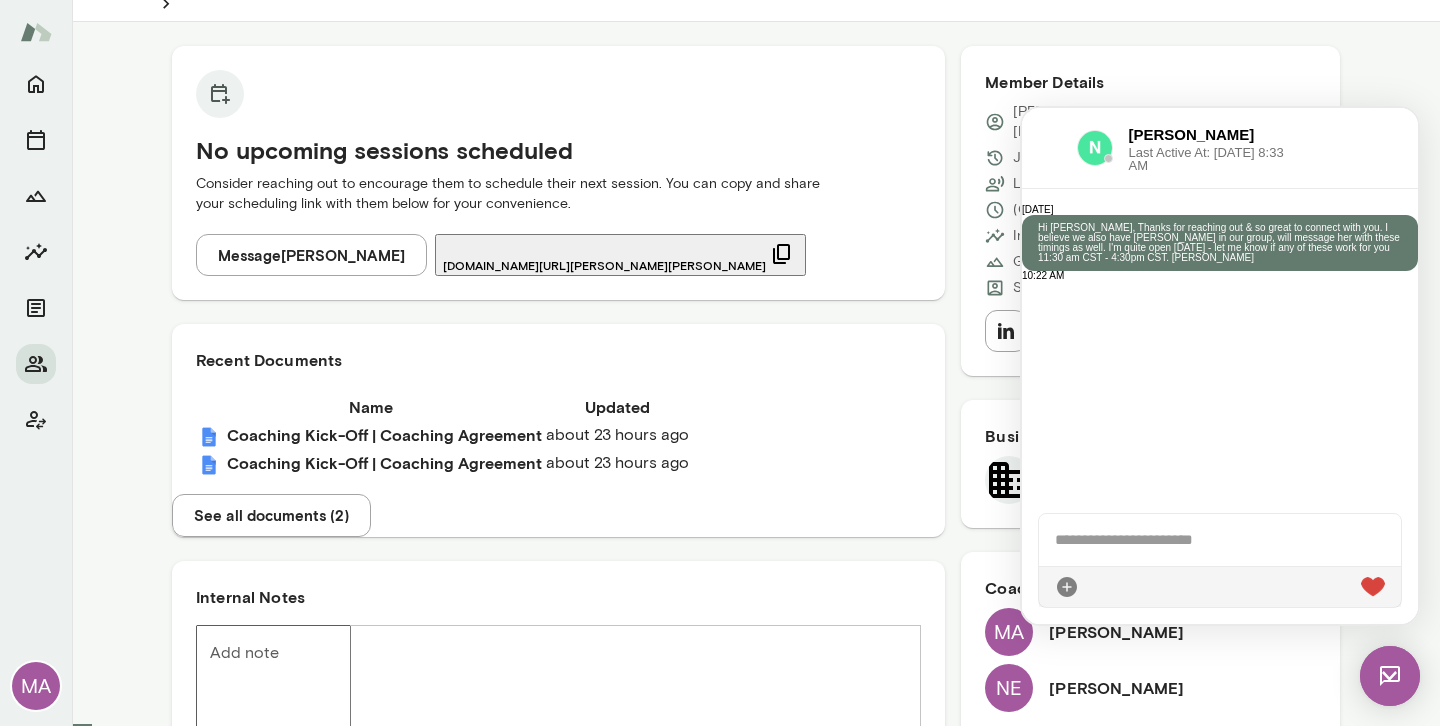 scroll, scrollTop: 215, scrollLeft: 0, axis: vertical 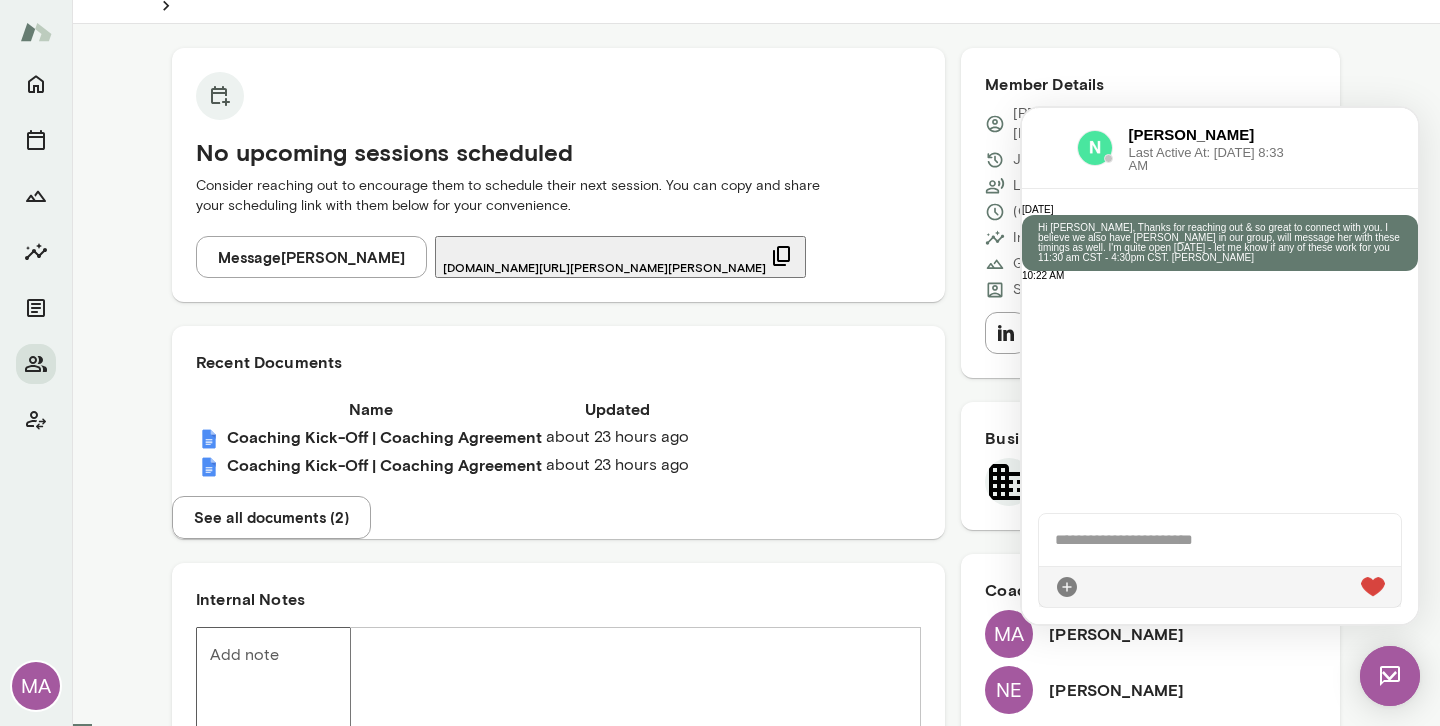 click on "Member Details   cathywright@mento.co Joined  Jun 19 Last online  Jul 2 (GMT-07:00) Los Angeles Insights Status:  Unsent Growth Plan:  Not Started Seat Type:  Standard/Leadership Message" at bounding box center [1150, 213] 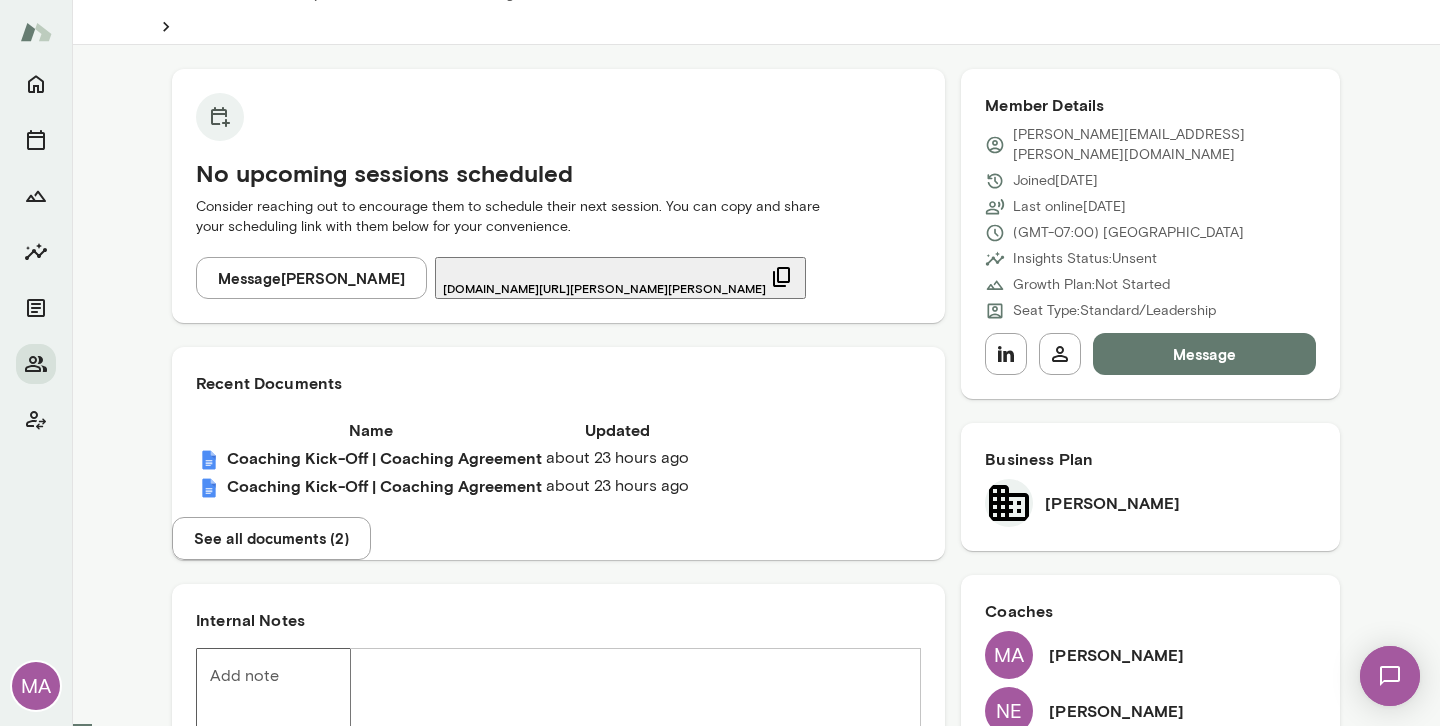 scroll, scrollTop: 193, scrollLeft: 0, axis: vertical 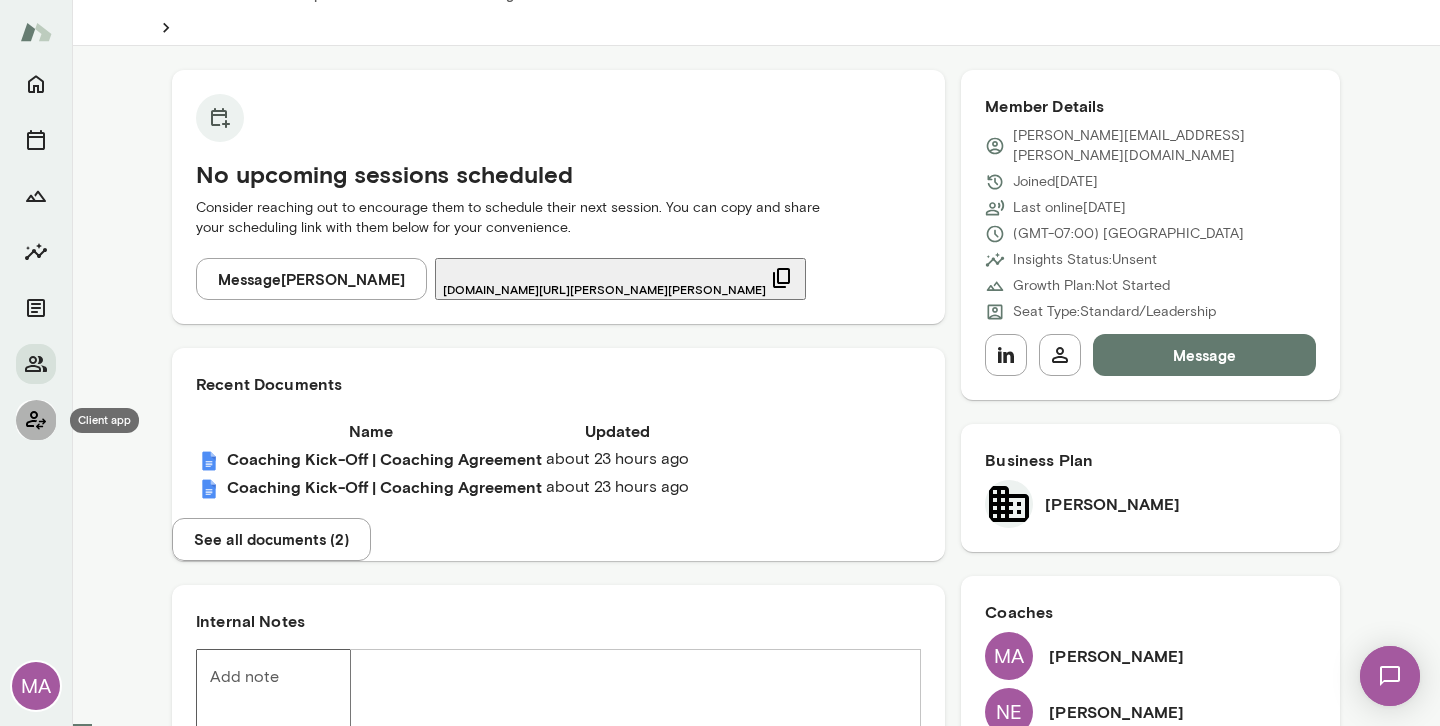 click 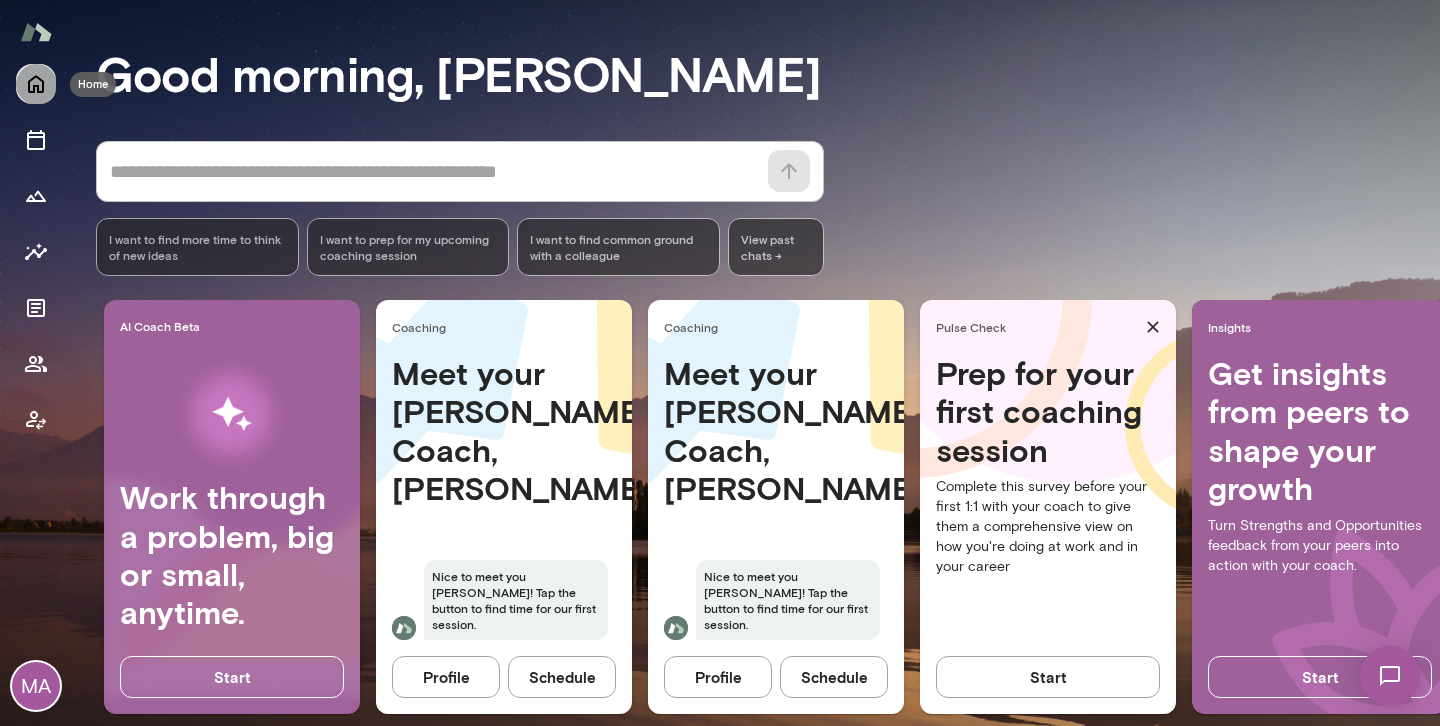 click 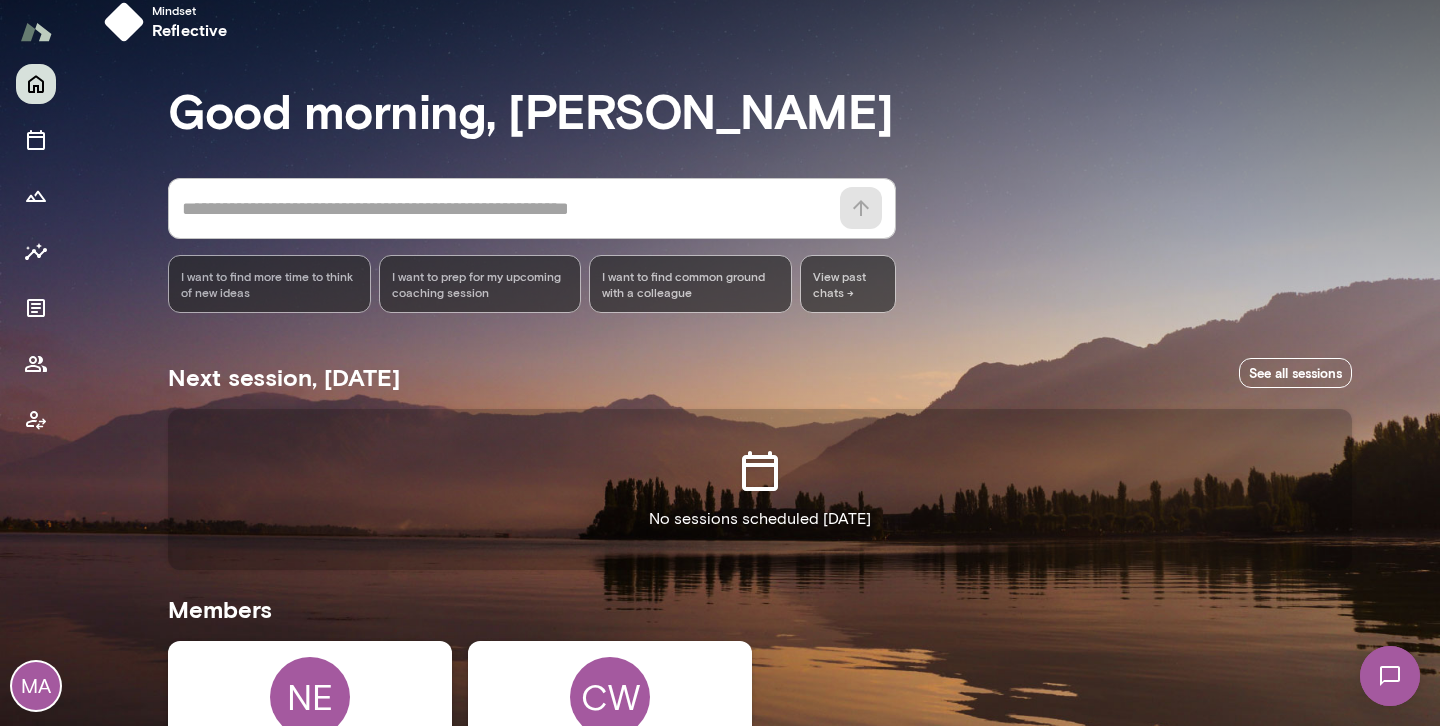 scroll, scrollTop: 0, scrollLeft: 0, axis: both 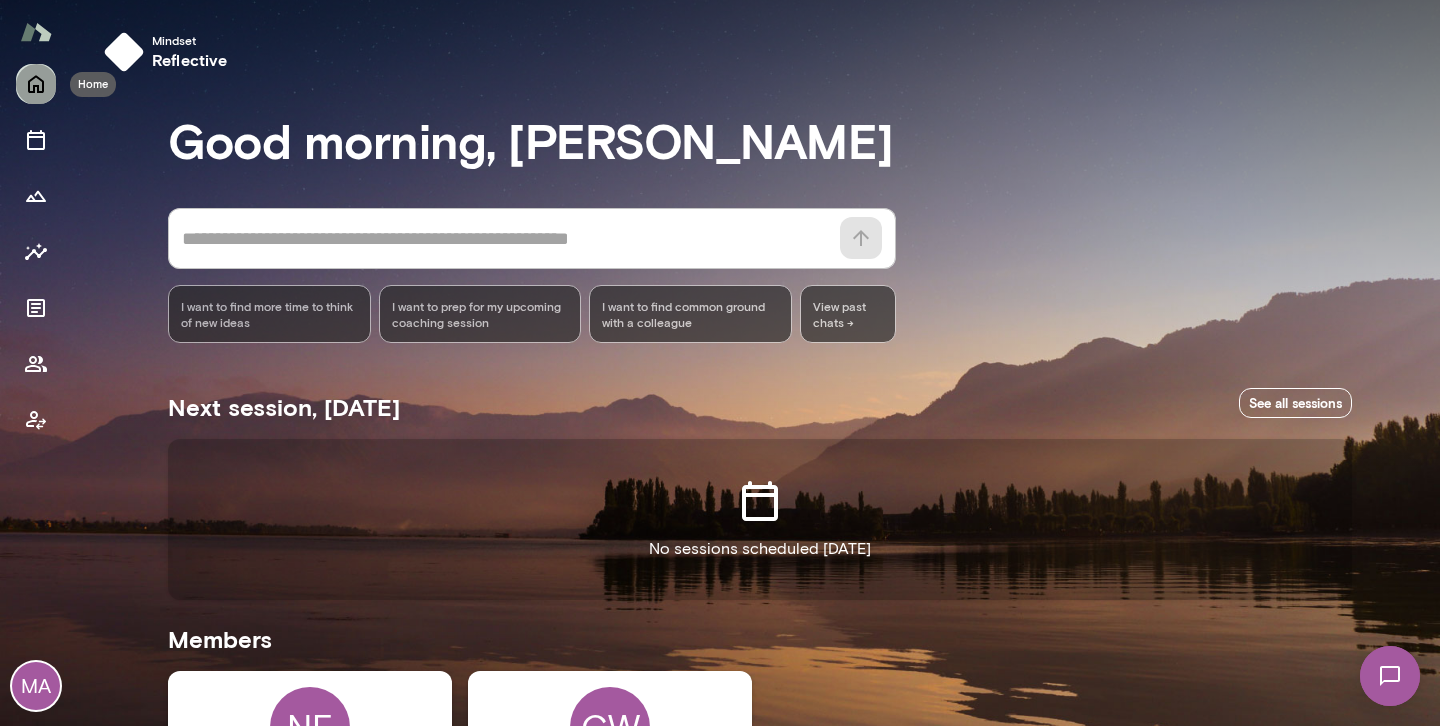 click 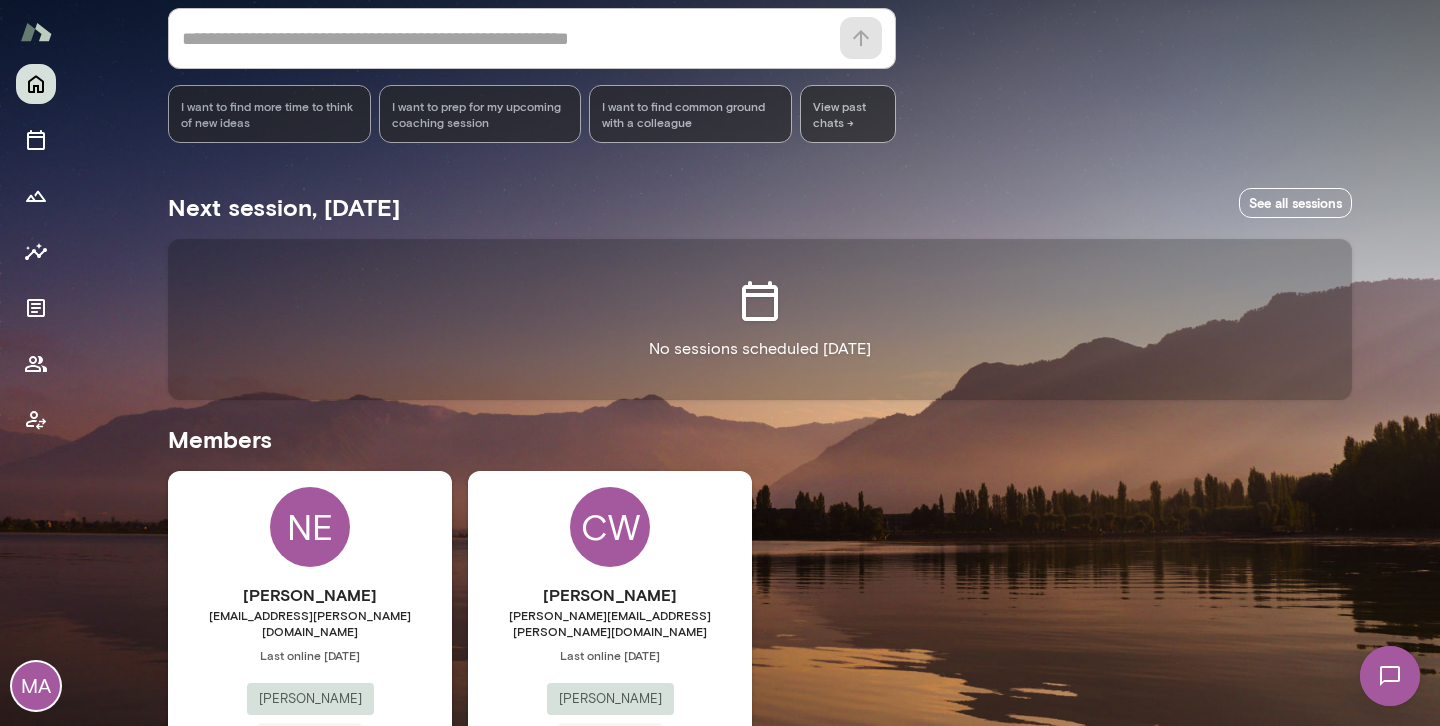 scroll, scrollTop: 327, scrollLeft: 0, axis: vertical 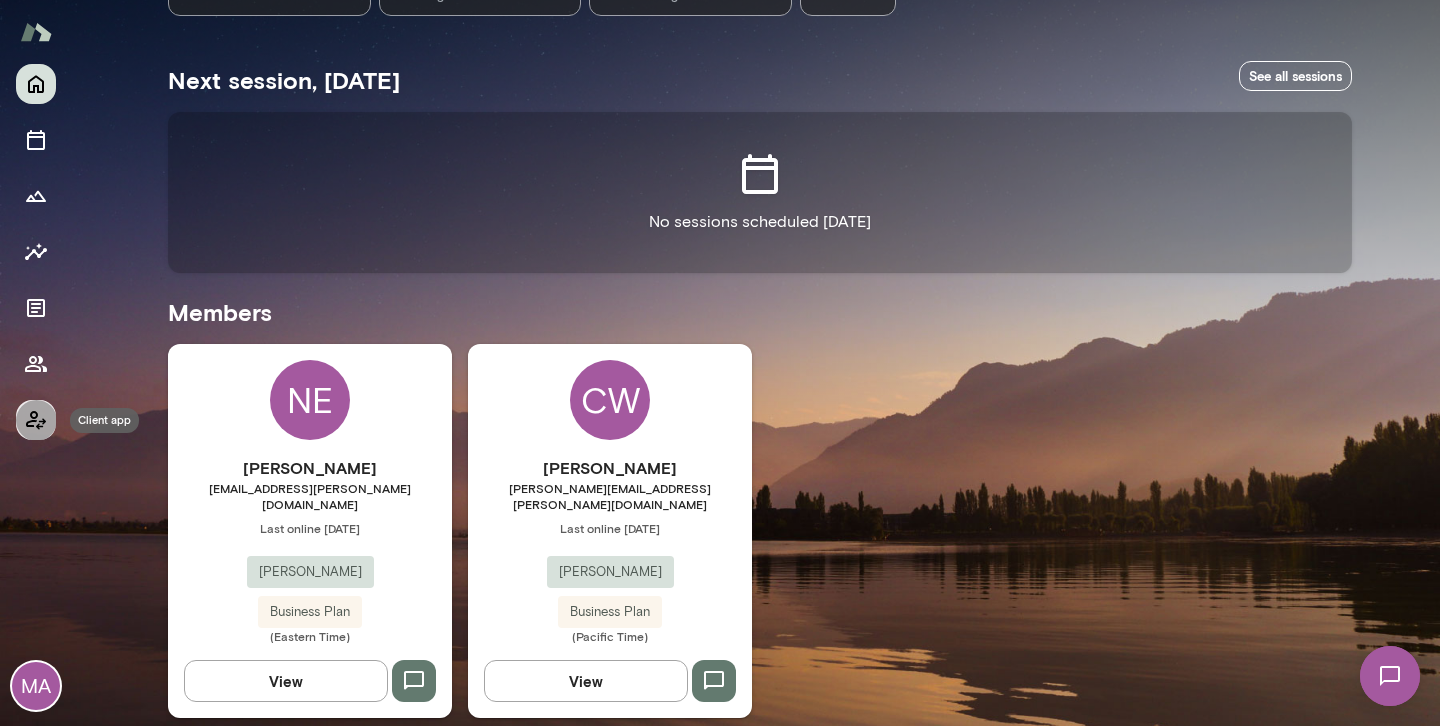 click 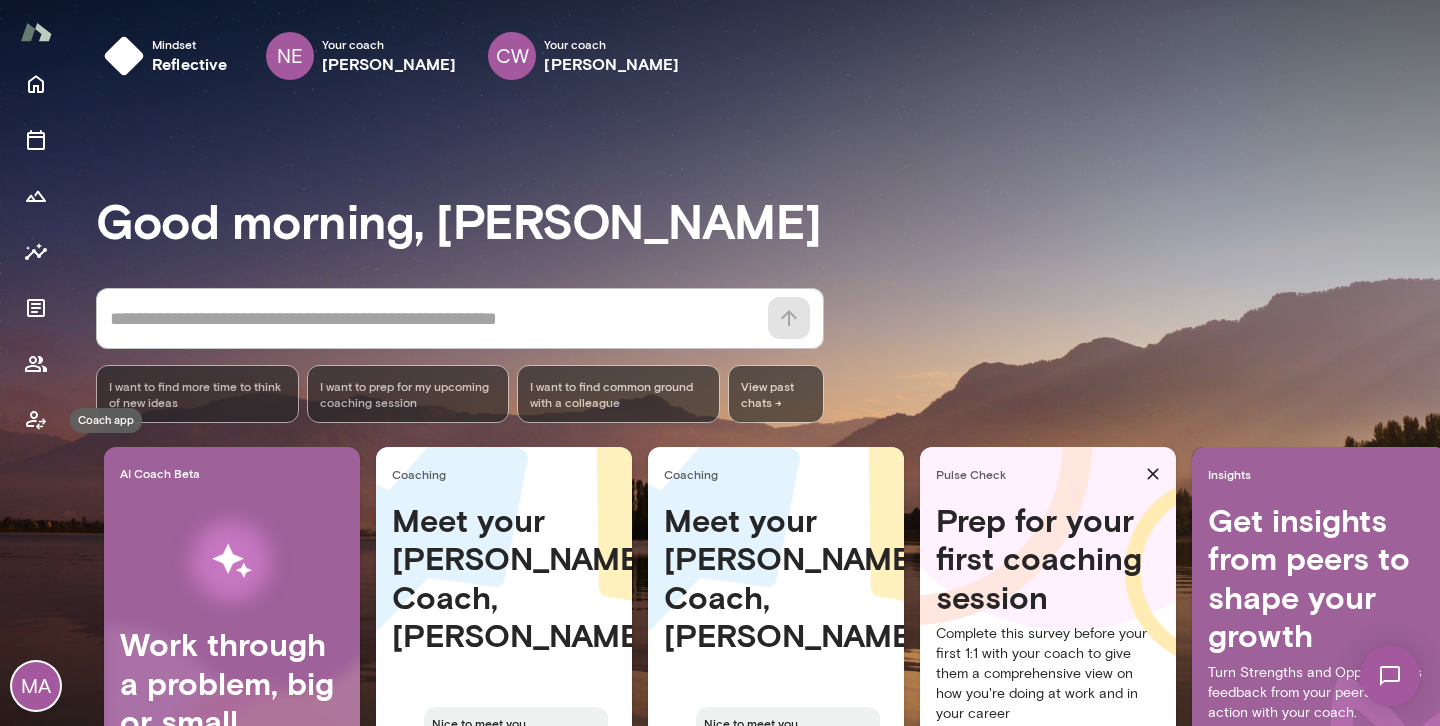 click 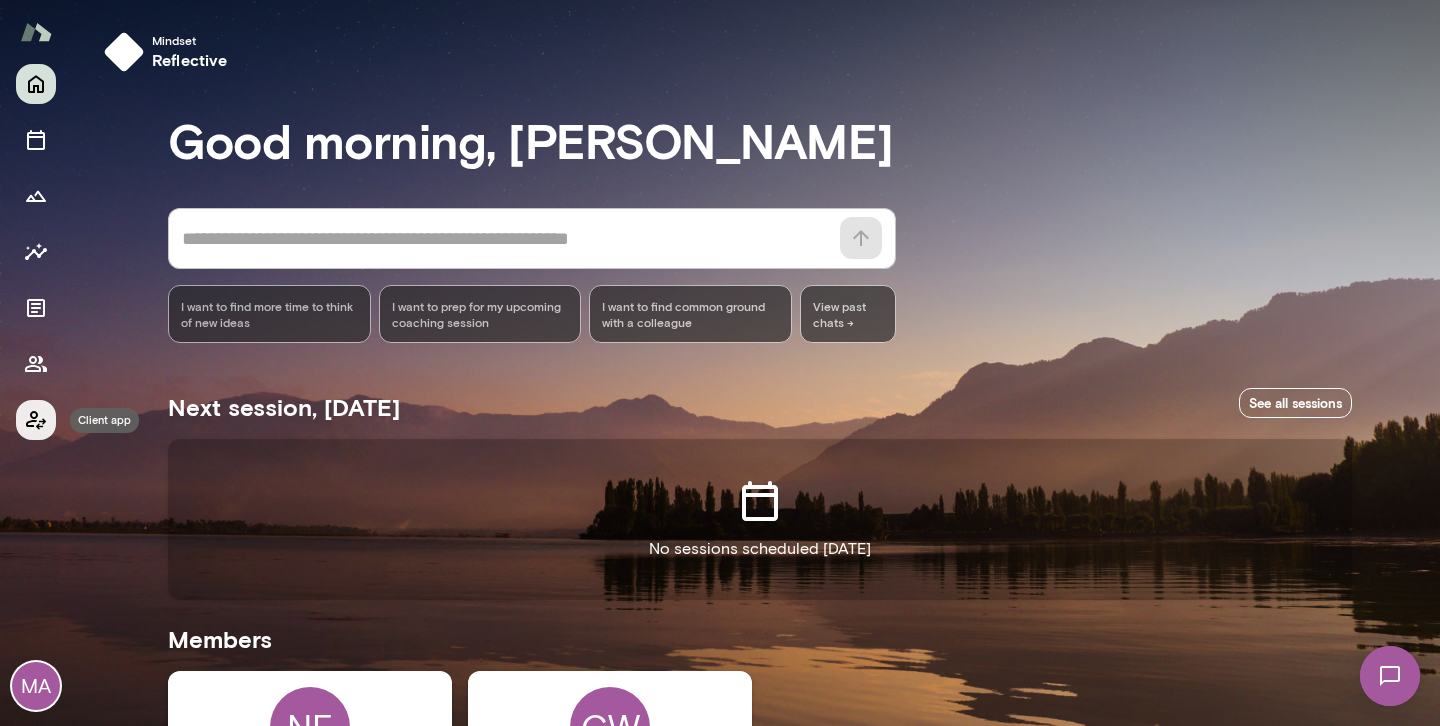 click 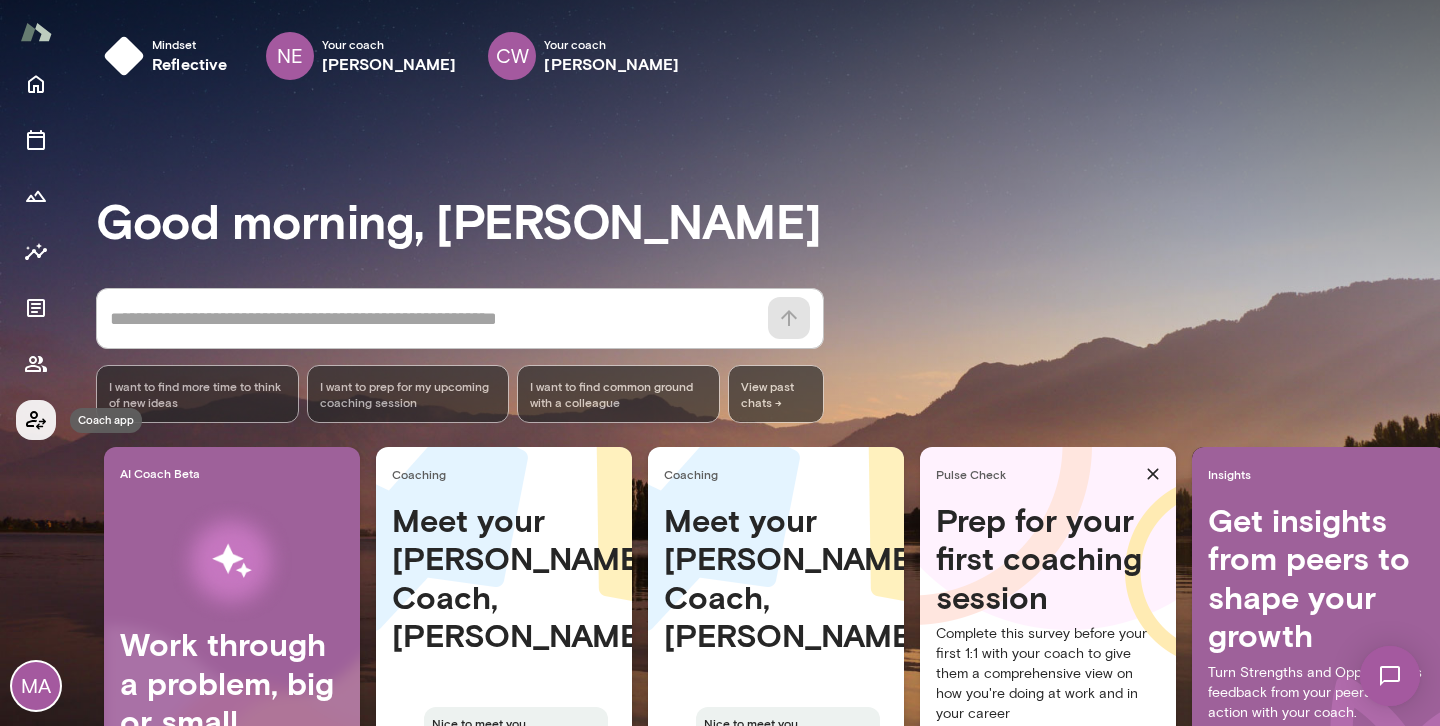 click 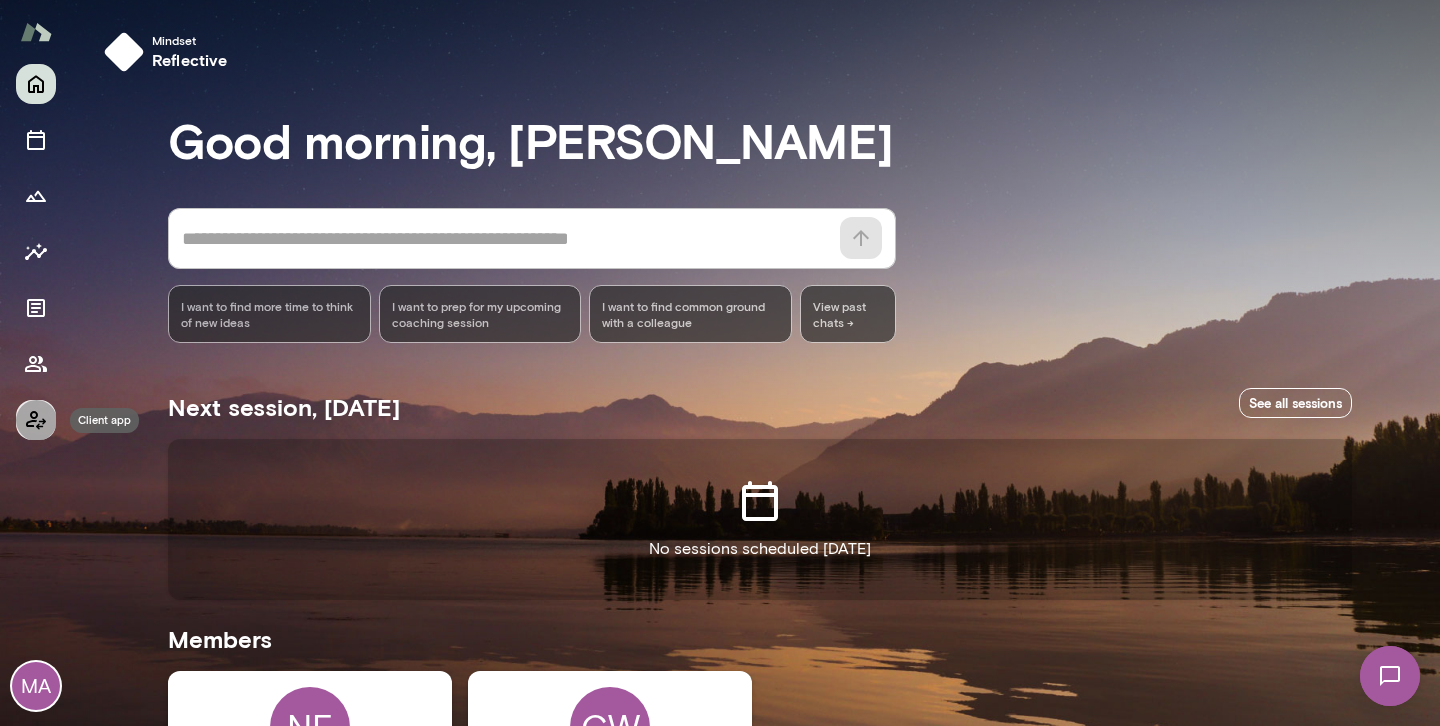 click 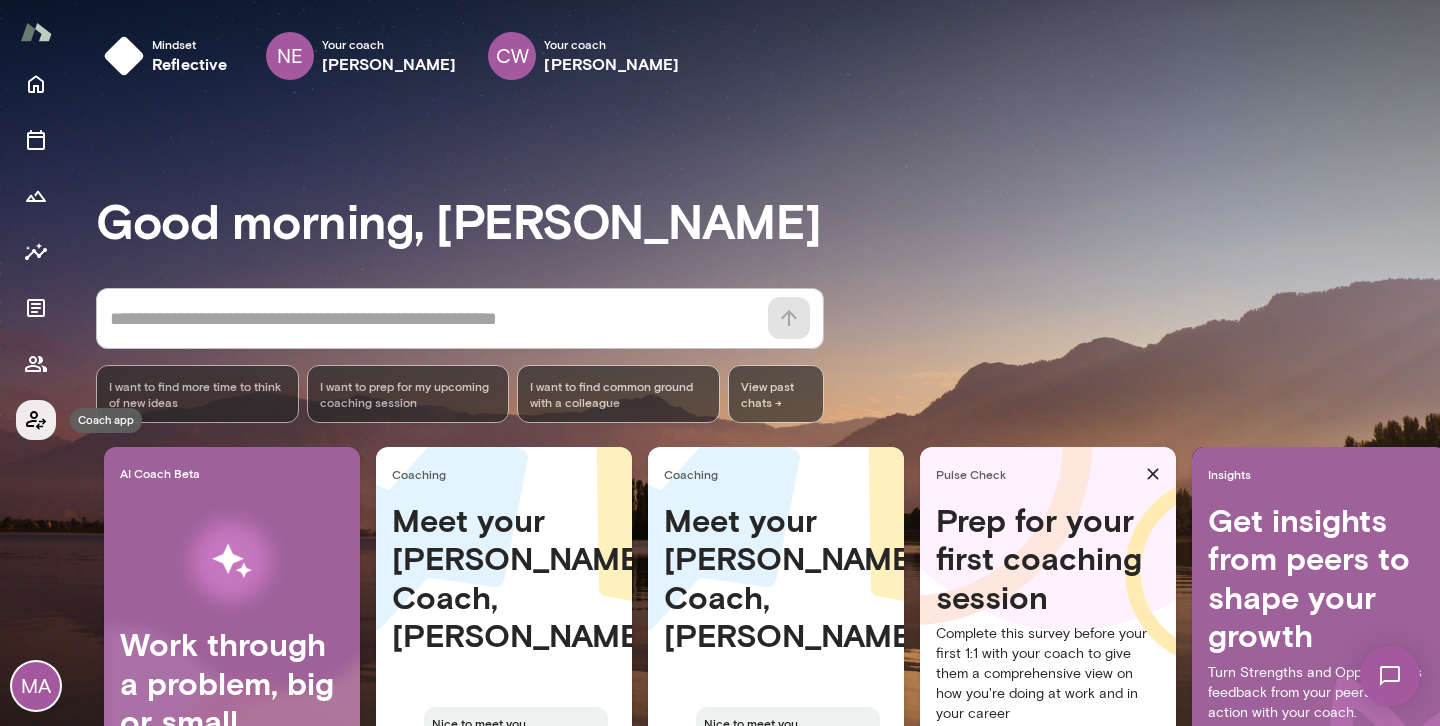 click 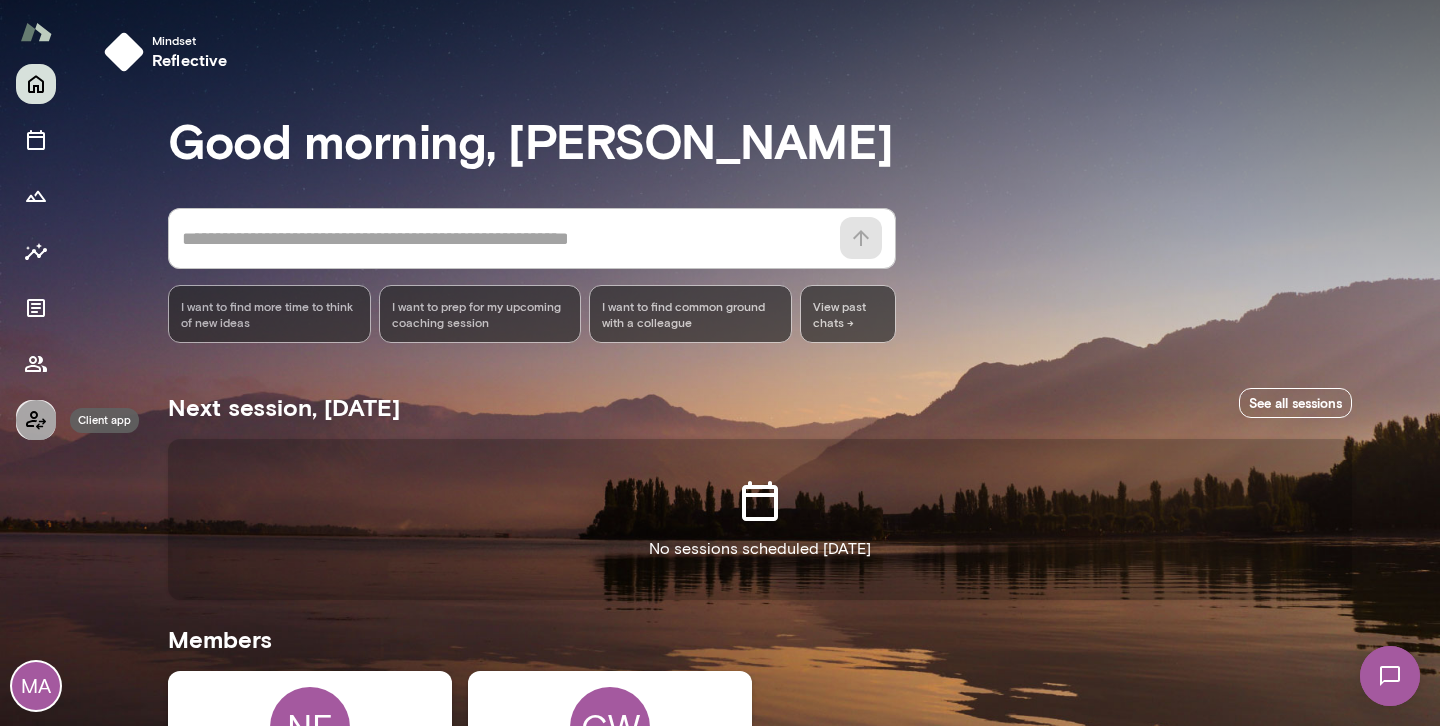 click 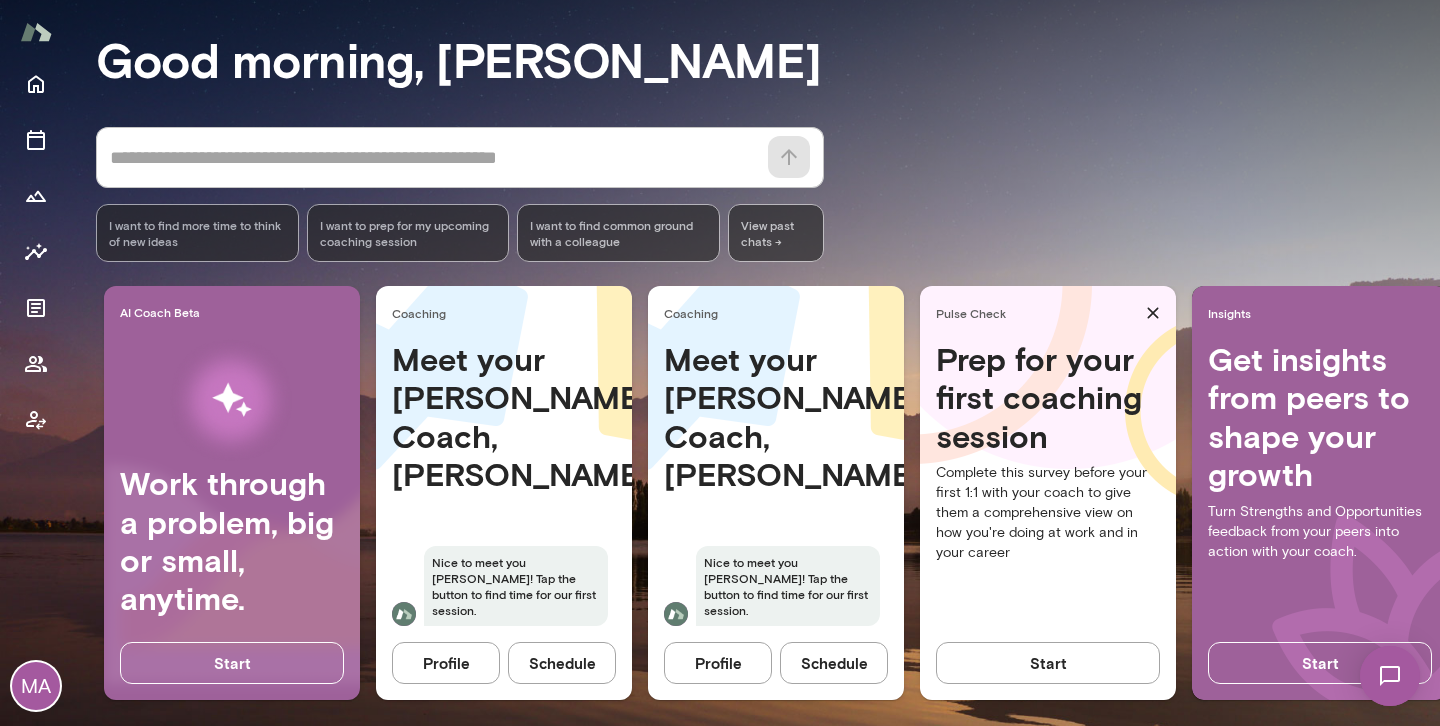 scroll, scrollTop: 175, scrollLeft: 0, axis: vertical 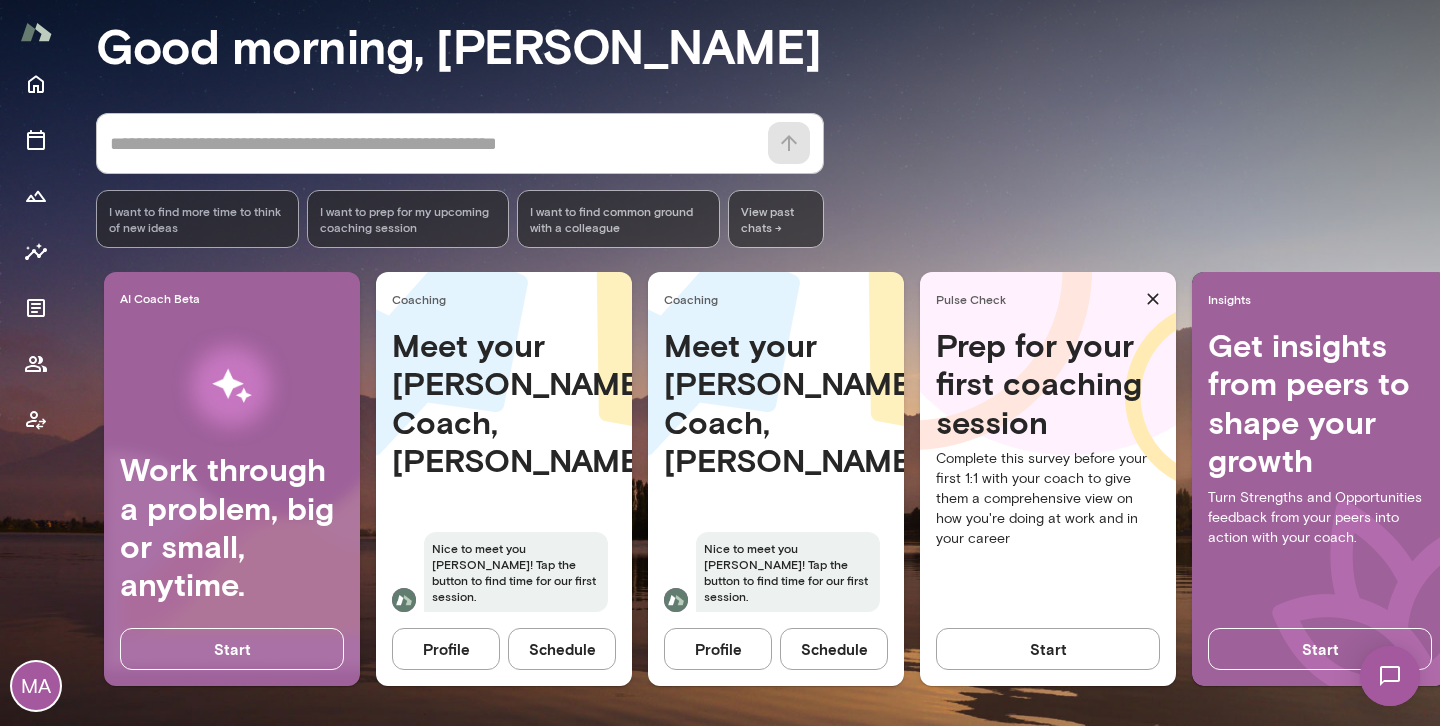 click on "Nice to meet you Monica! Tap the button to find time for our first session." at bounding box center [516, 572] 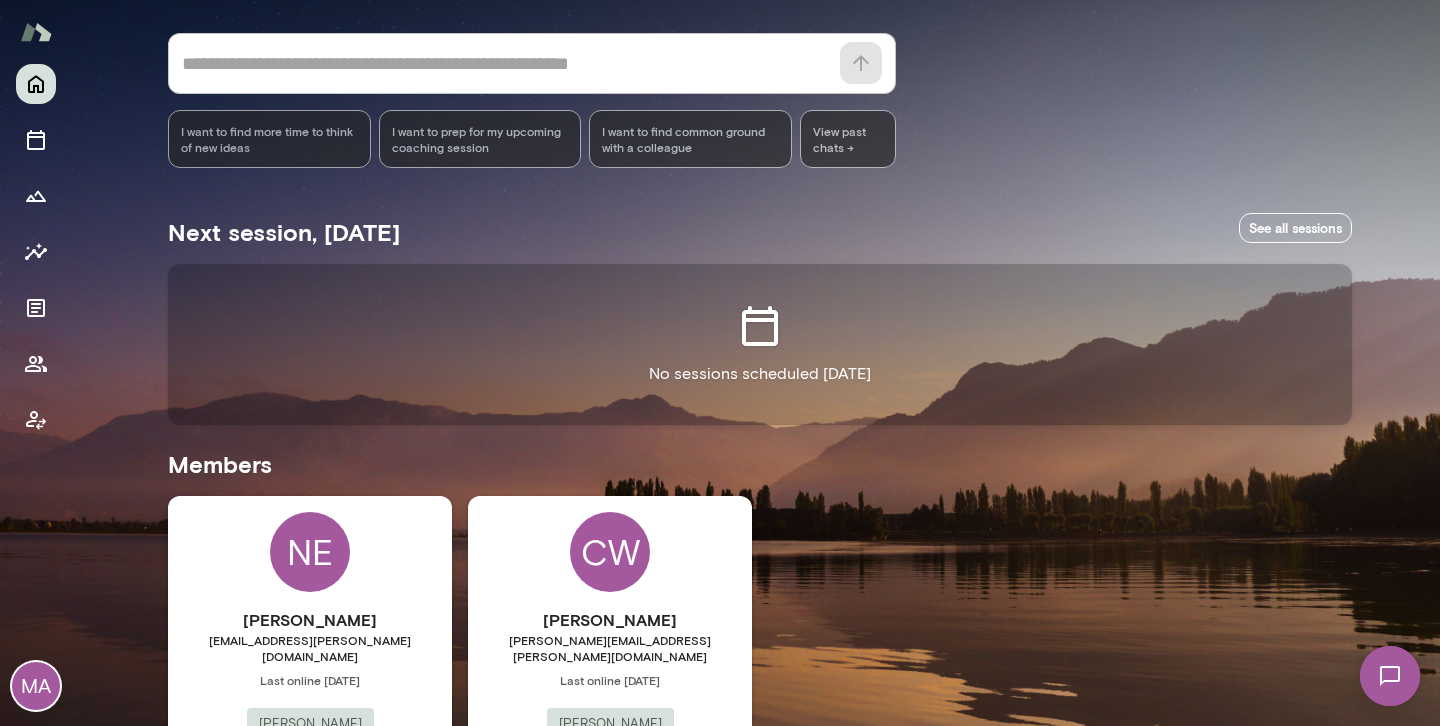 scroll, scrollTop: 327, scrollLeft: 0, axis: vertical 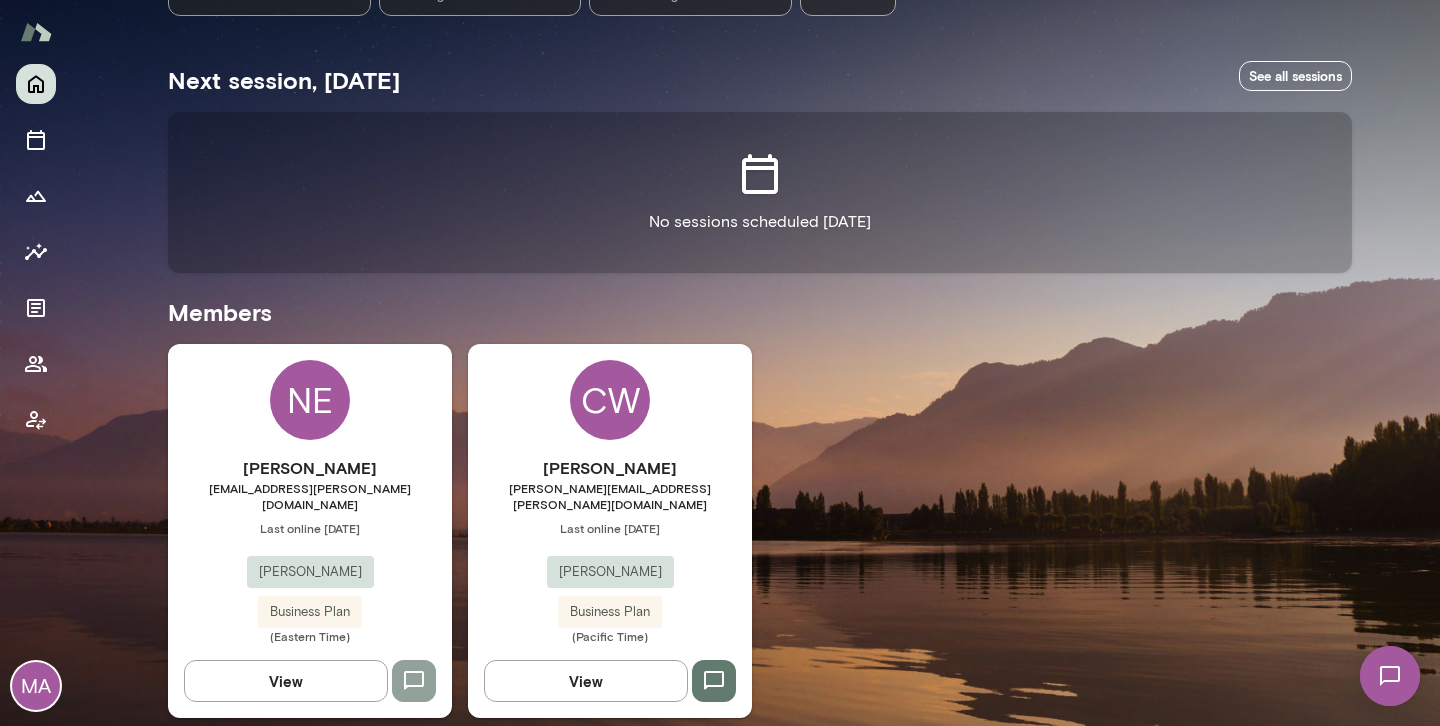 click 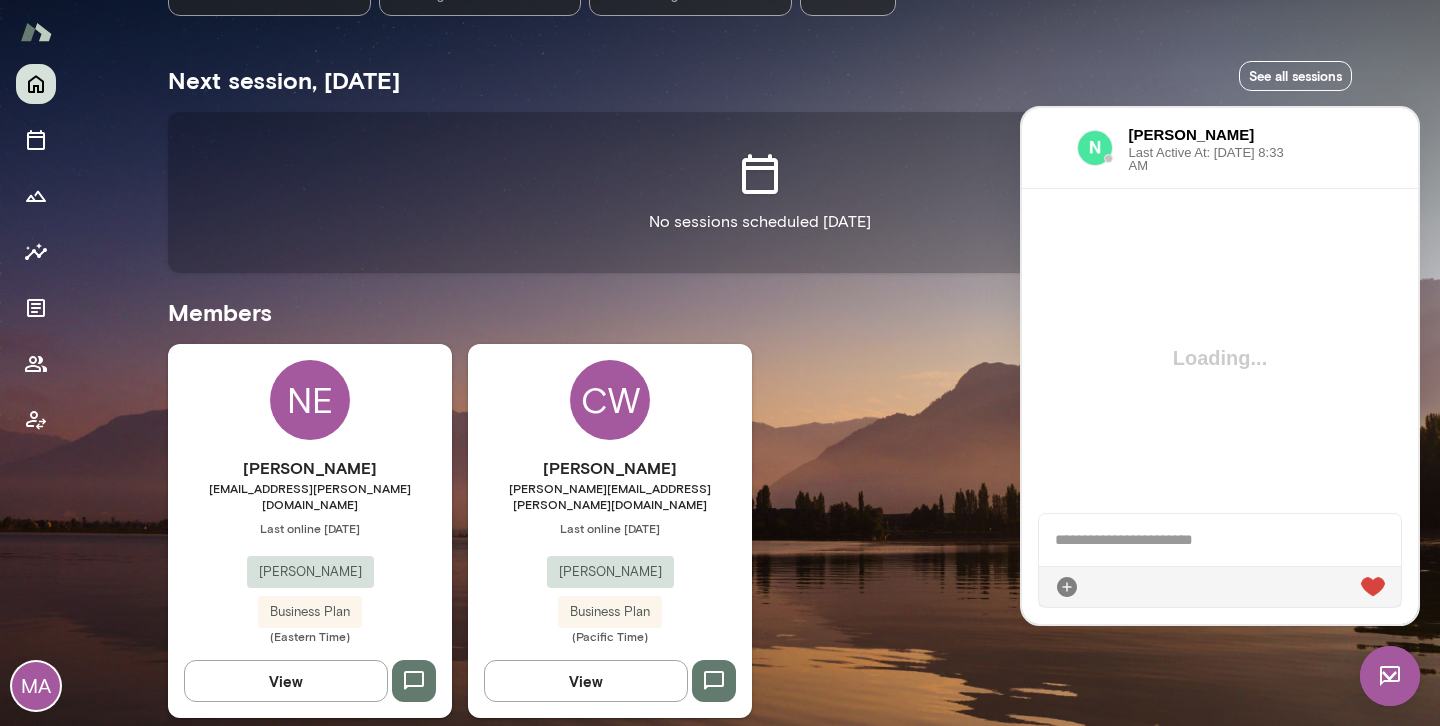 scroll, scrollTop: 0, scrollLeft: 0, axis: both 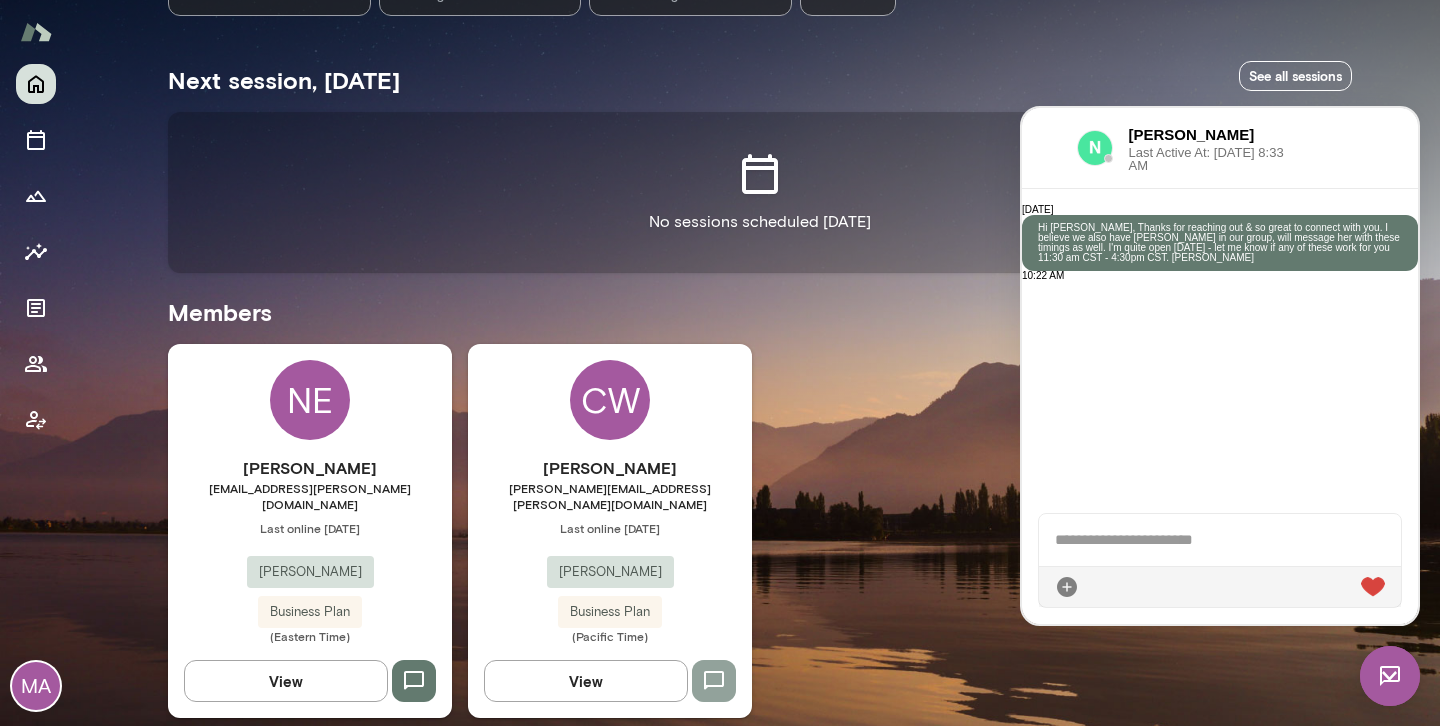 click 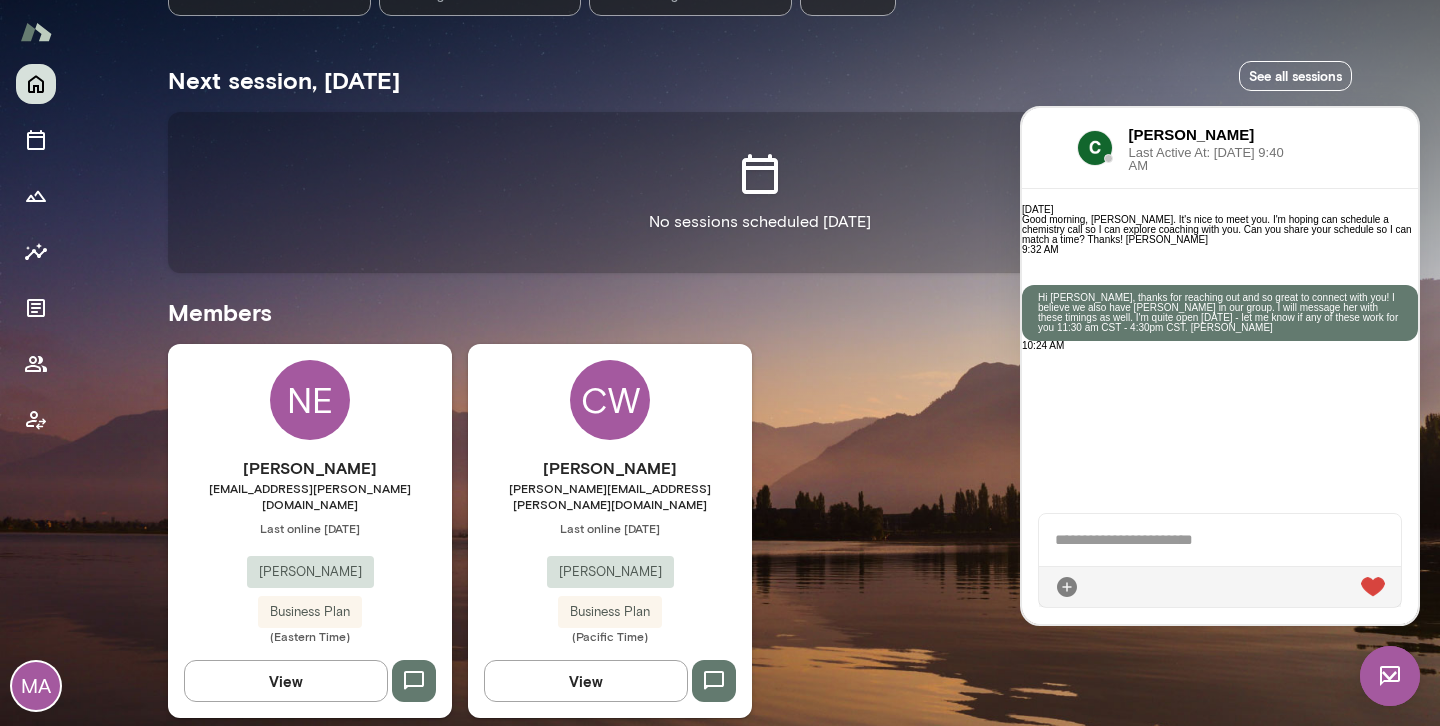 scroll, scrollTop: 0, scrollLeft: 0, axis: both 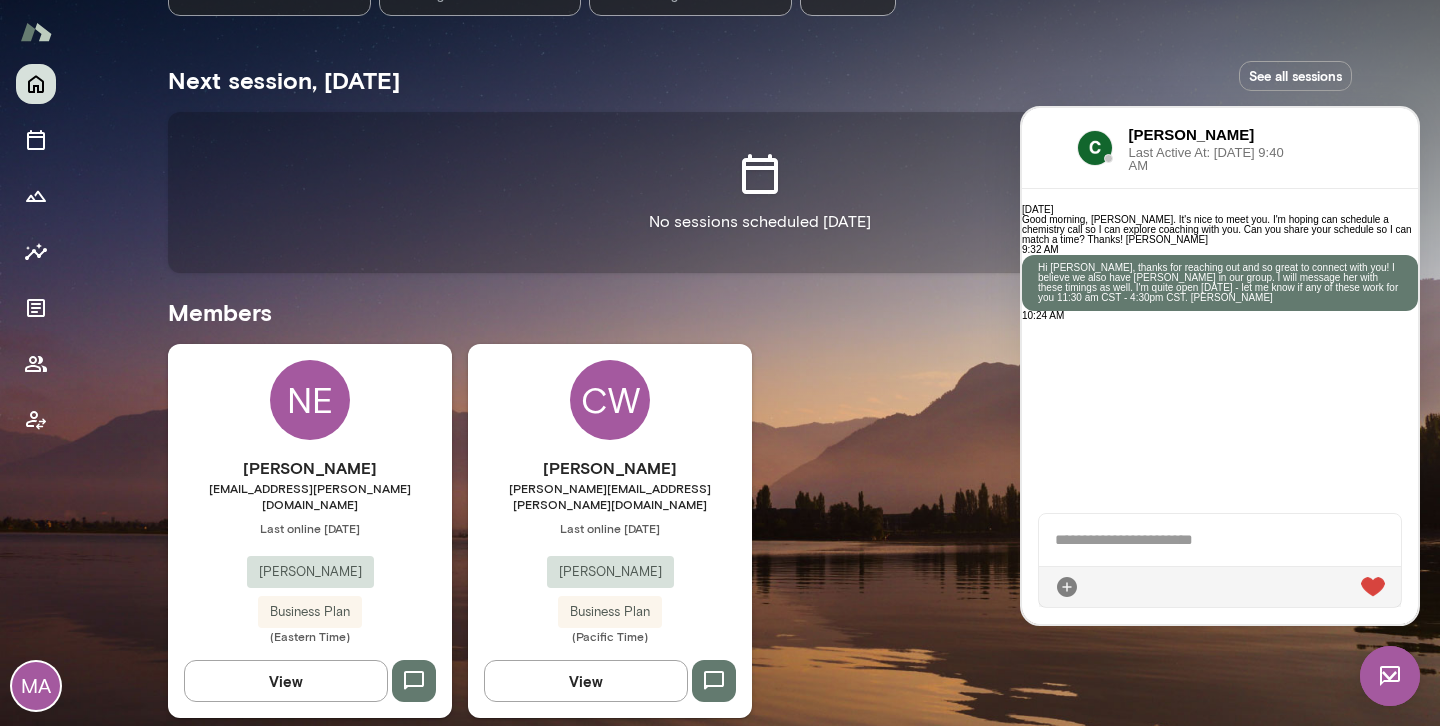 click on "See all sessions" at bounding box center (1295, 76) 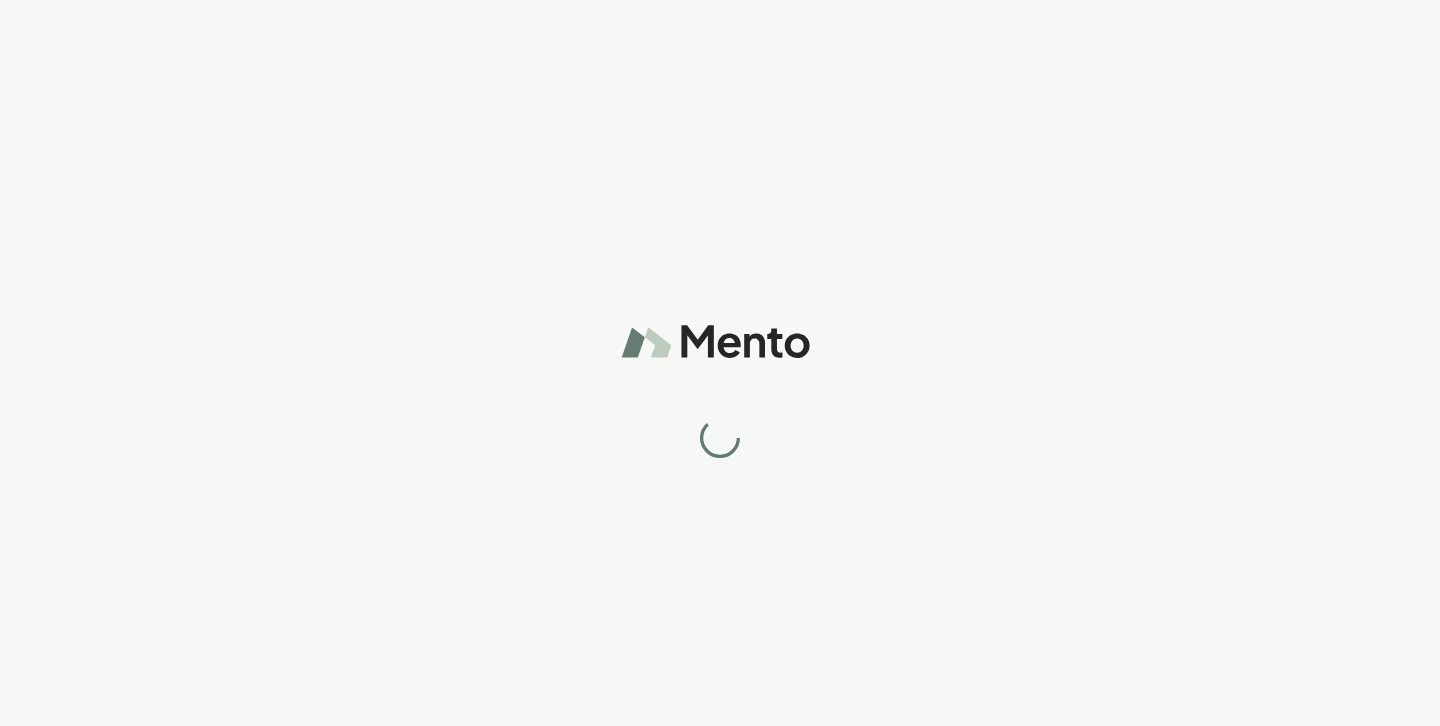scroll, scrollTop: 0, scrollLeft: 0, axis: both 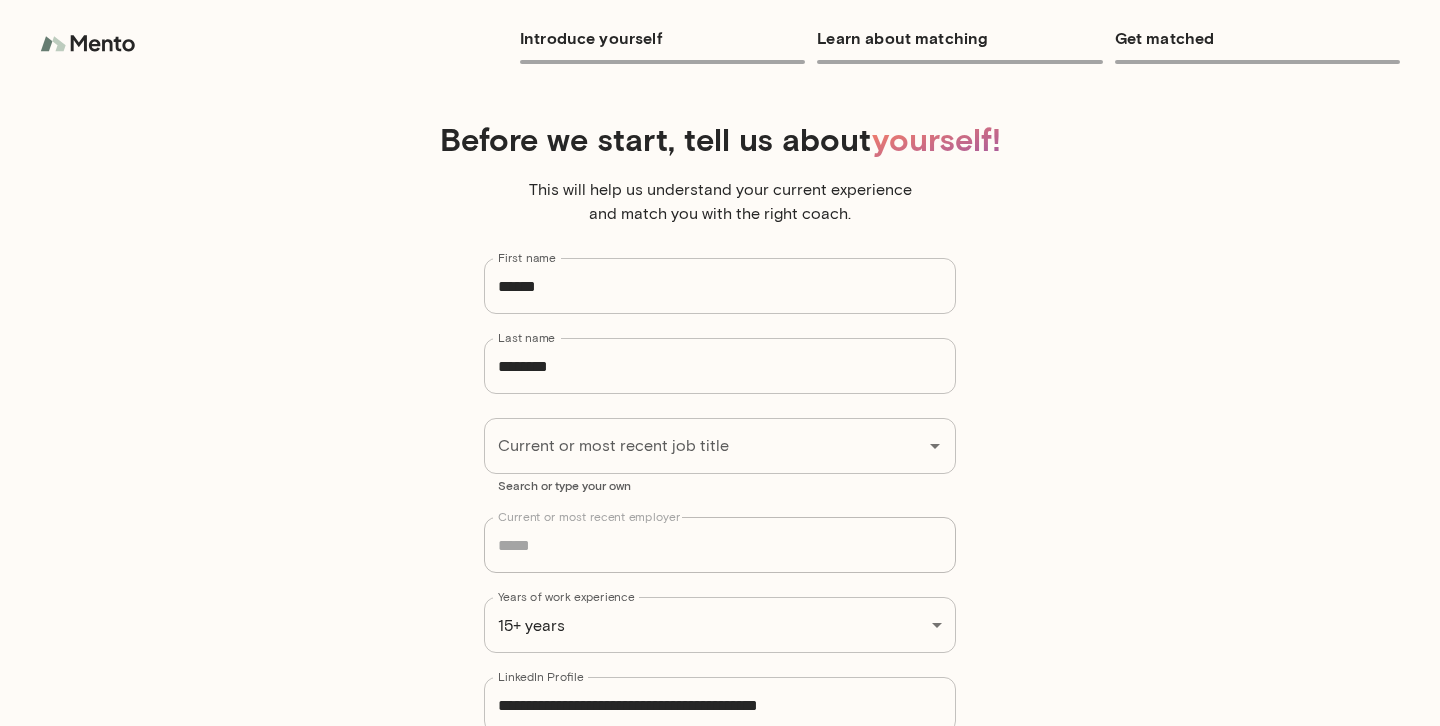 type on "**********" 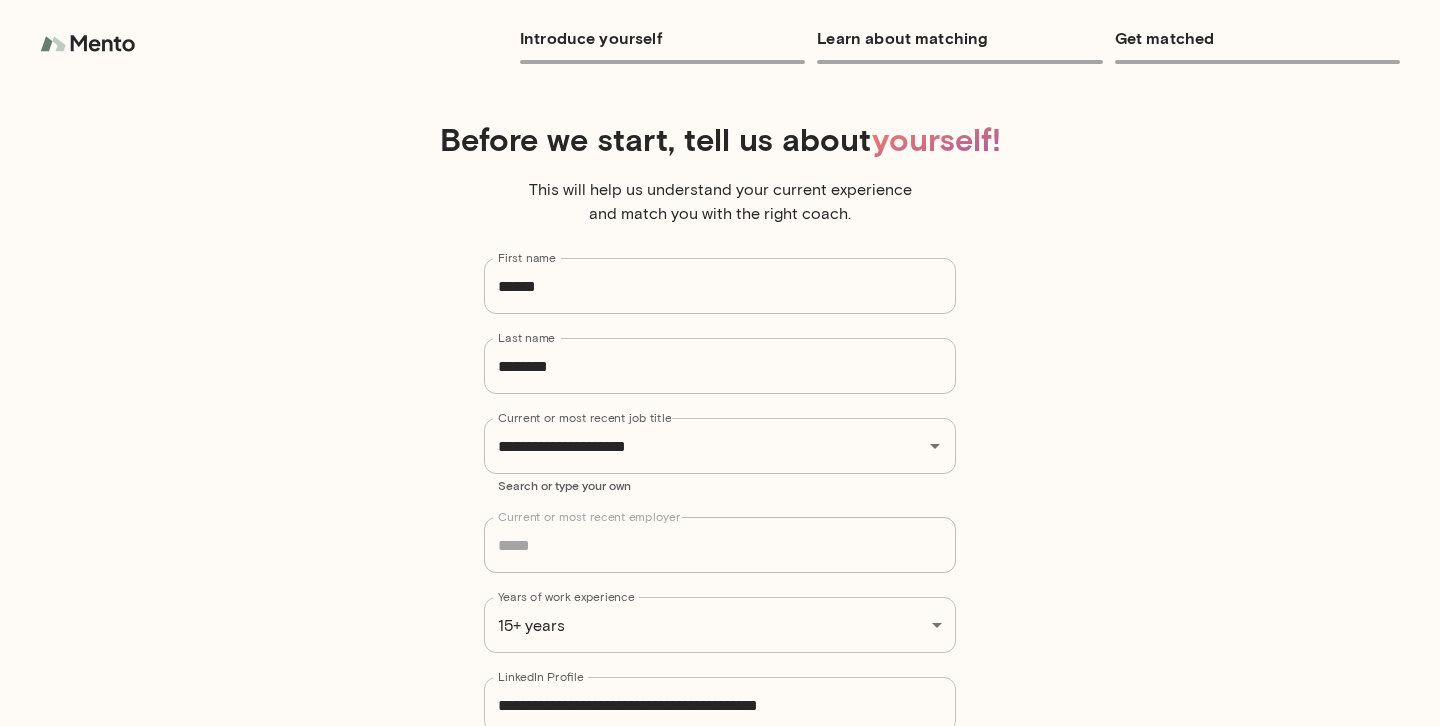 scroll, scrollTop: 0, scrollLeft: 0, axis: both 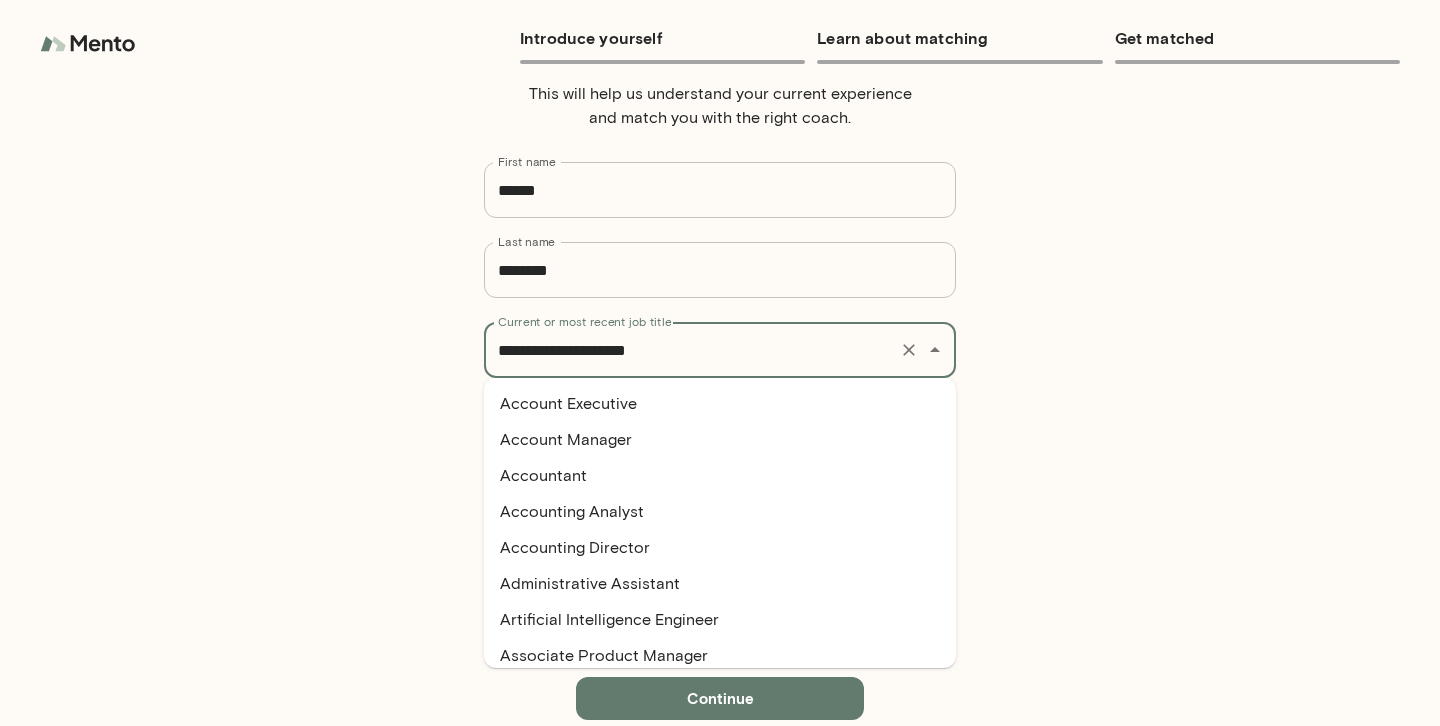 click on "**********" at bounding box center (692, 350) 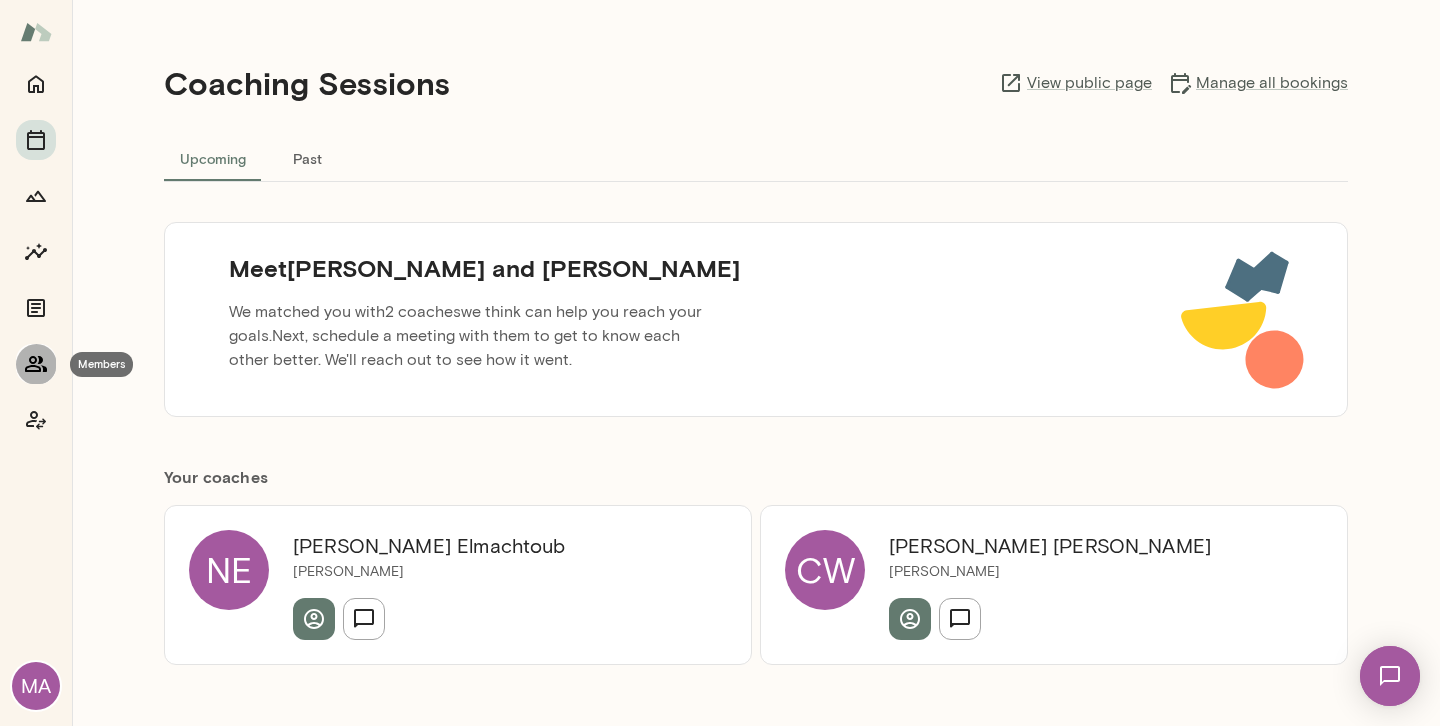 click 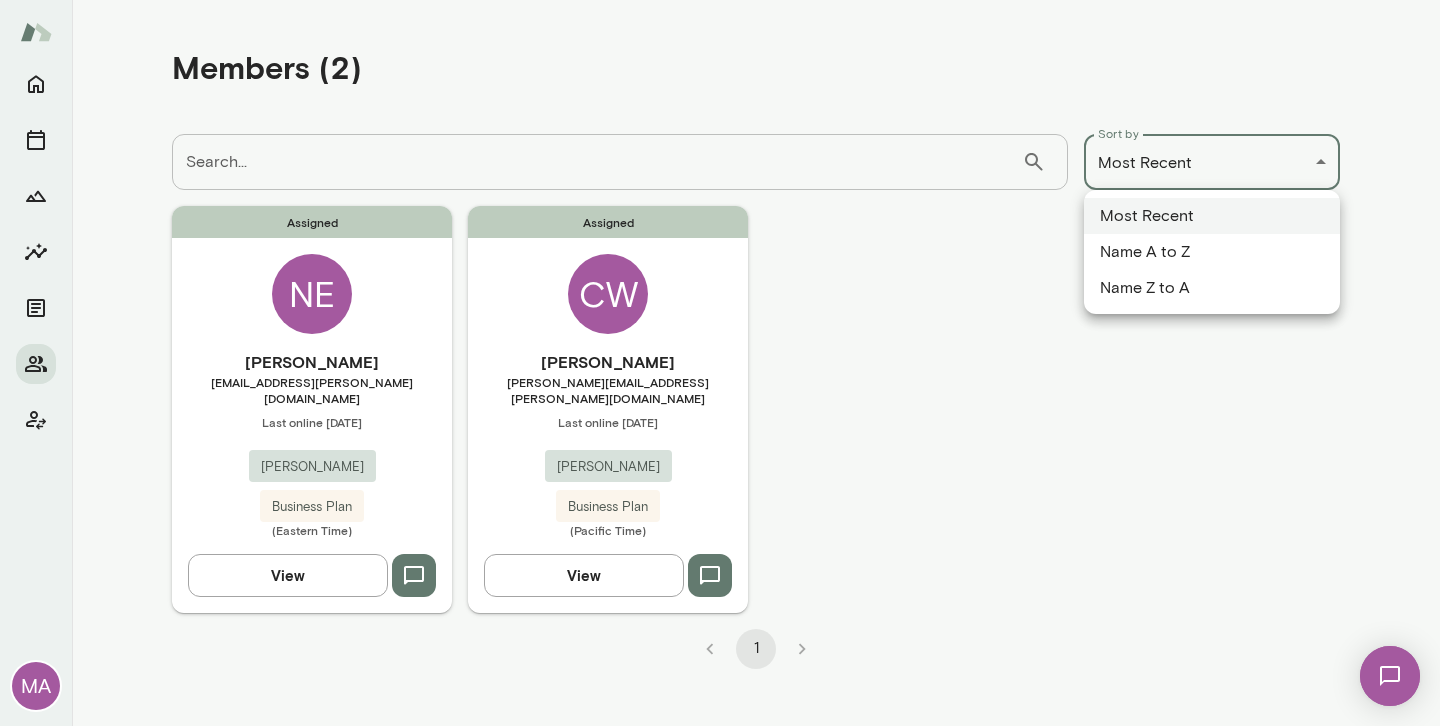 click on "**********" at bounding box center [720, 0] 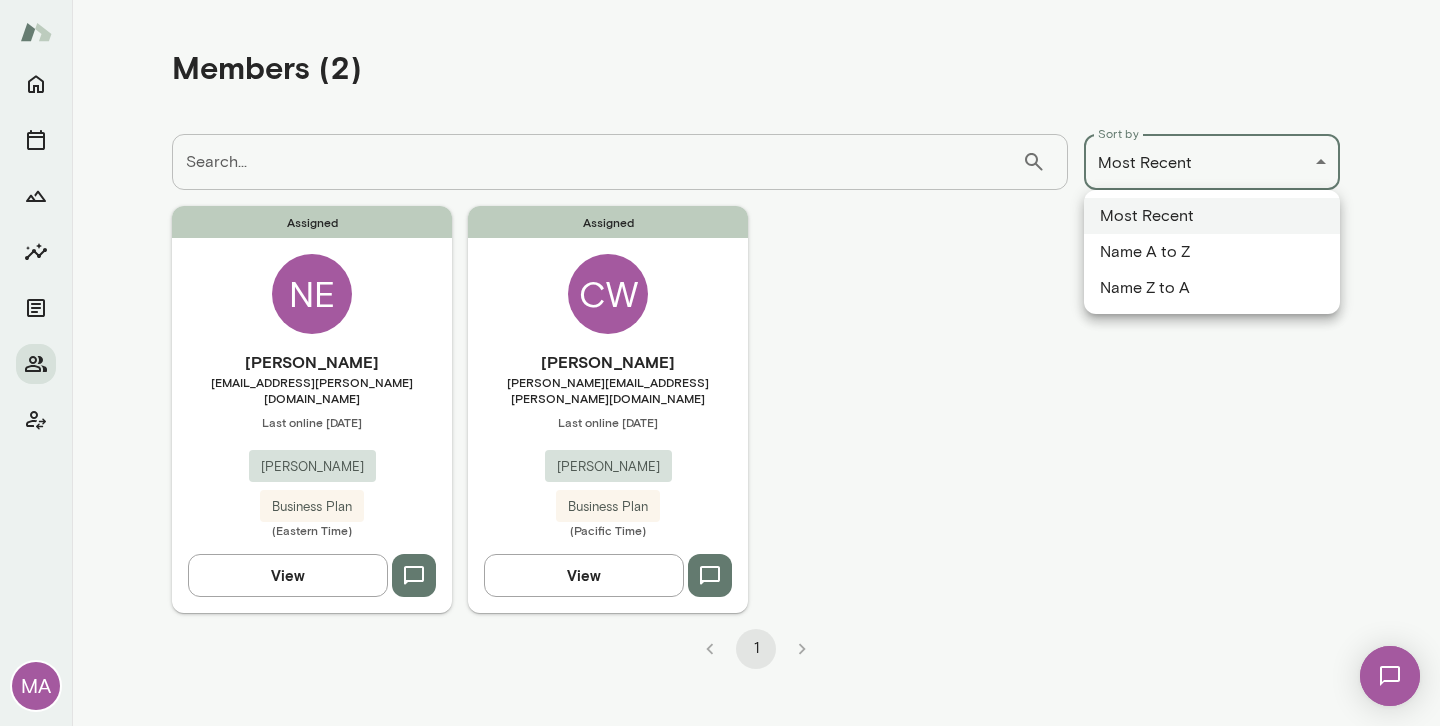 click at bounding box center (720, 363) 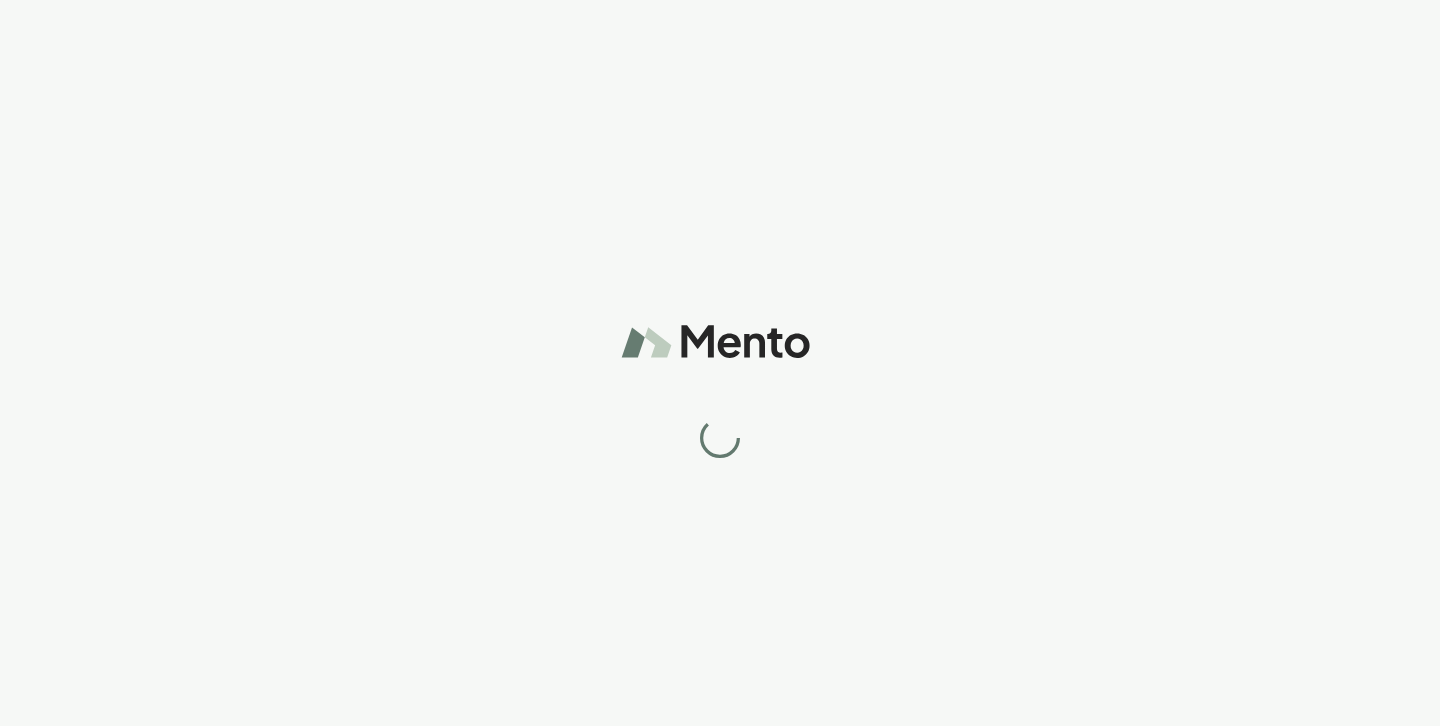 scroll, scrollTop: 0, scrollLeft: 0, axis: both 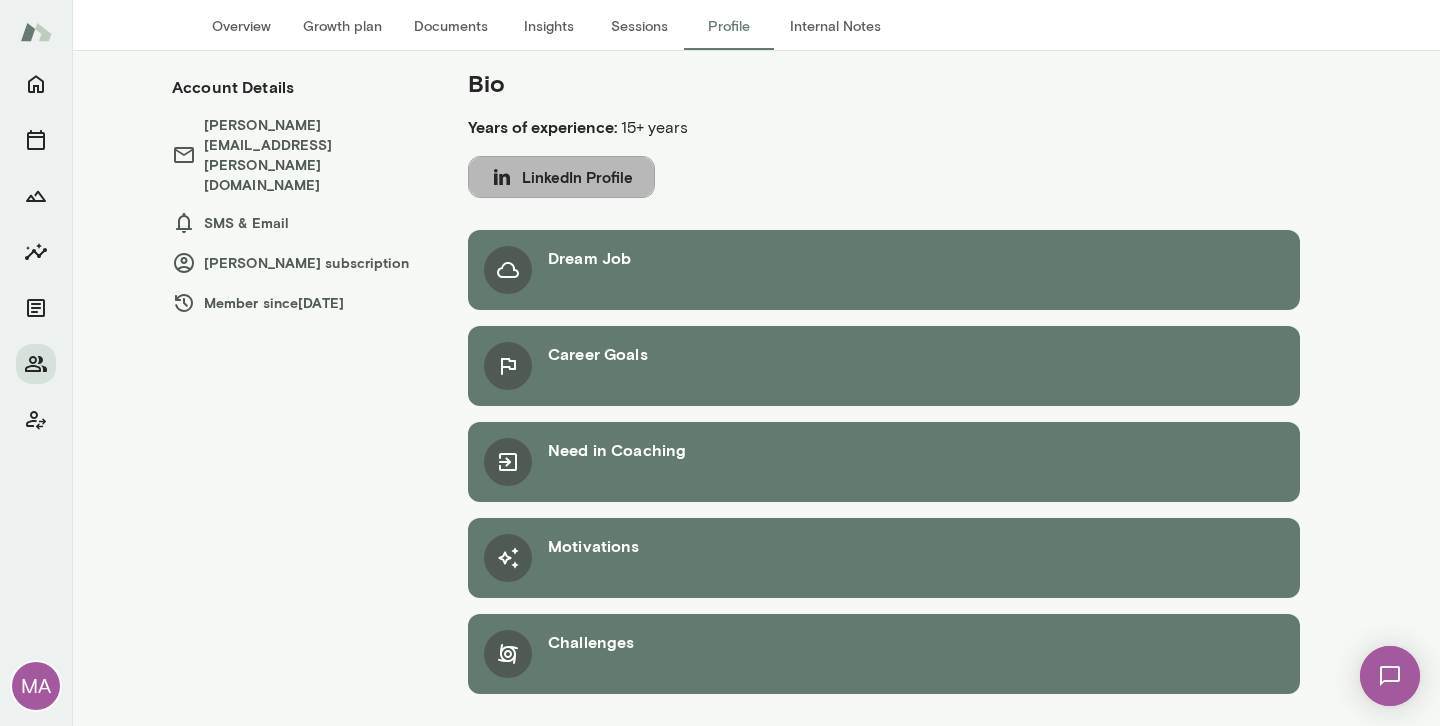 click on "LinkedIn Profile" at bounding box center (561, 177) 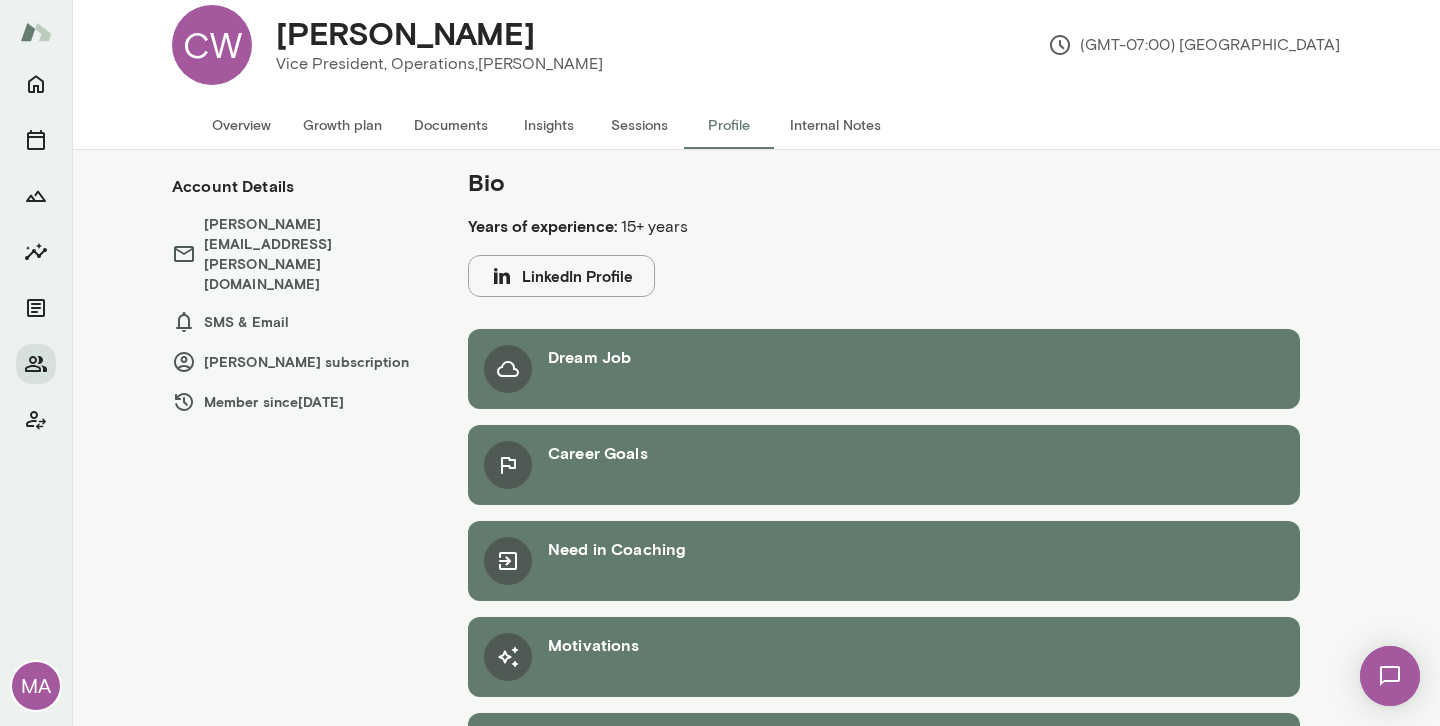 scroll, scrollTop: 6, scrollLeft: 0, axis: vertical 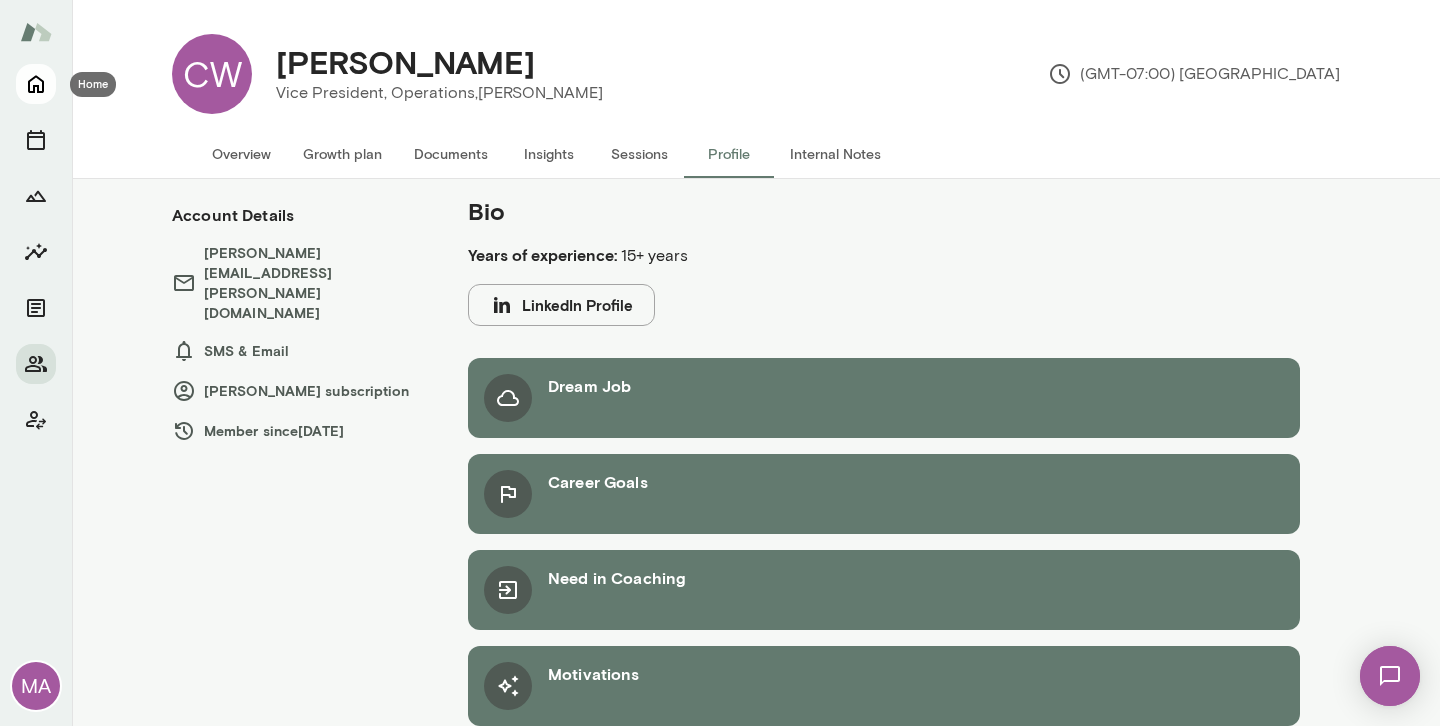 click 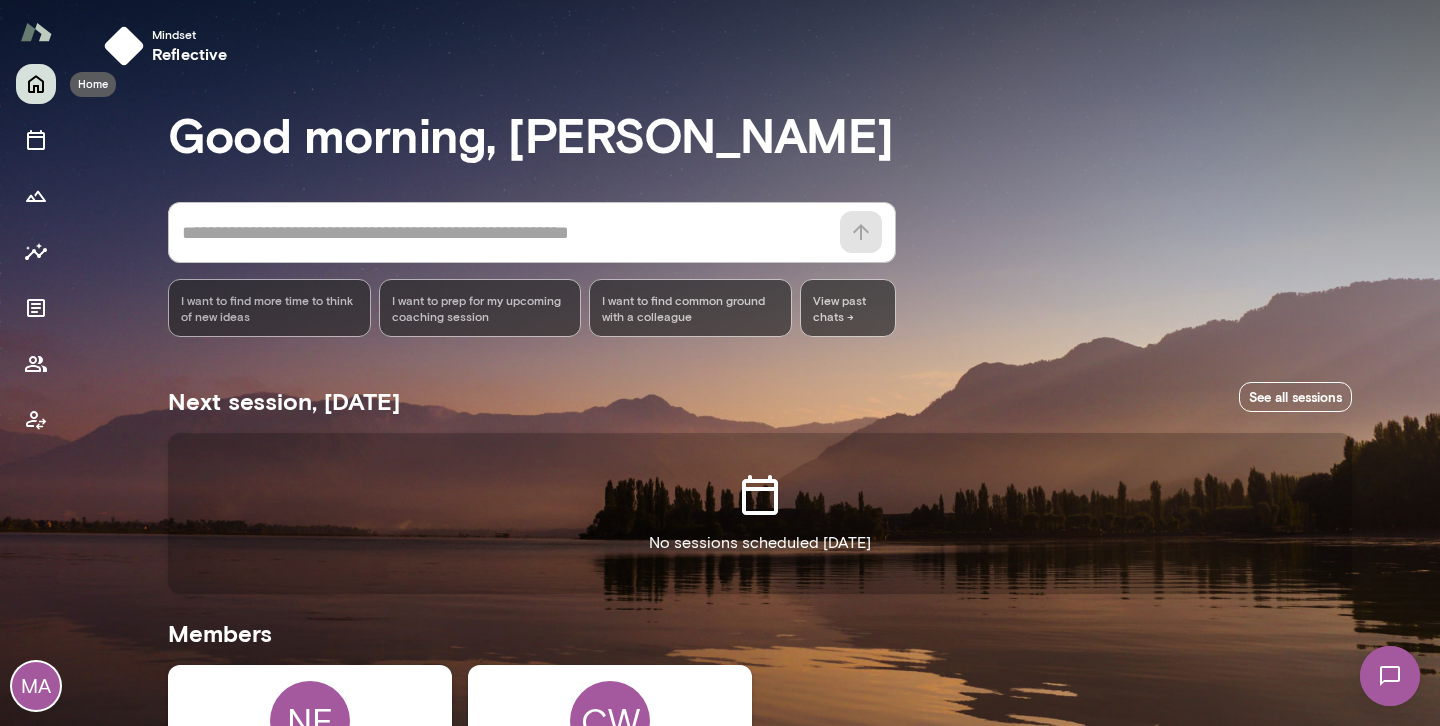 click 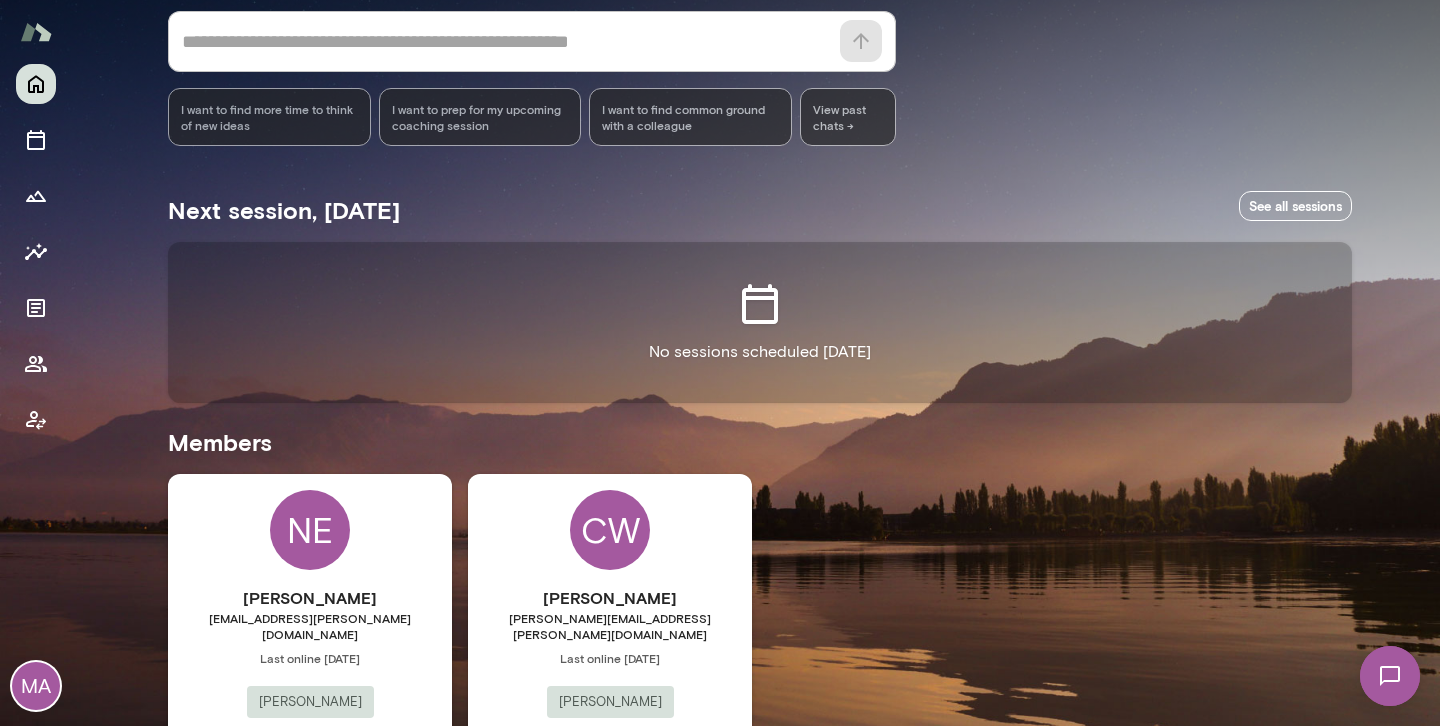 scroll, scrollTop: 224, scrollLeft: 0, axis: vertical 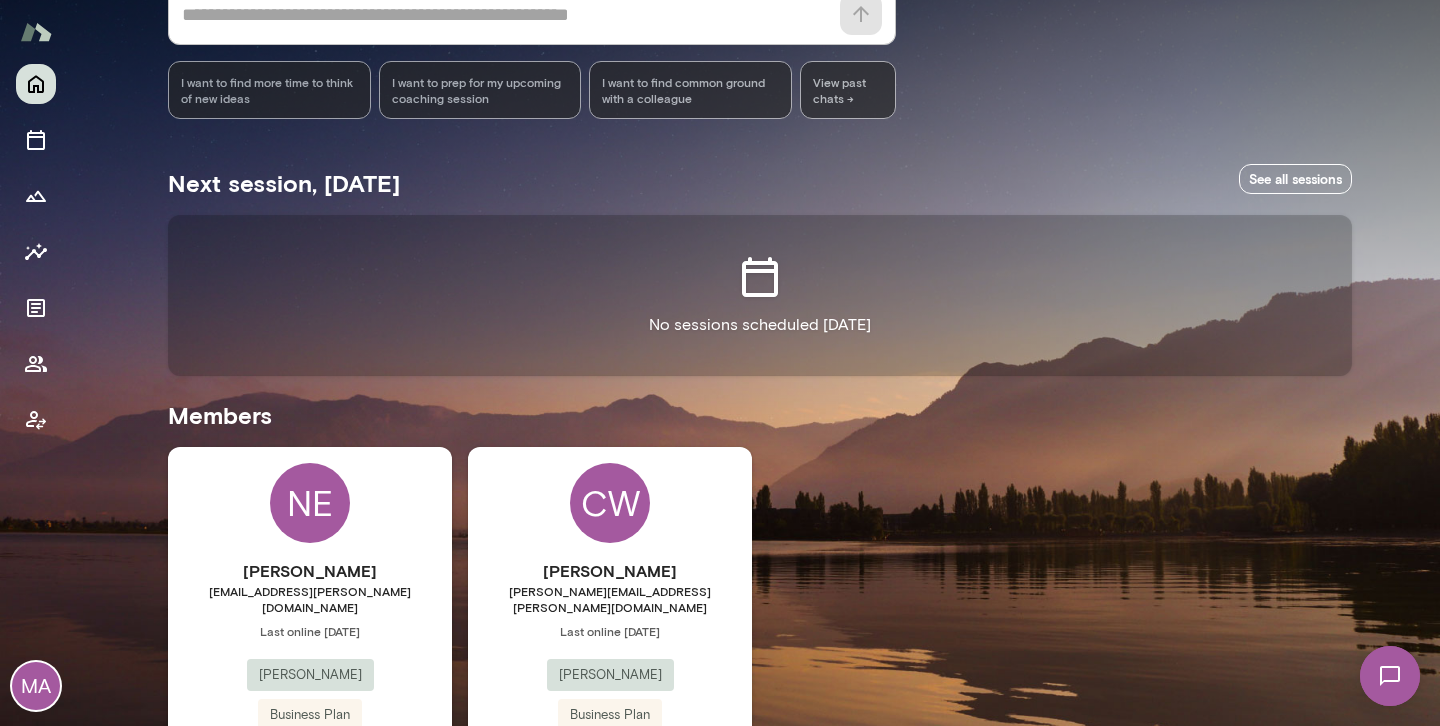 click on "MA" at bounding box center [36, 686] 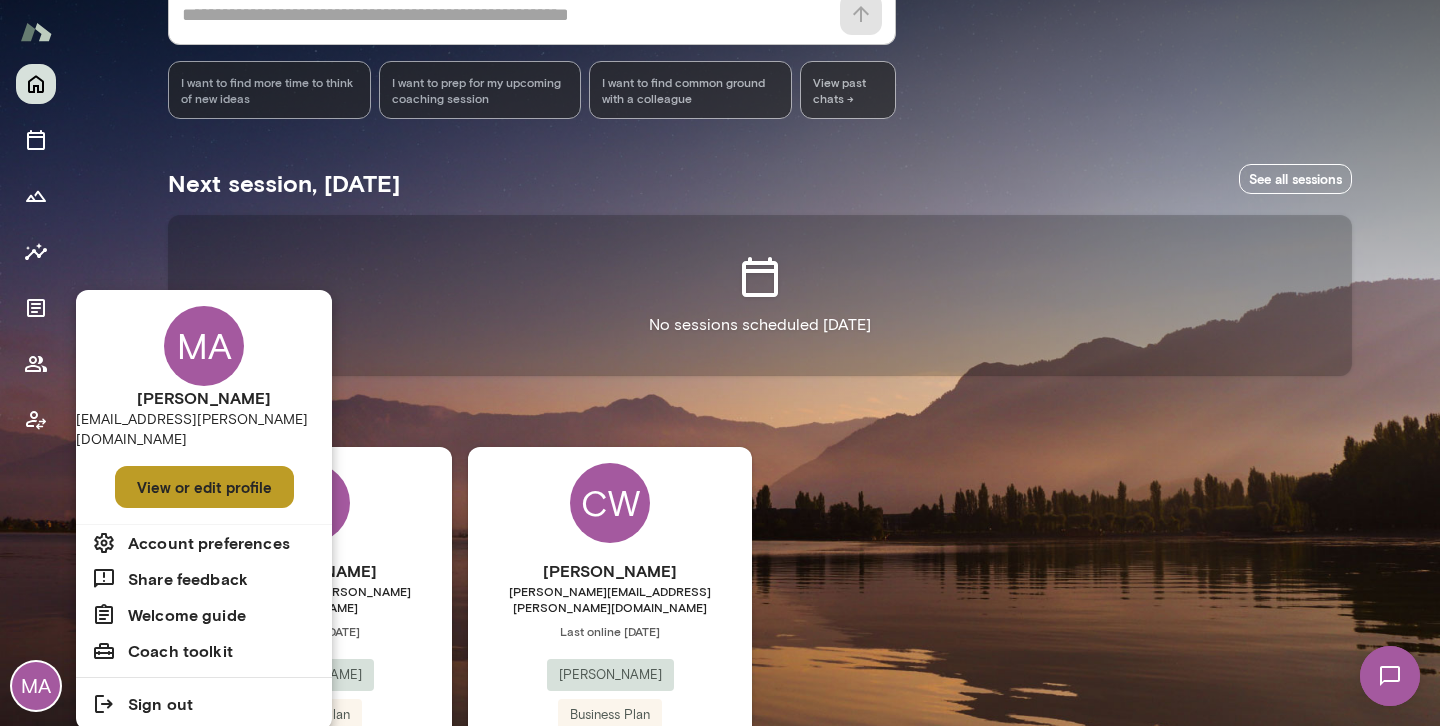 click on "View or edit profile" at bounding box center [204, 487] 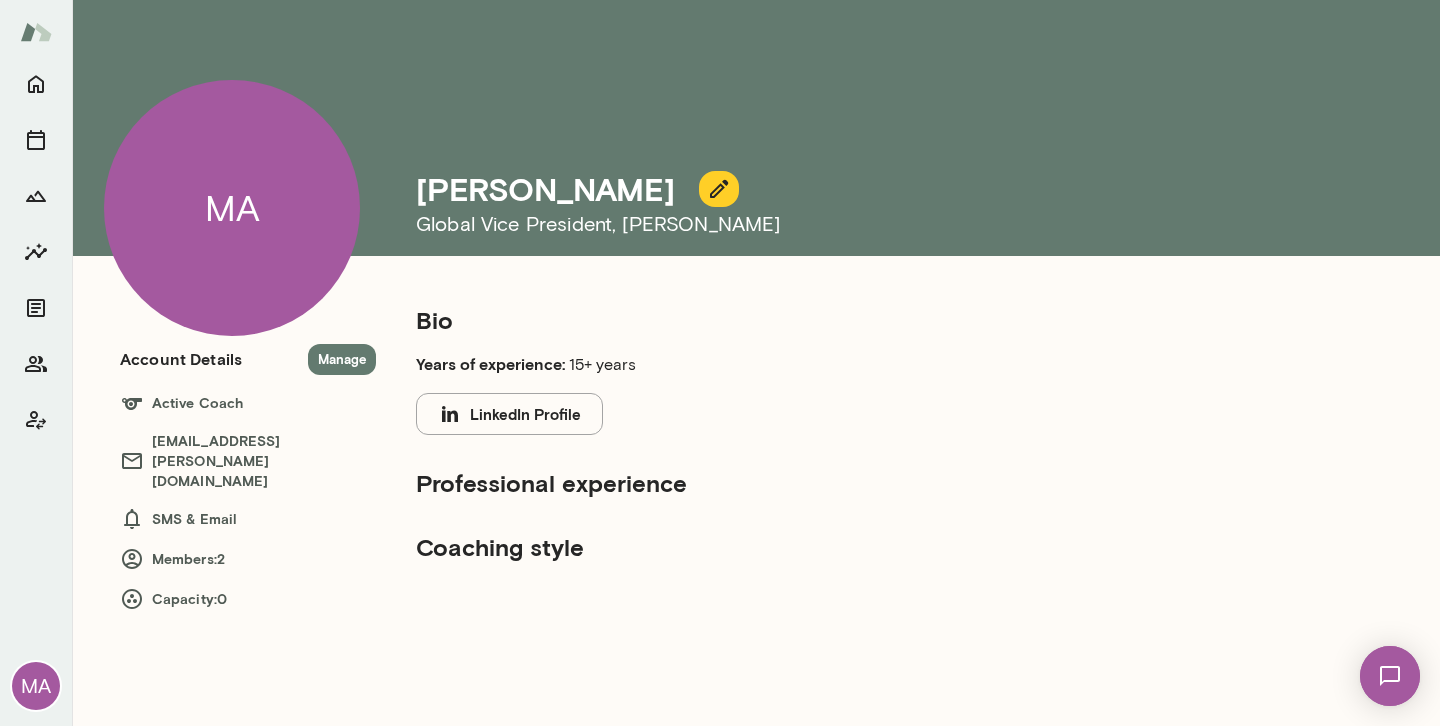 click on "LinkedIn Profile" at bounding box center [509, 414] 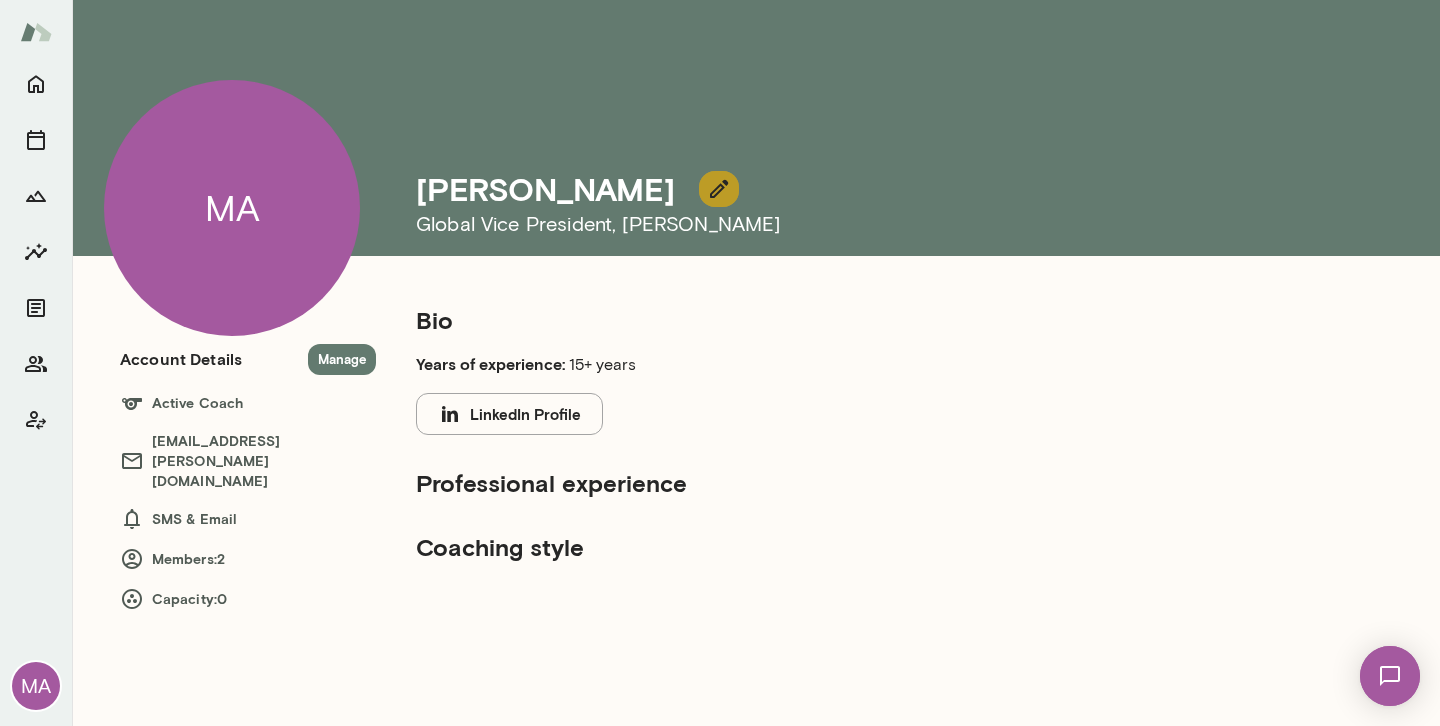 click 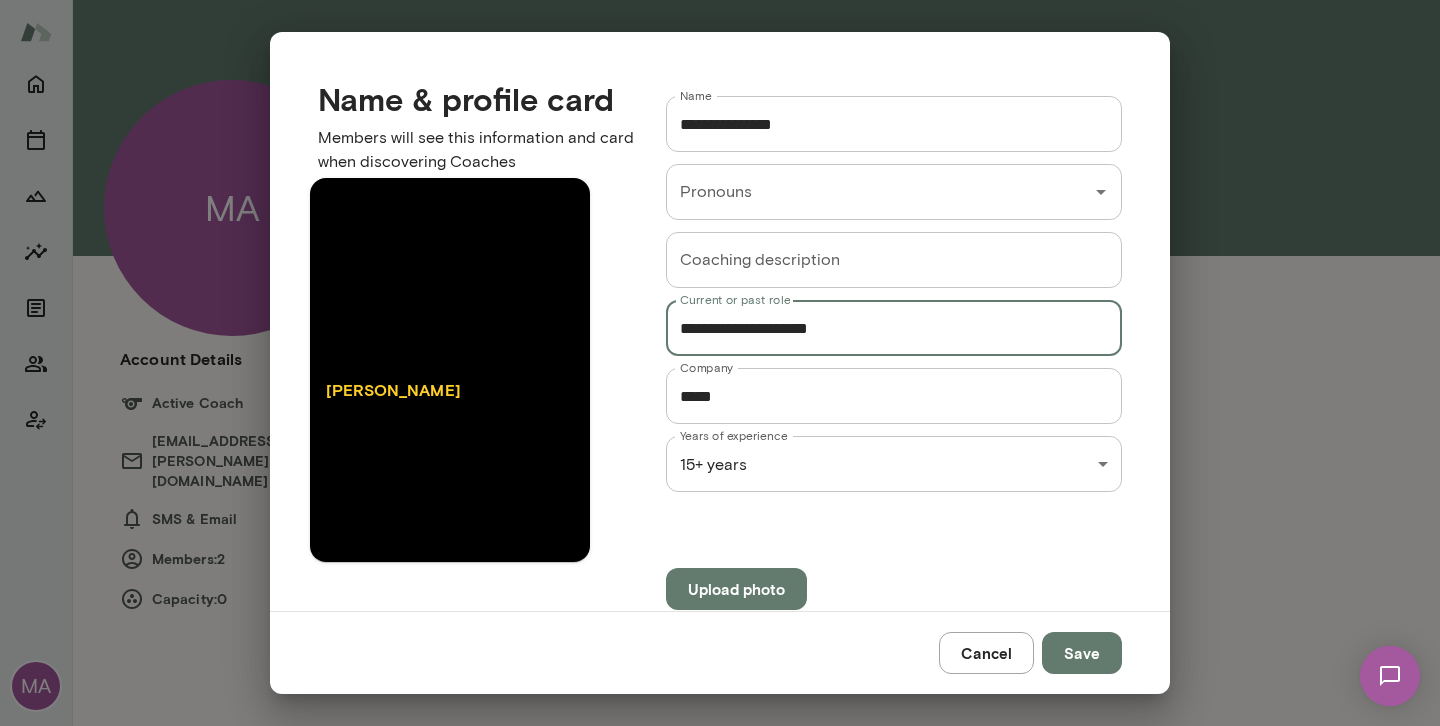 drag, startPoint x: 847, startPoint y: 332, endPoint x: 646, endPoint y: 327, distance: 201.06218 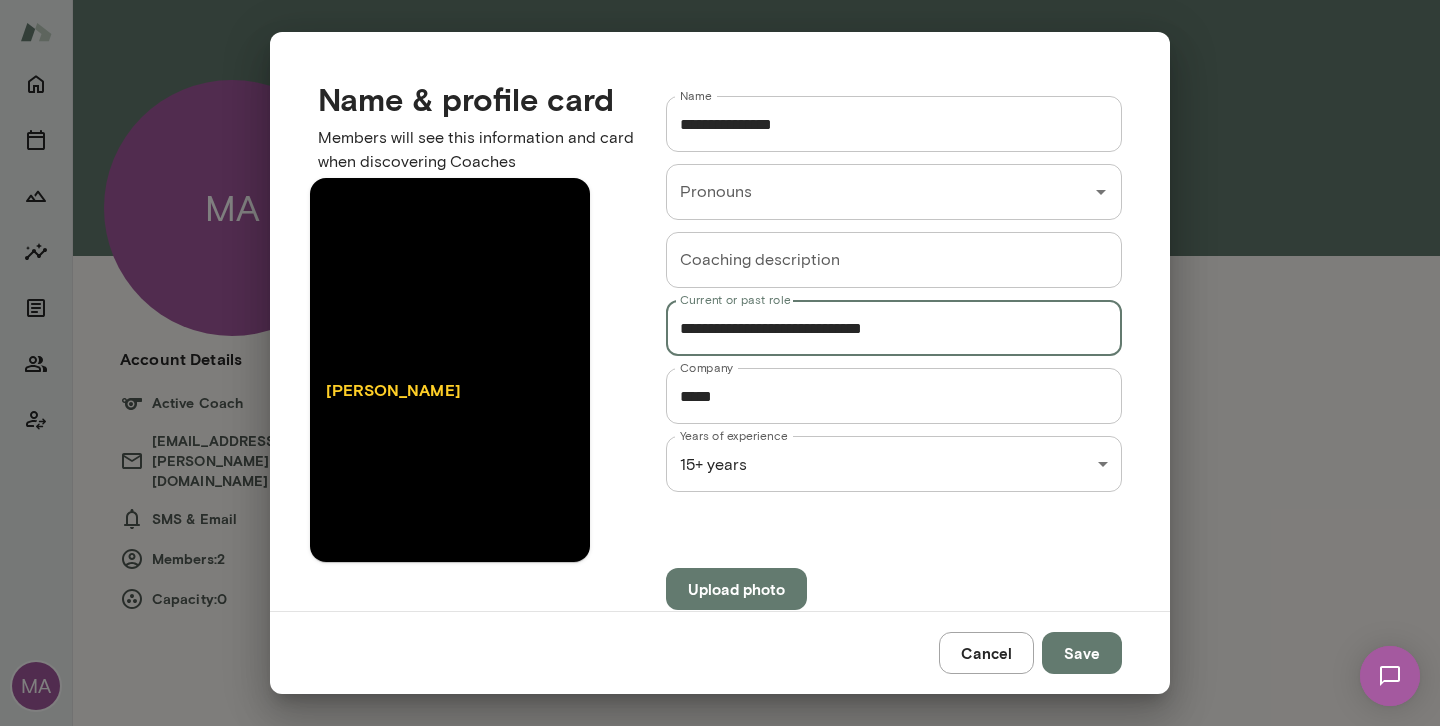 click on "**********" at bounding box center [894, 328] 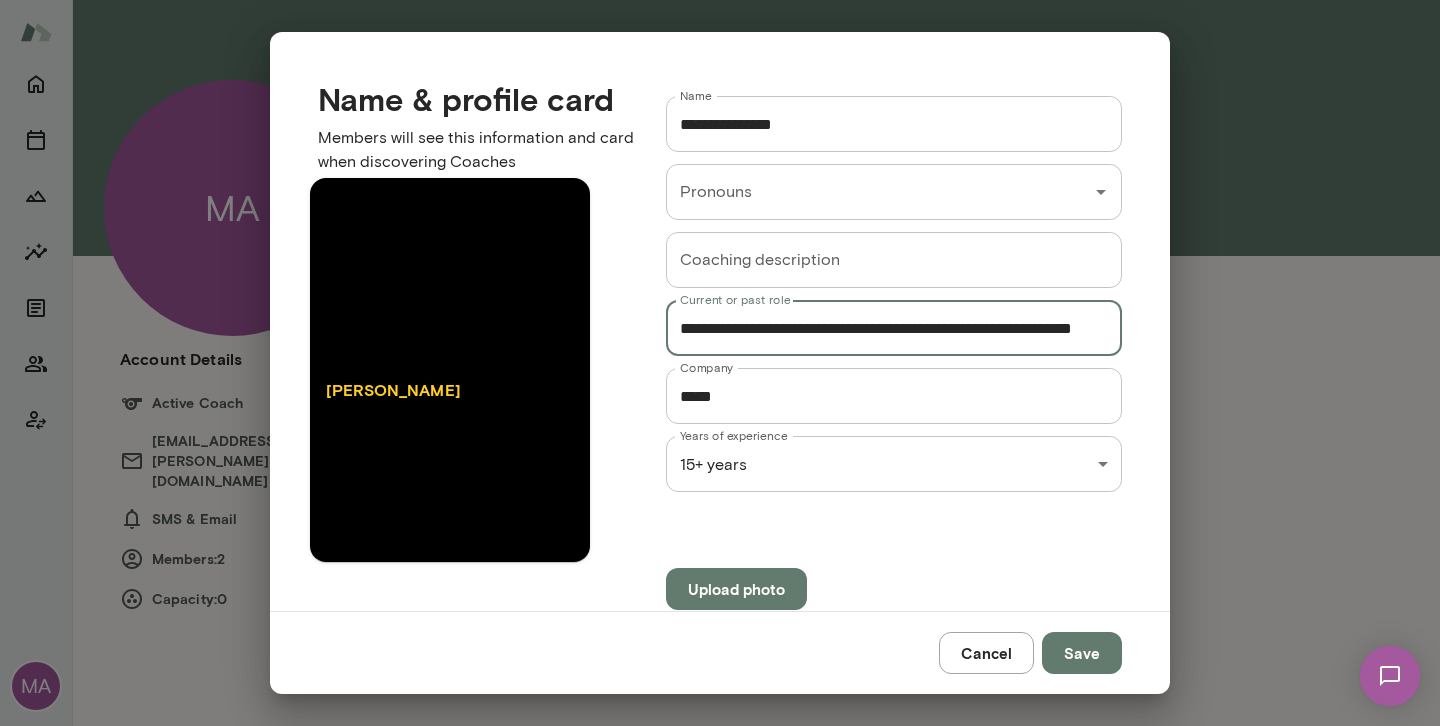 scroll, scrollTop: 0, scrollLeft: 51, axis: horizontal 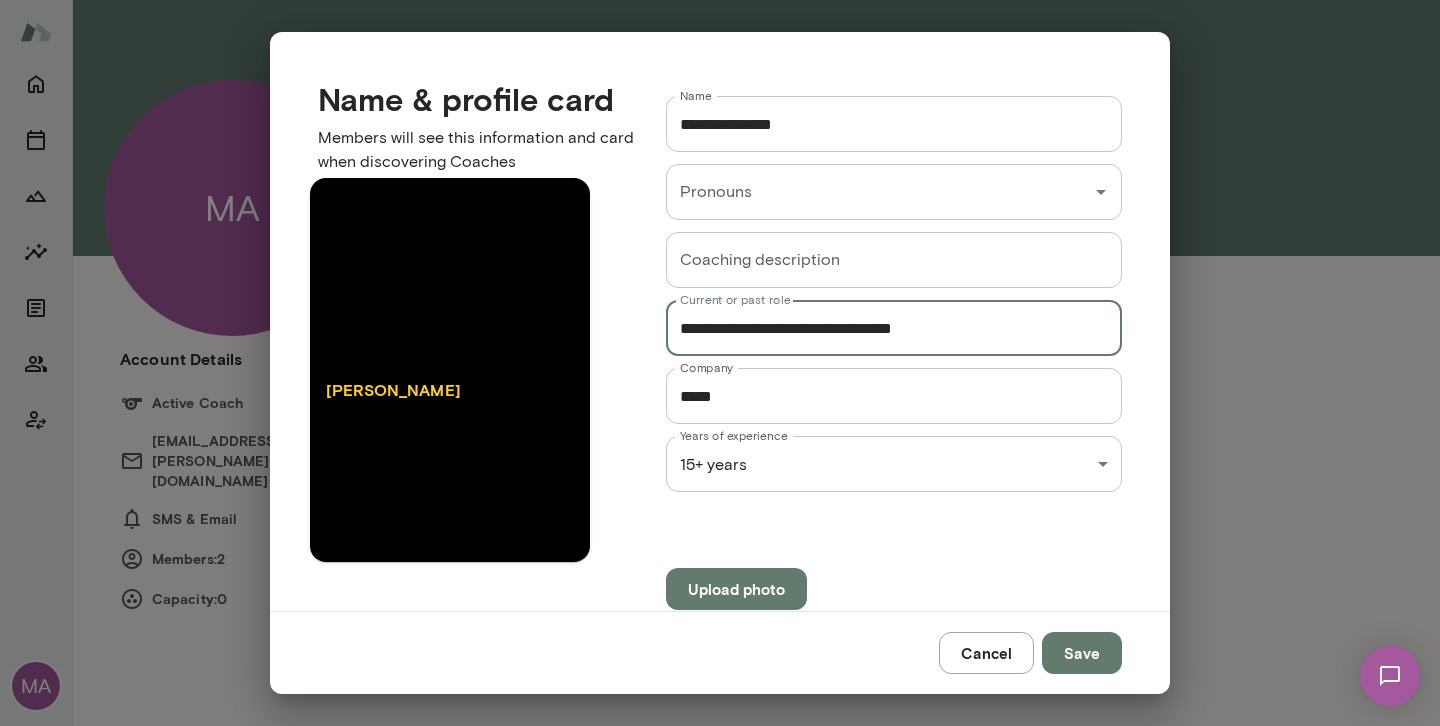 click on "**********" at bounding box center (894, 328) 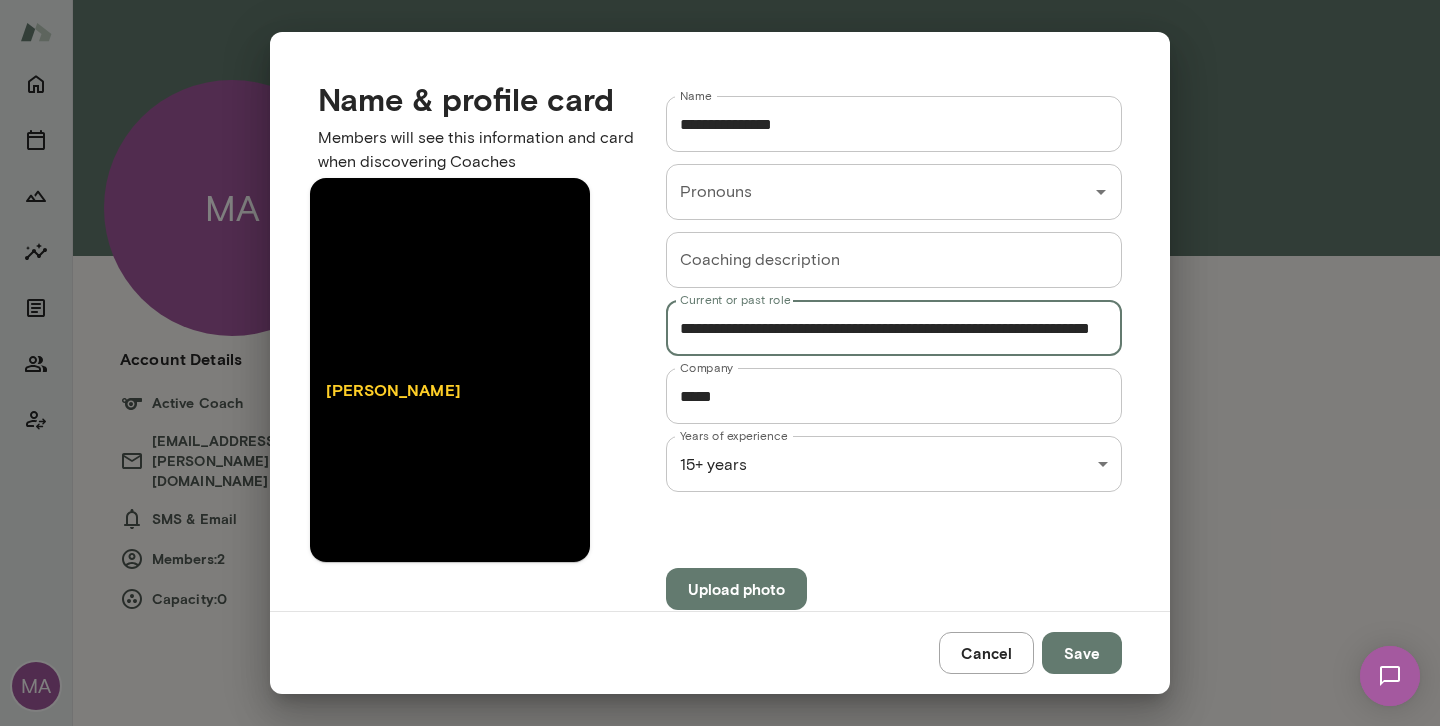 scroll, scrollTop: 0, scrollLeft: 64, axis: horizontal 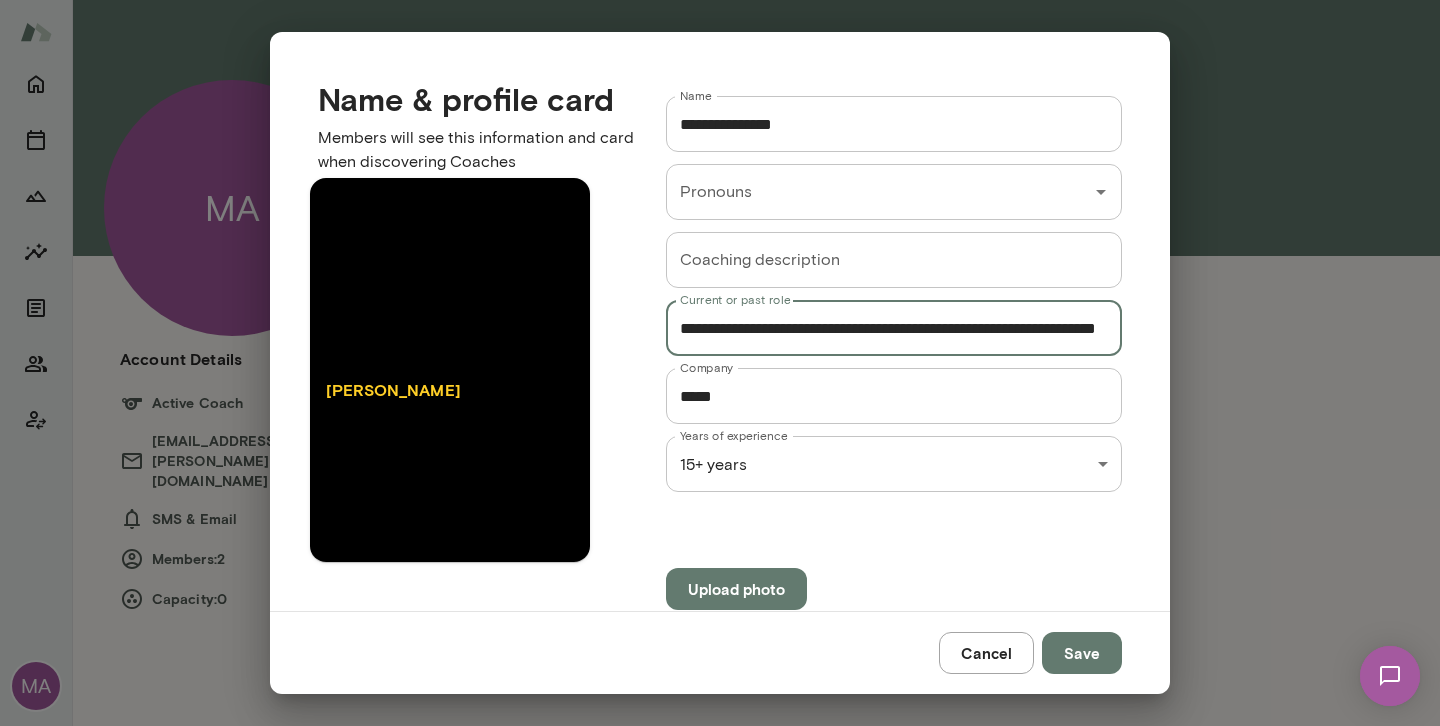 click on "**********" at bounding box center [894, 328] 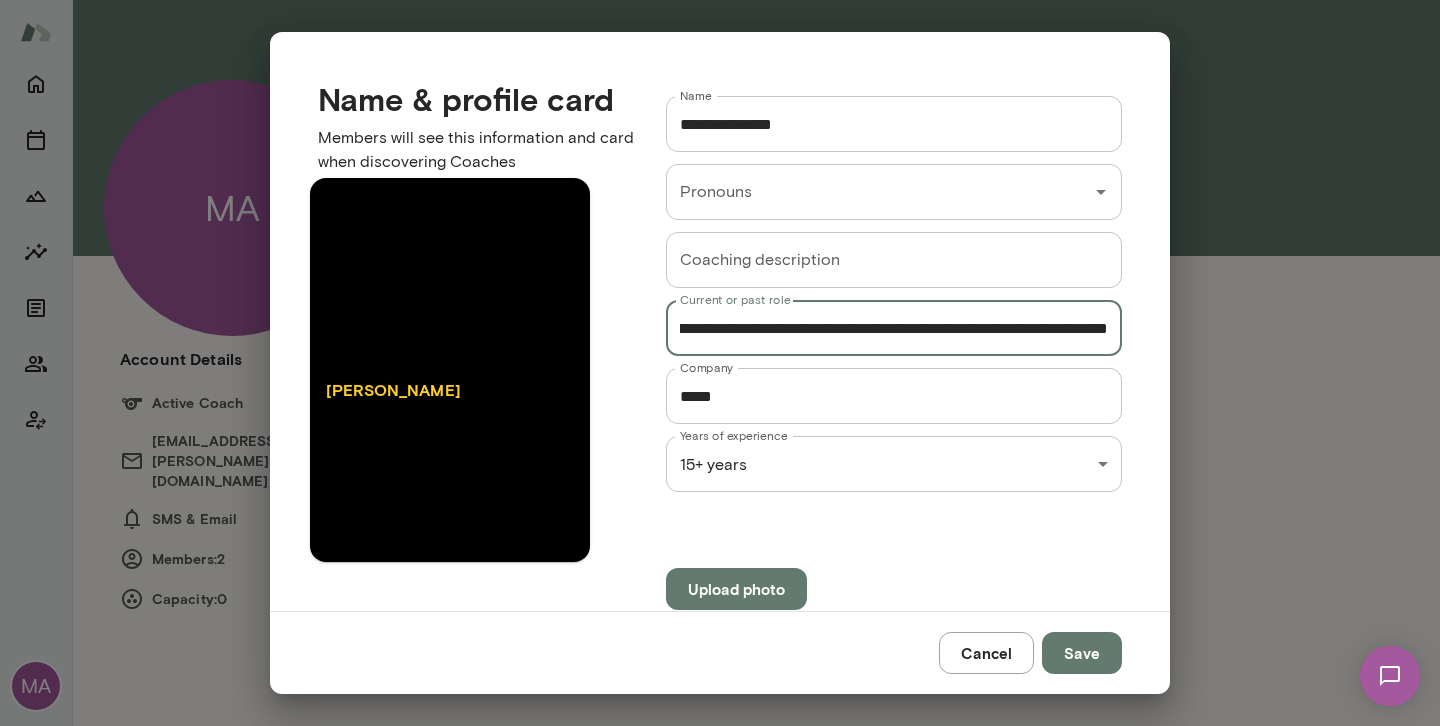 scroll, scrollTop: 0, scrollLeft: 120, axis: horizontal 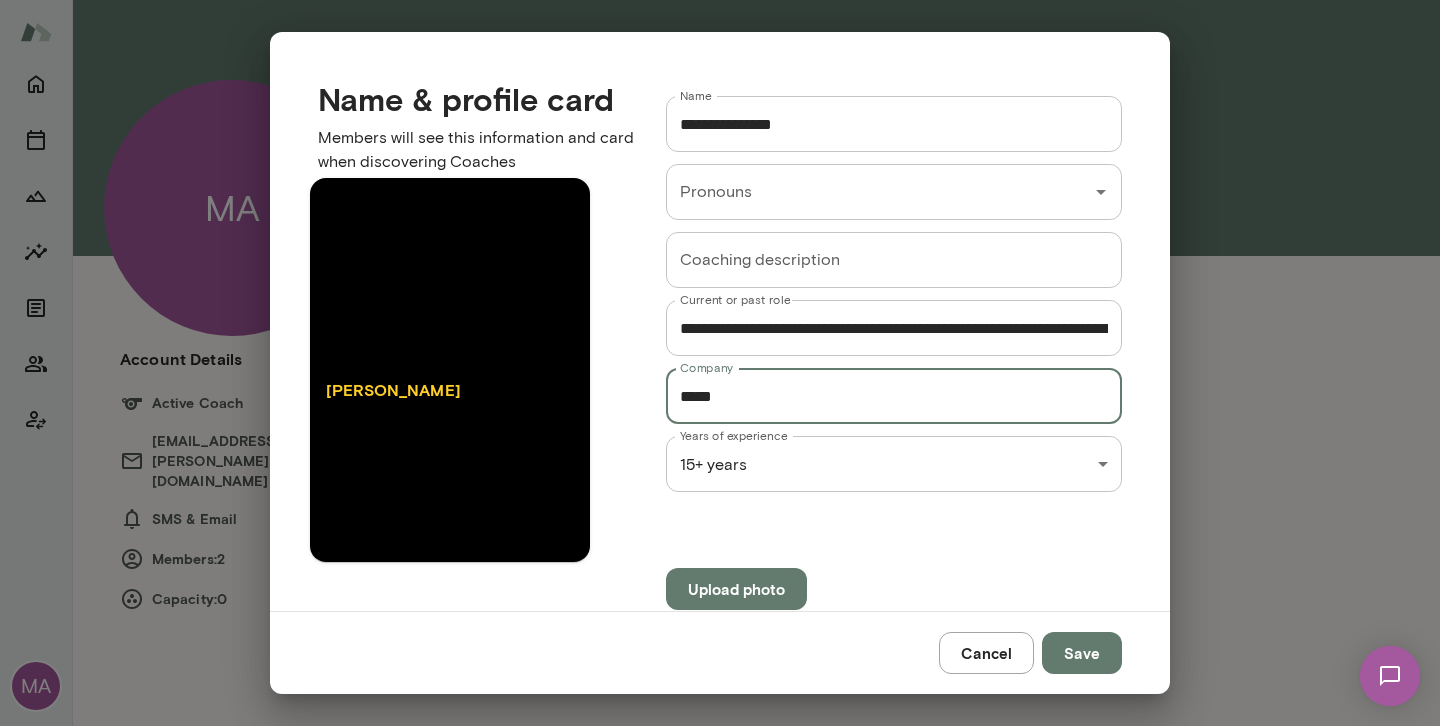drag, startPoint x: 809, startPoint y: 403, endPoint x: 677, endPoint y: 398, distance: 132.09467 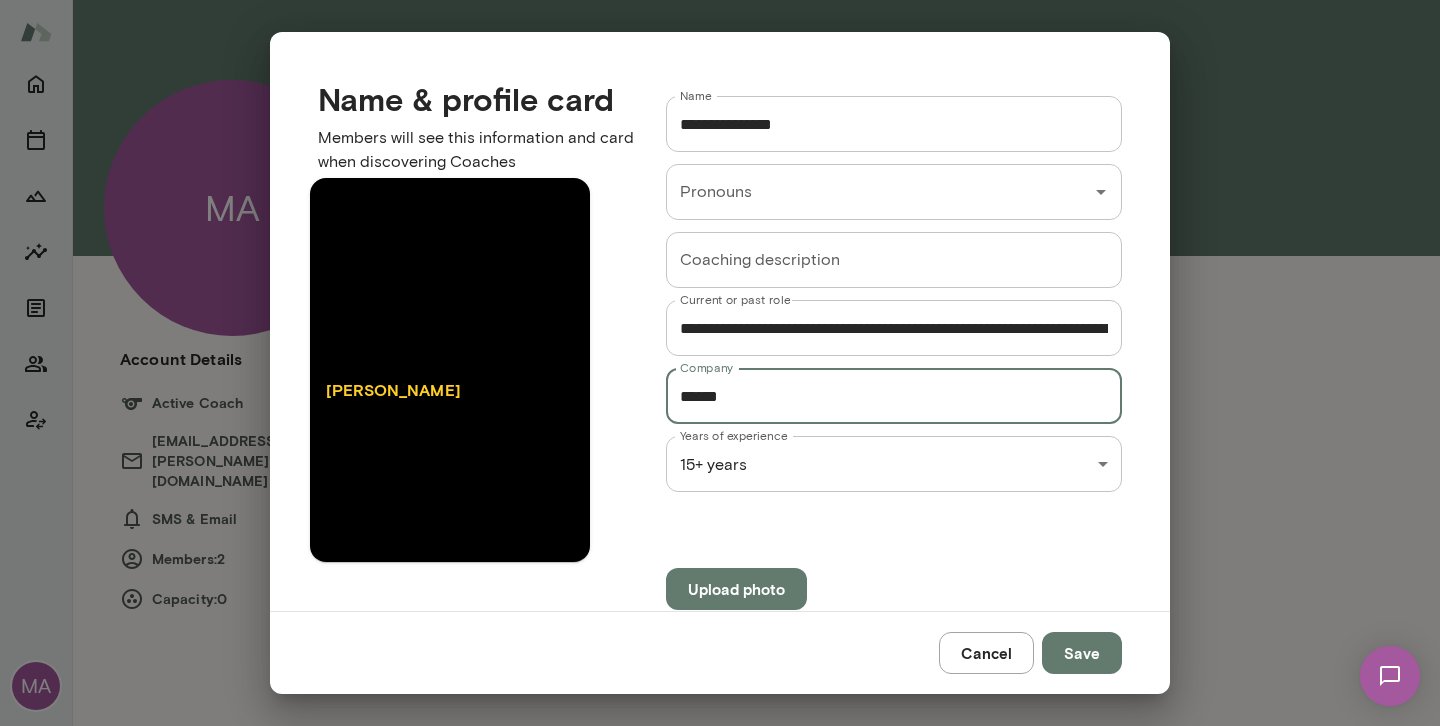 type on "******" 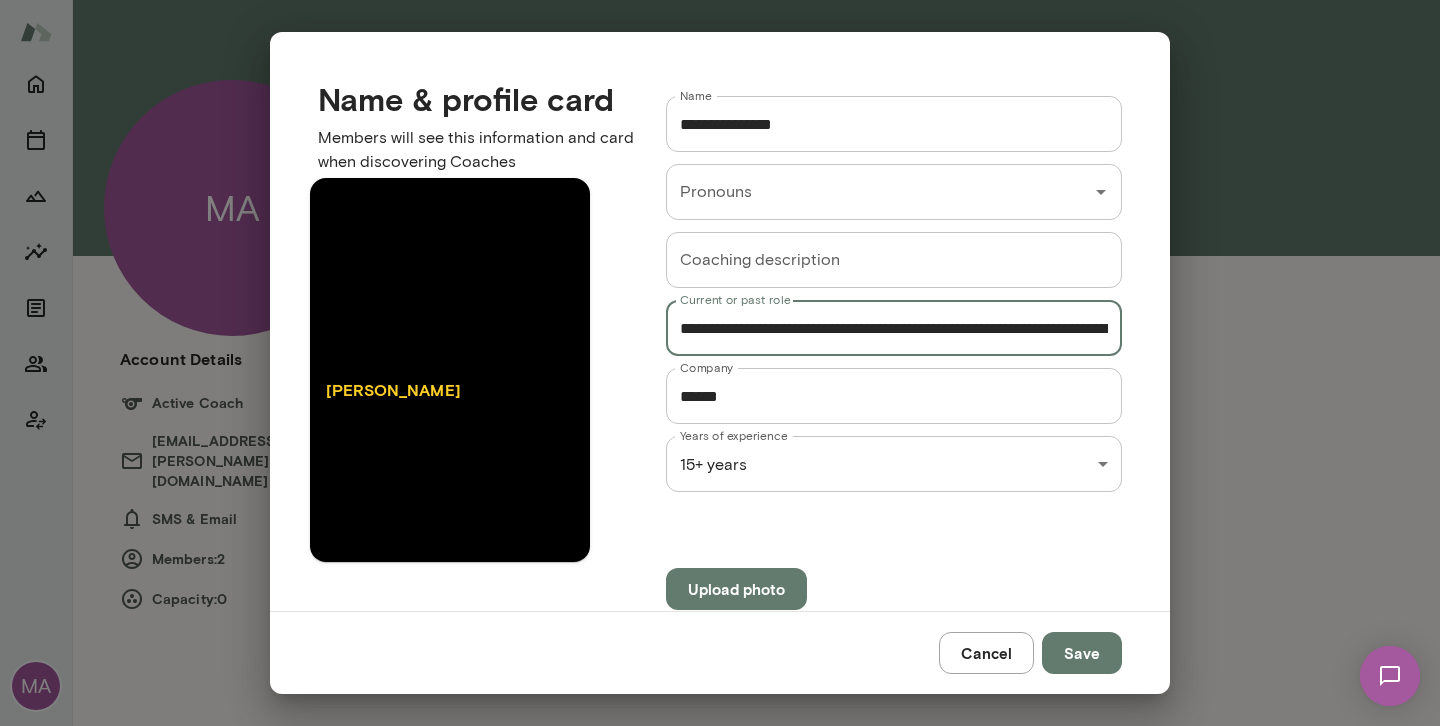 click on "**********" at bounding box center (894, 328) 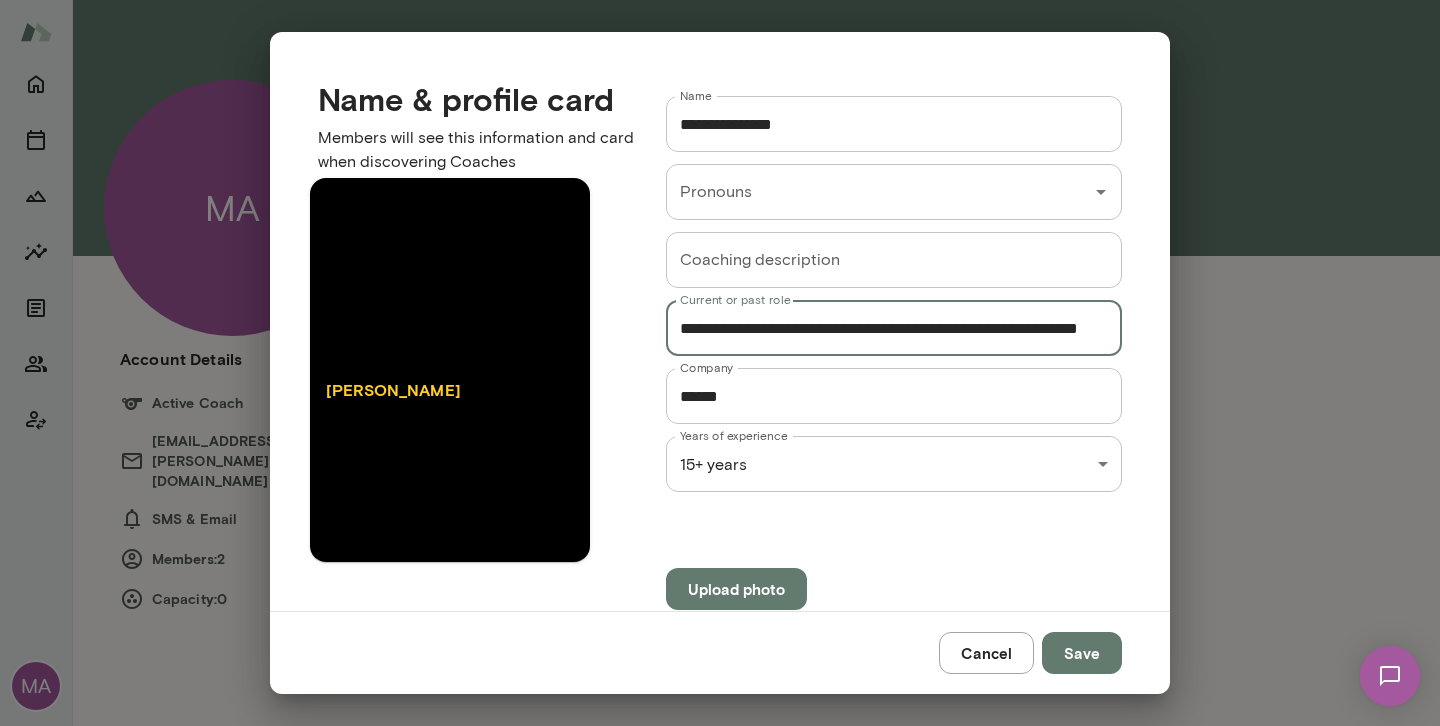 type on "**********" 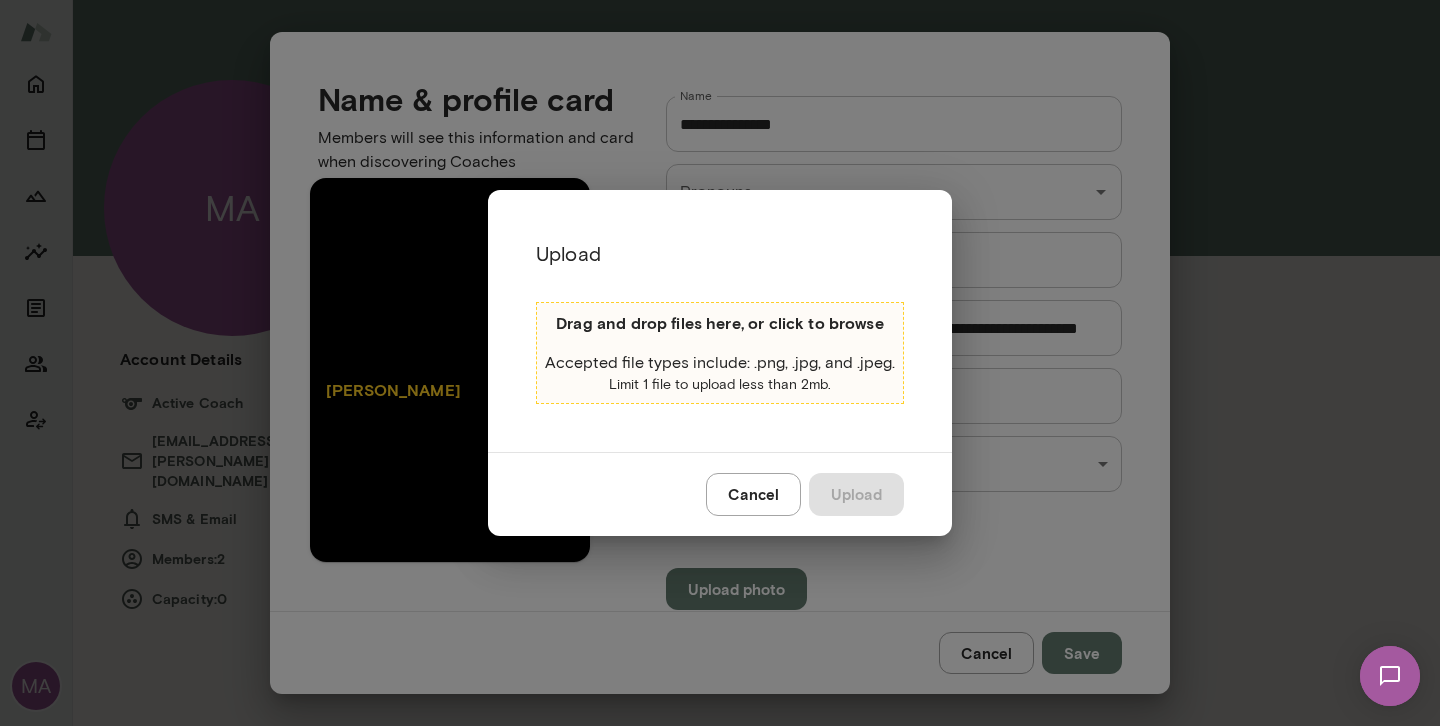 click on "Accepted file types include: .png, .jpg, and .jpeg." at bounding box center (720, 363) 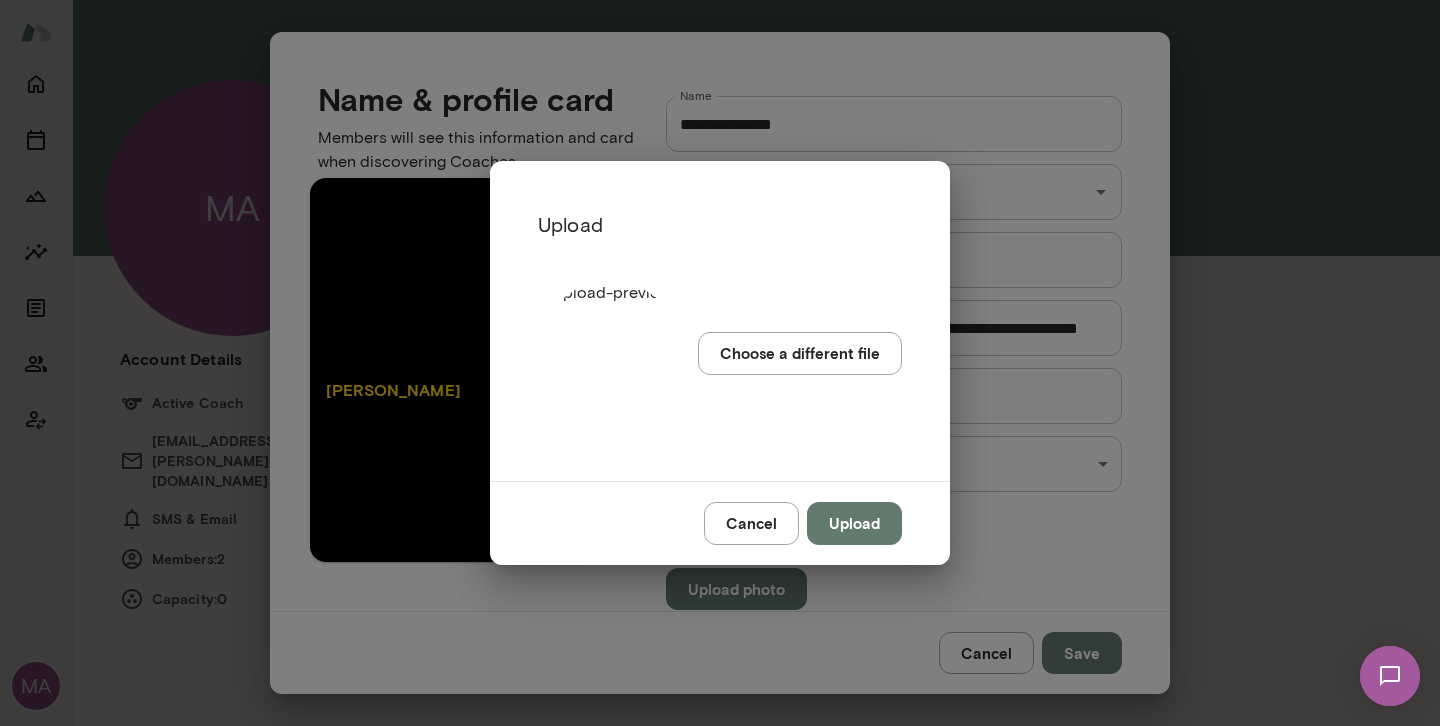 click on "Upload" at bounding box center (854, 523) 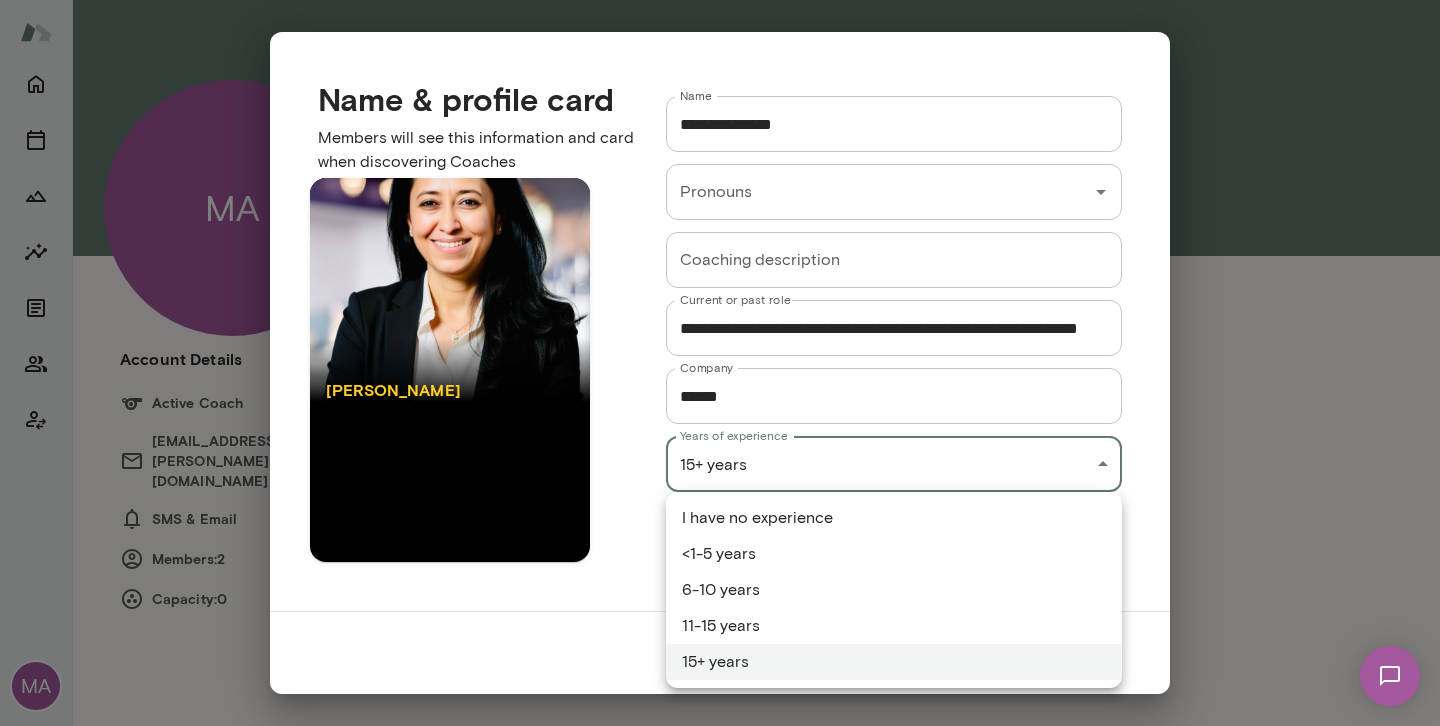 click on "**********" at bounding box center (720, 0) 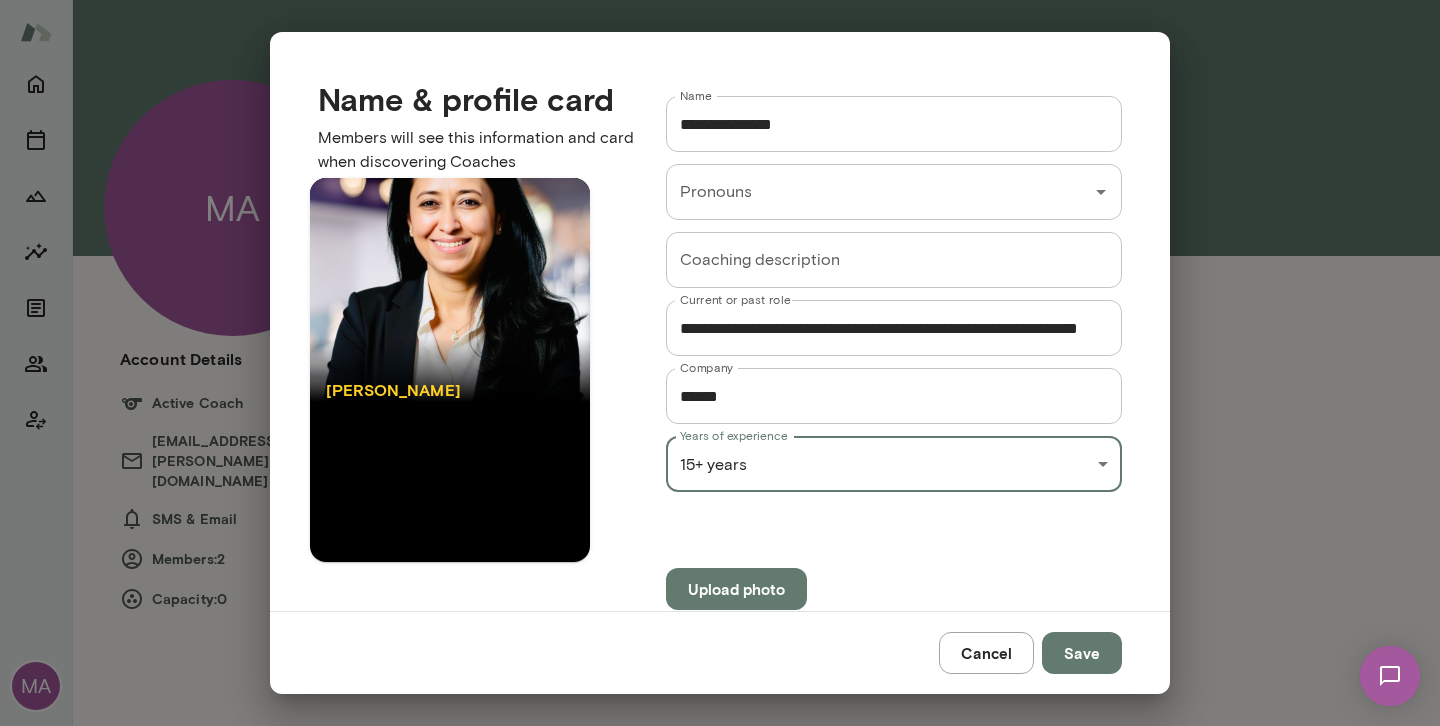 click on "**********" at bounding box center [720, 0] 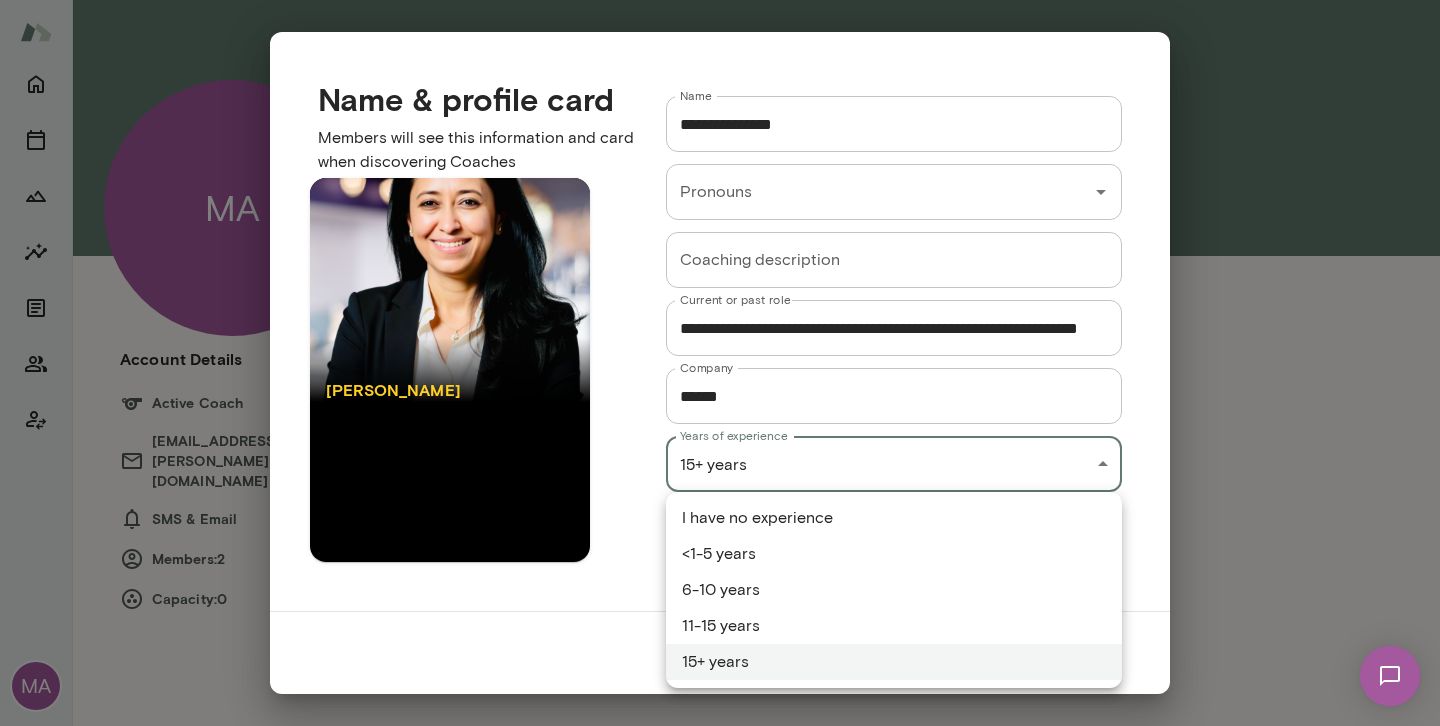 click on "15+ years" at bounding box center (894, 662) 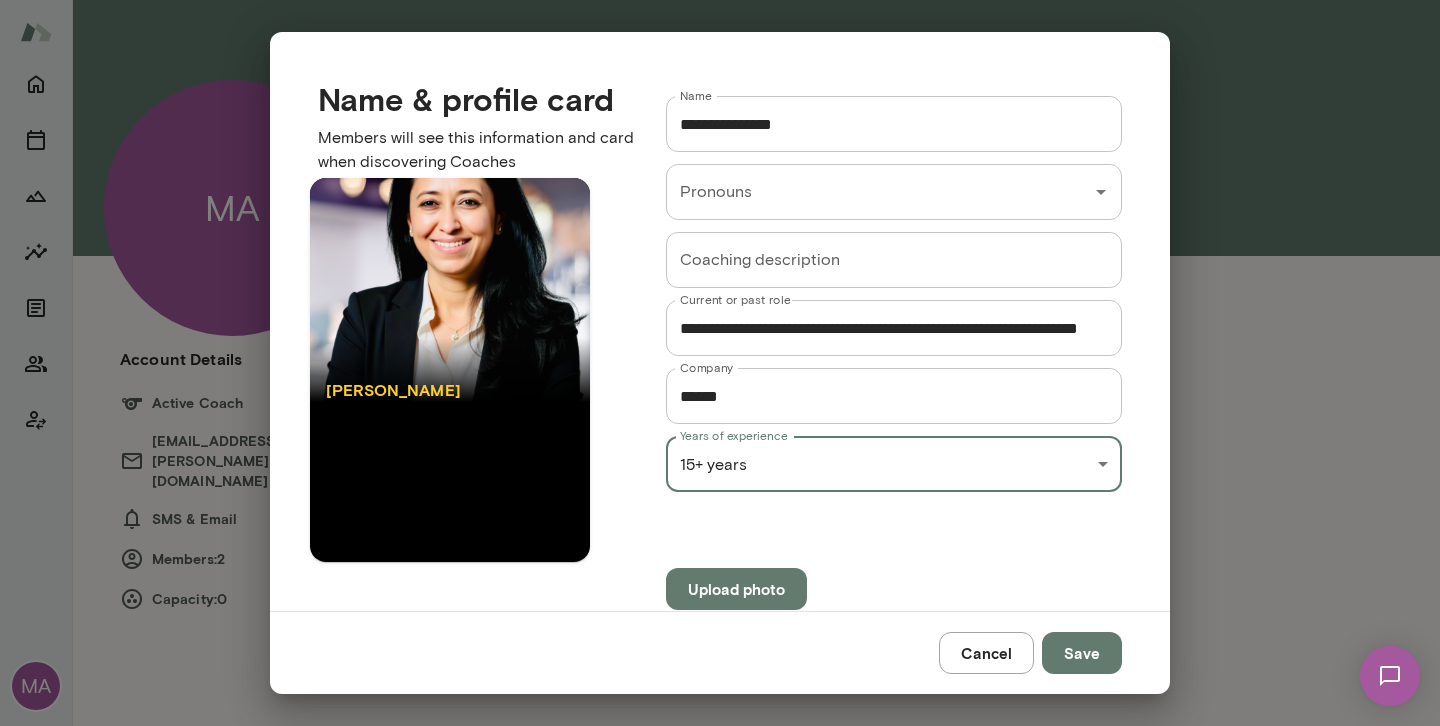 click on "Coaching description" at bounding box center [894, 260] 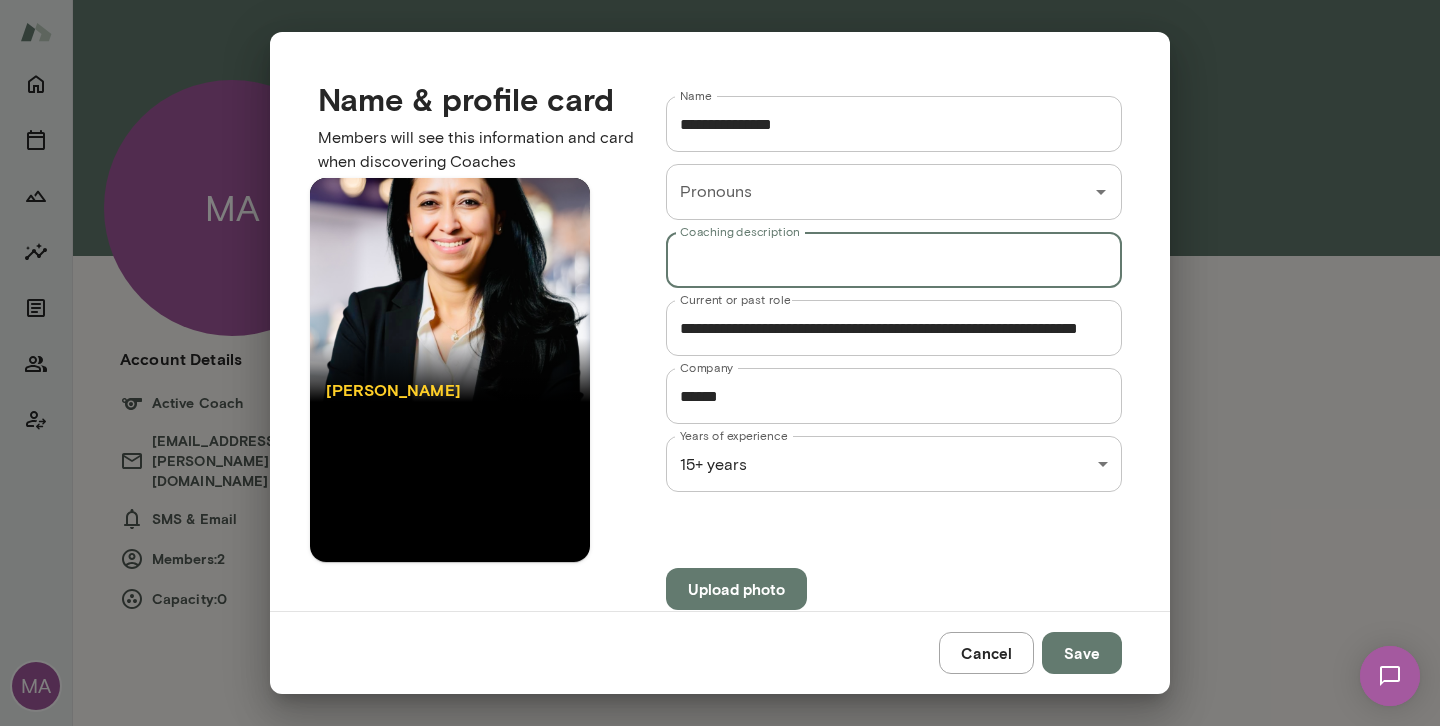 click on "**********" at bounding box center [720, 363] 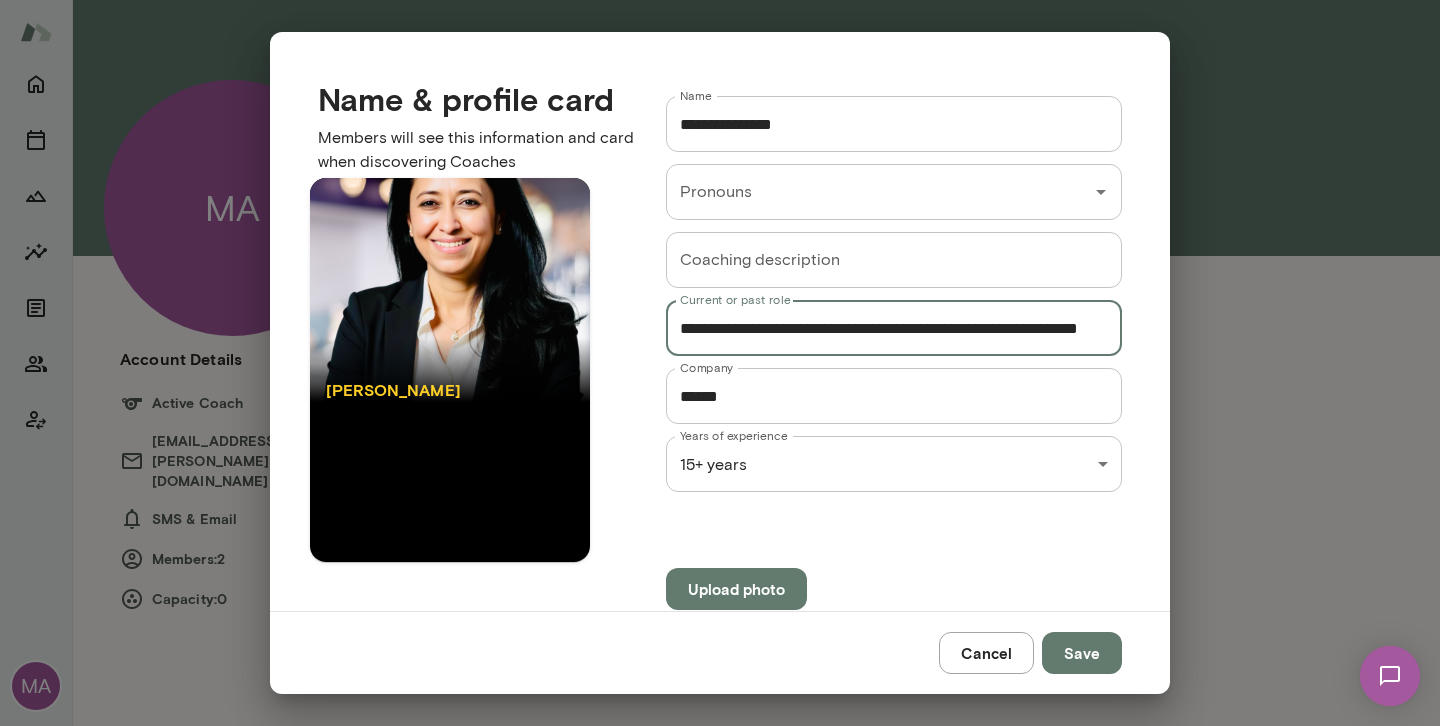 click on "**********" at bounding box center (894, 328) 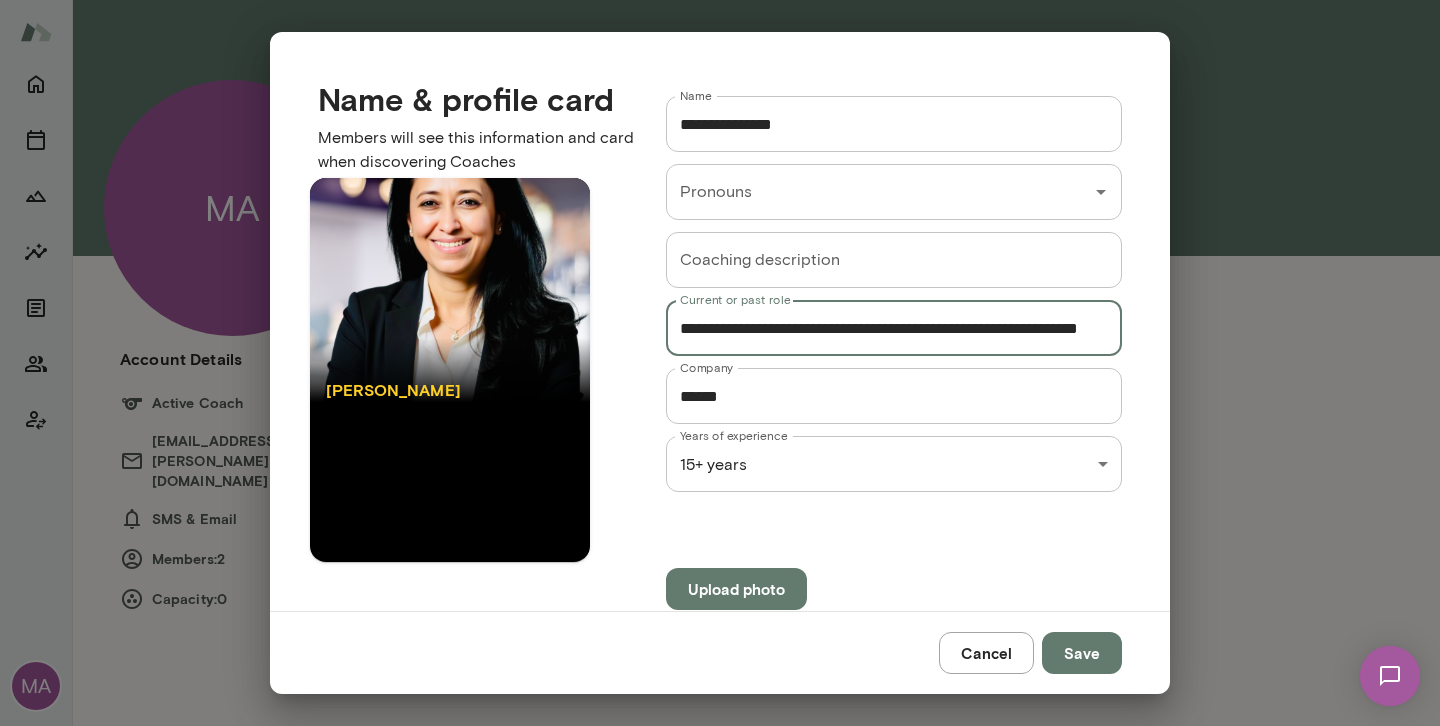 type on "**********" 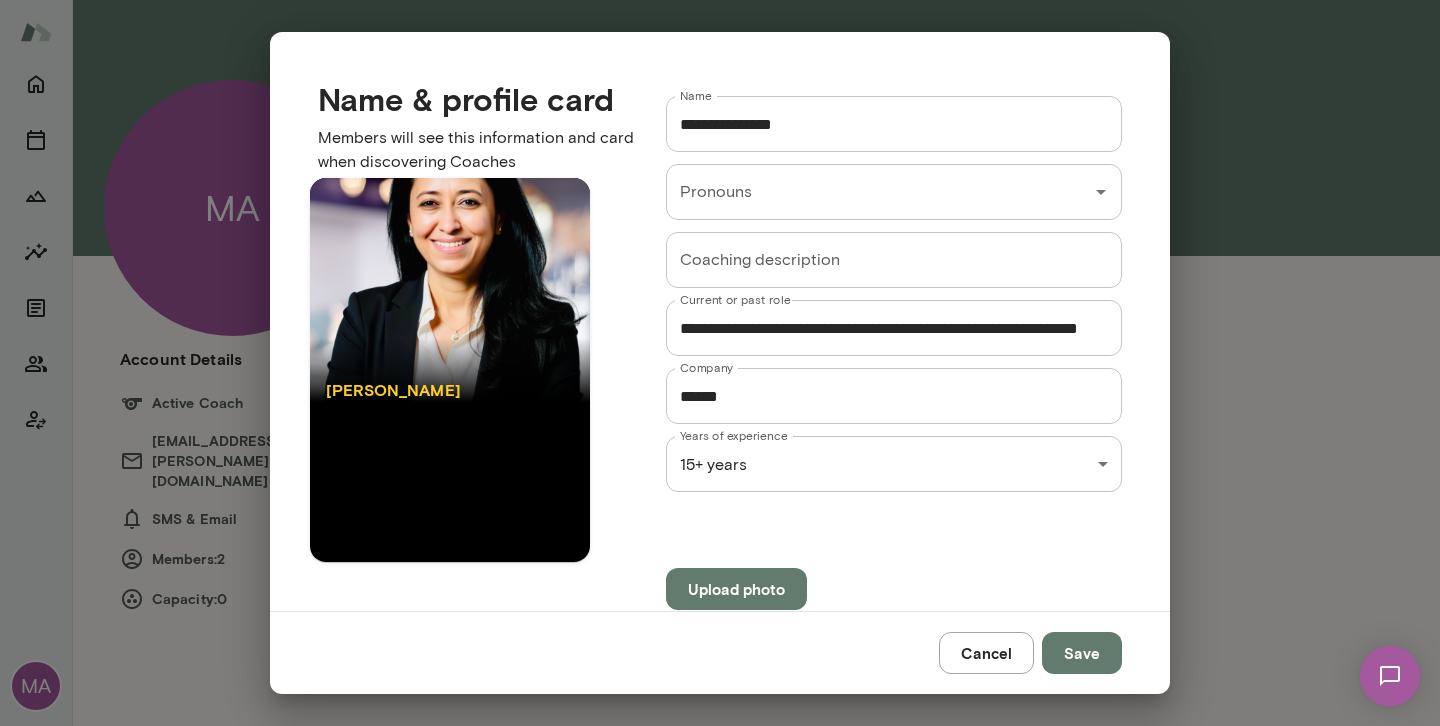 click on "Monica Aggarwal" at bounding box center (450, 390) 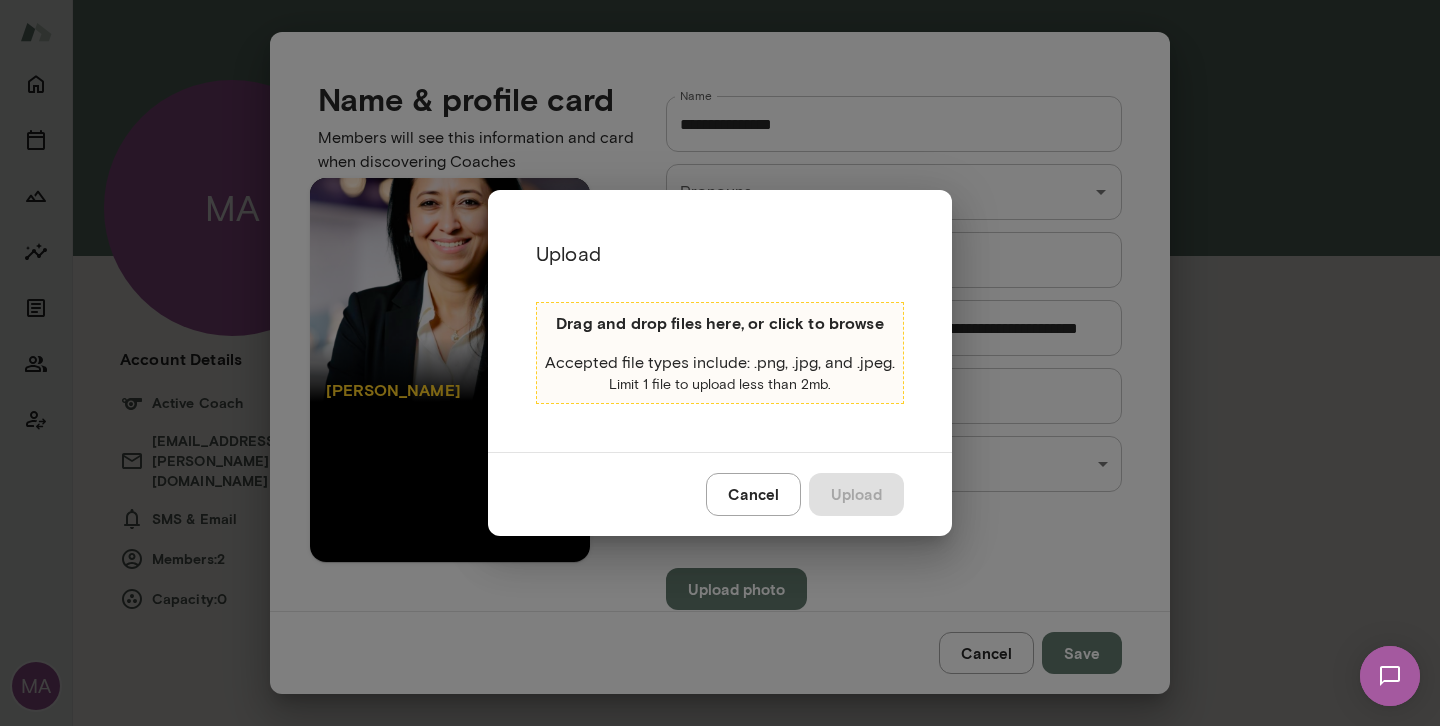 click on "Limit 1 file to upload less than 2mb." at bounding box center [720, 385] 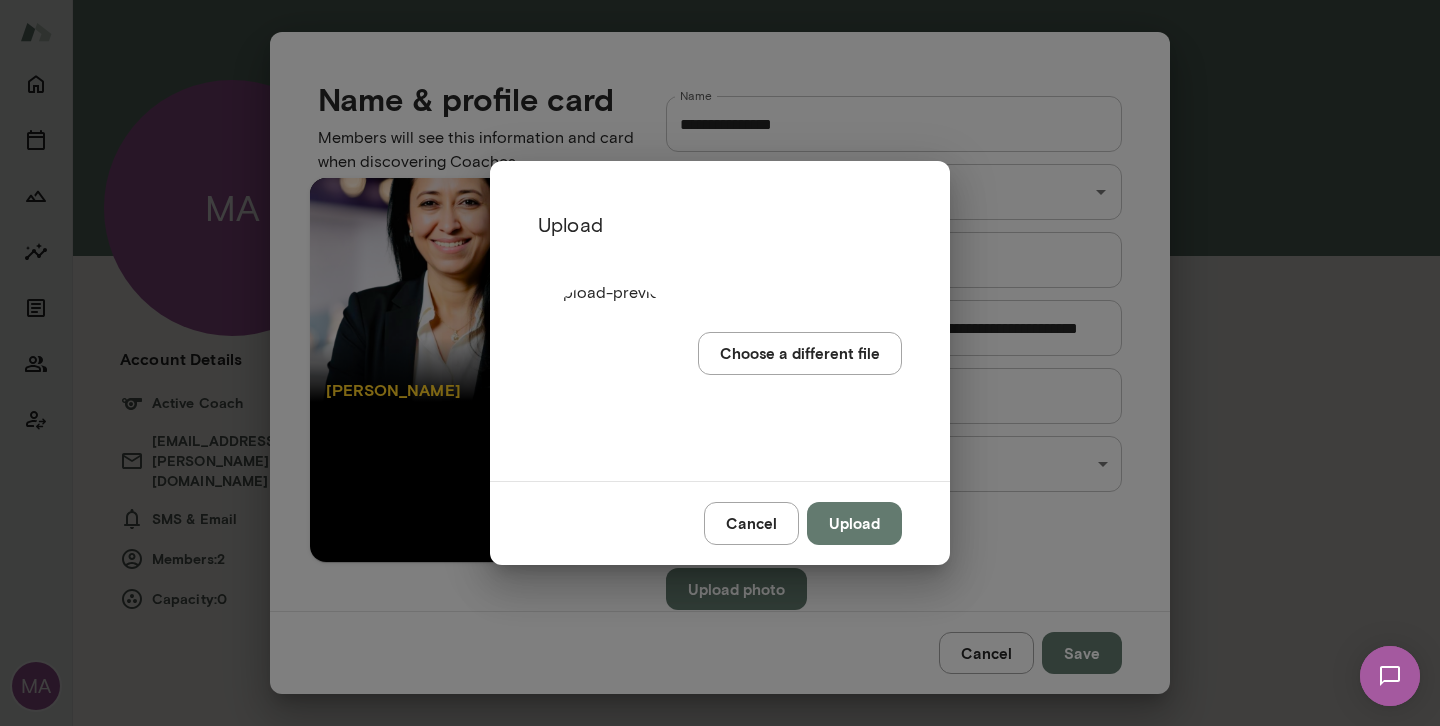 click on "Cancel" at bounding box center (751, 523) 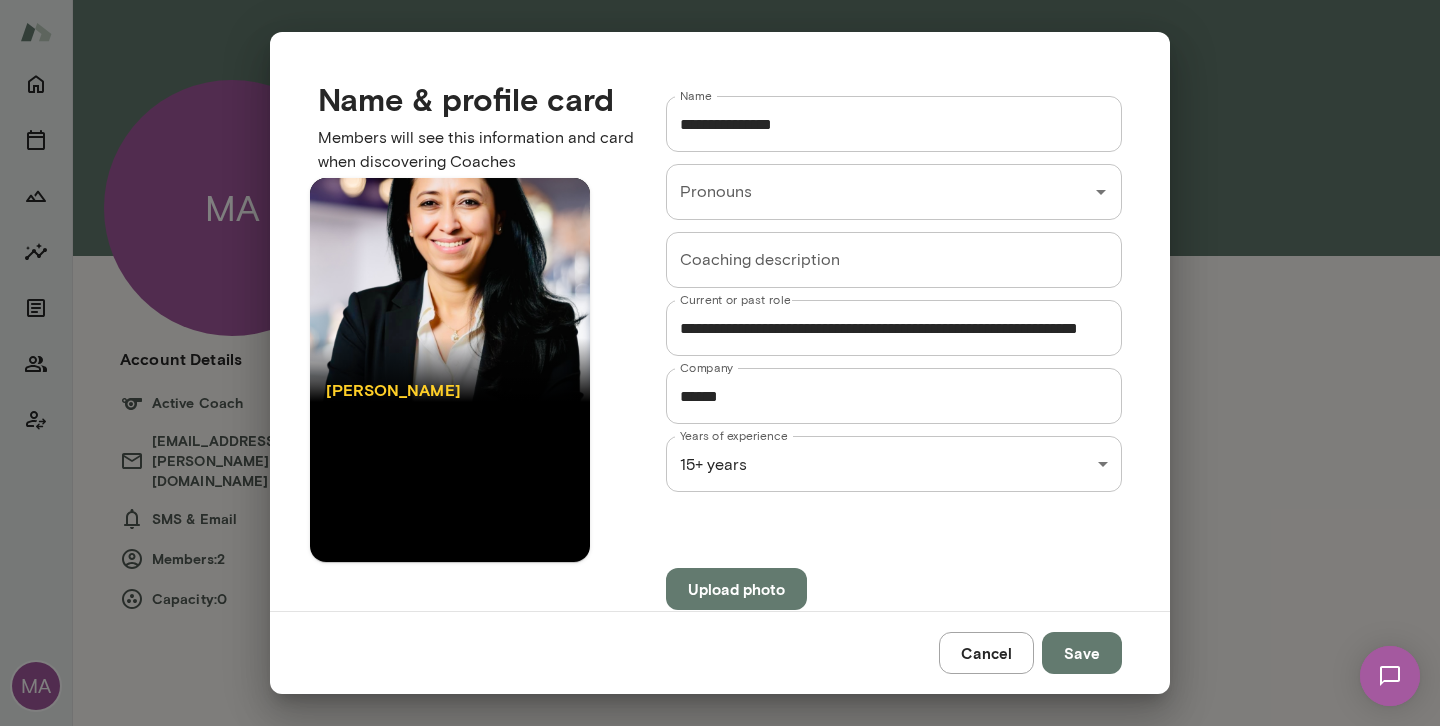 click on "Monica Aggarwal" at bounding box center (450, 390) 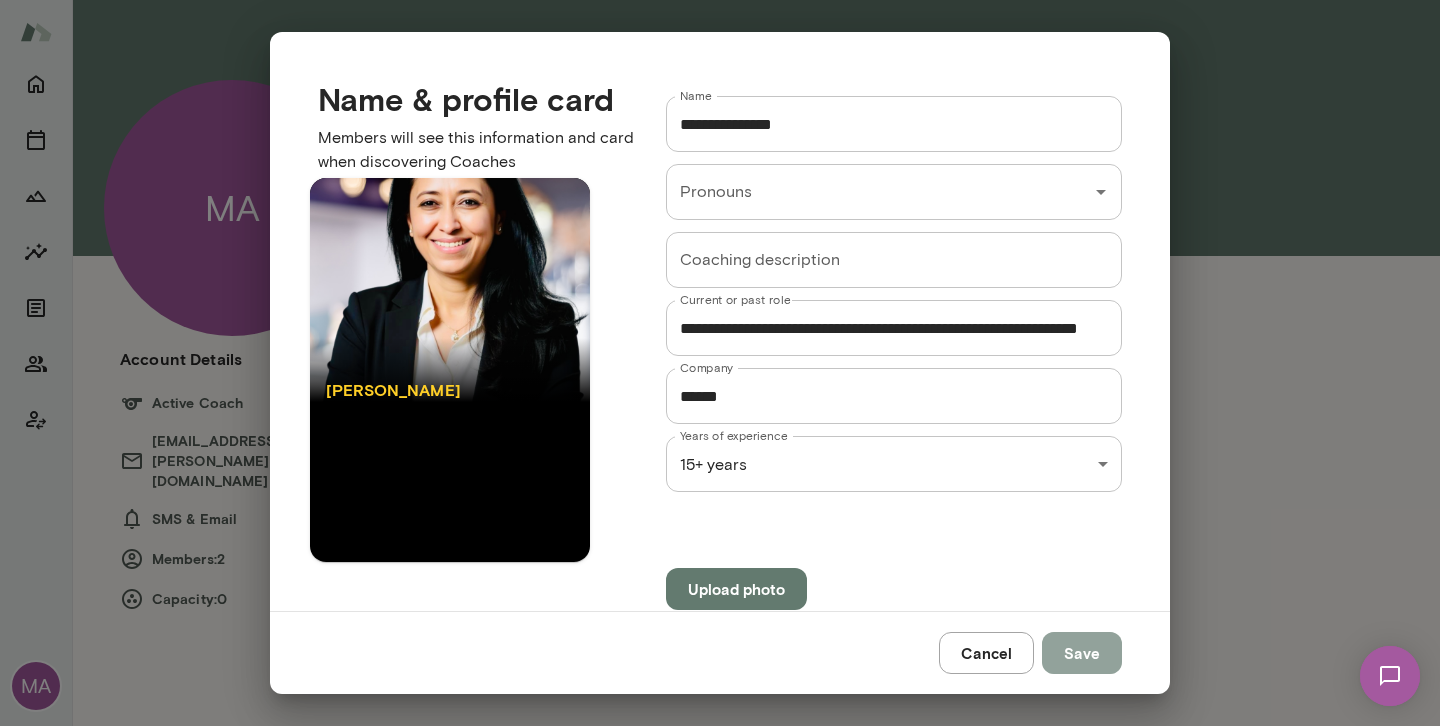 click on "Save" at bounding box center [1082, 653] 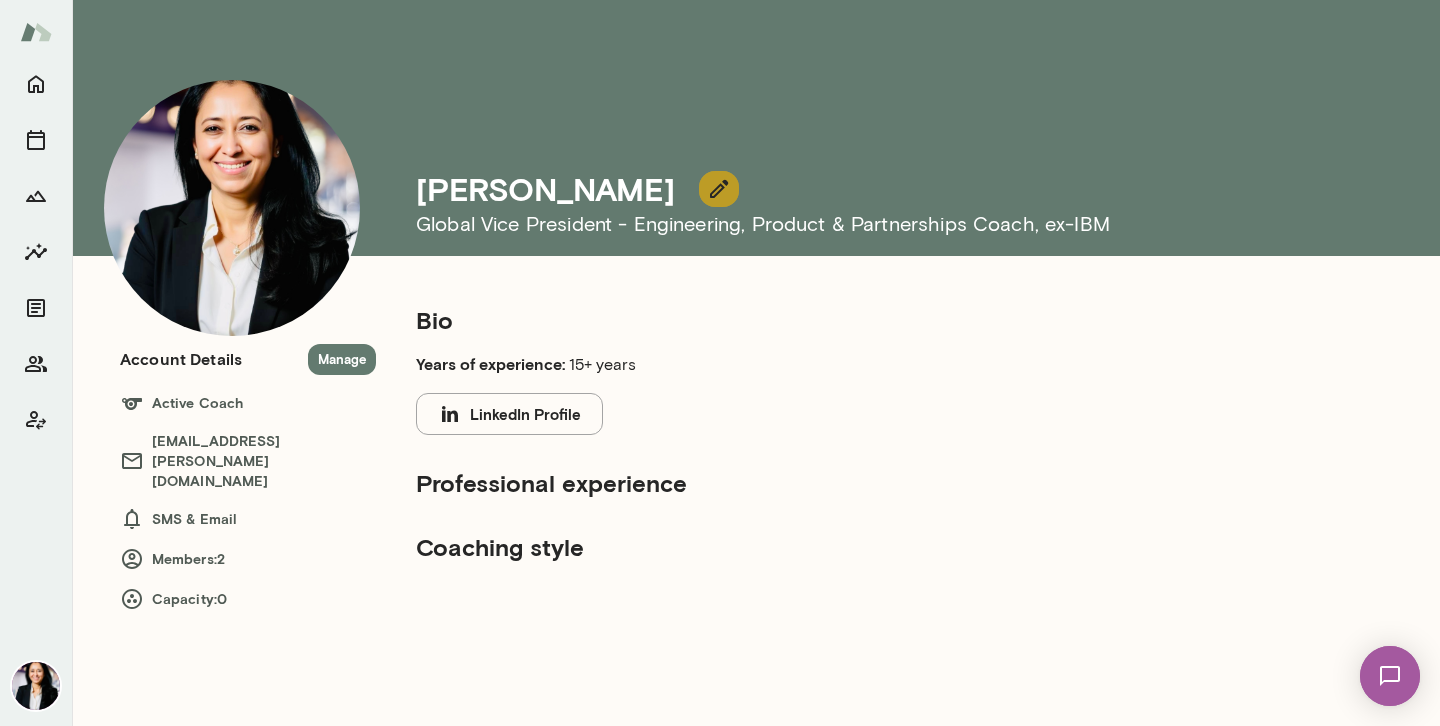 click 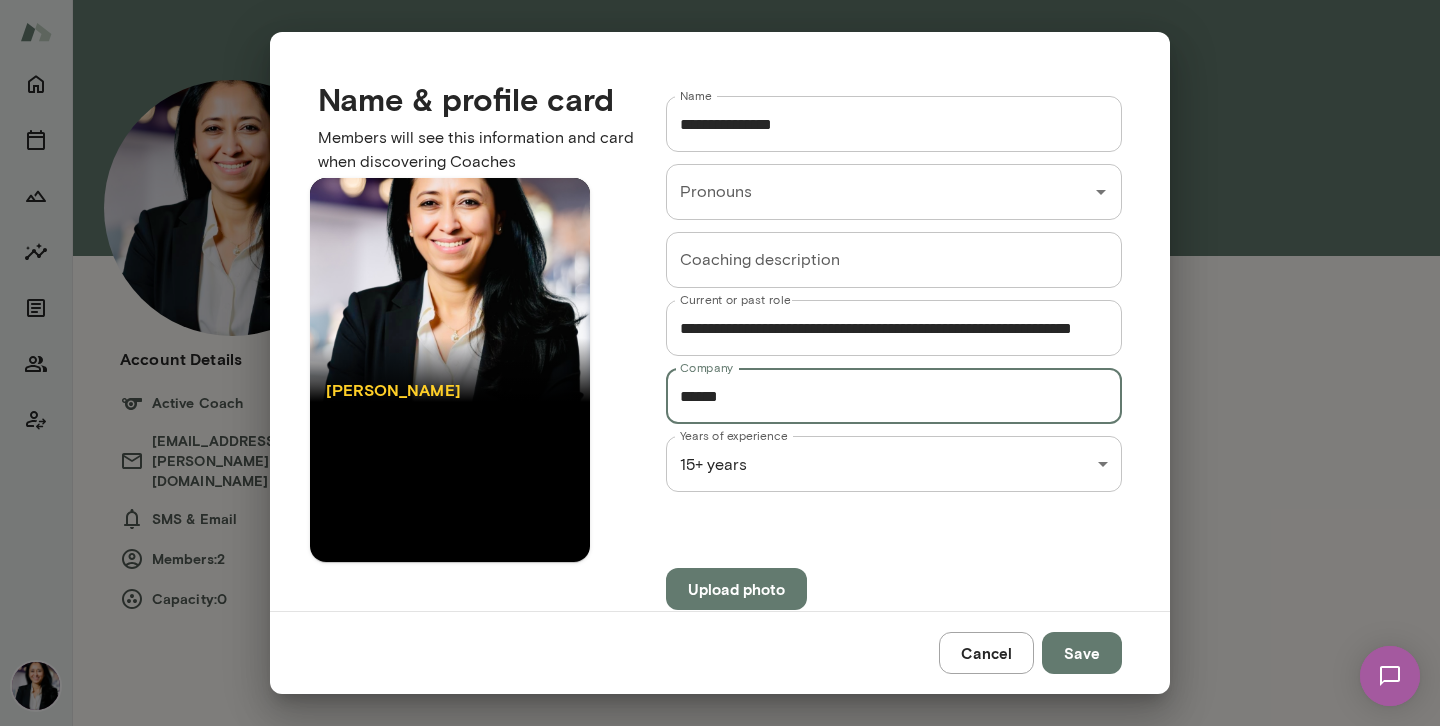 drag, startPoint x: 743, startPoint y: 396, endPoint x: 669, endPoint y: 393, distance: 74.06078 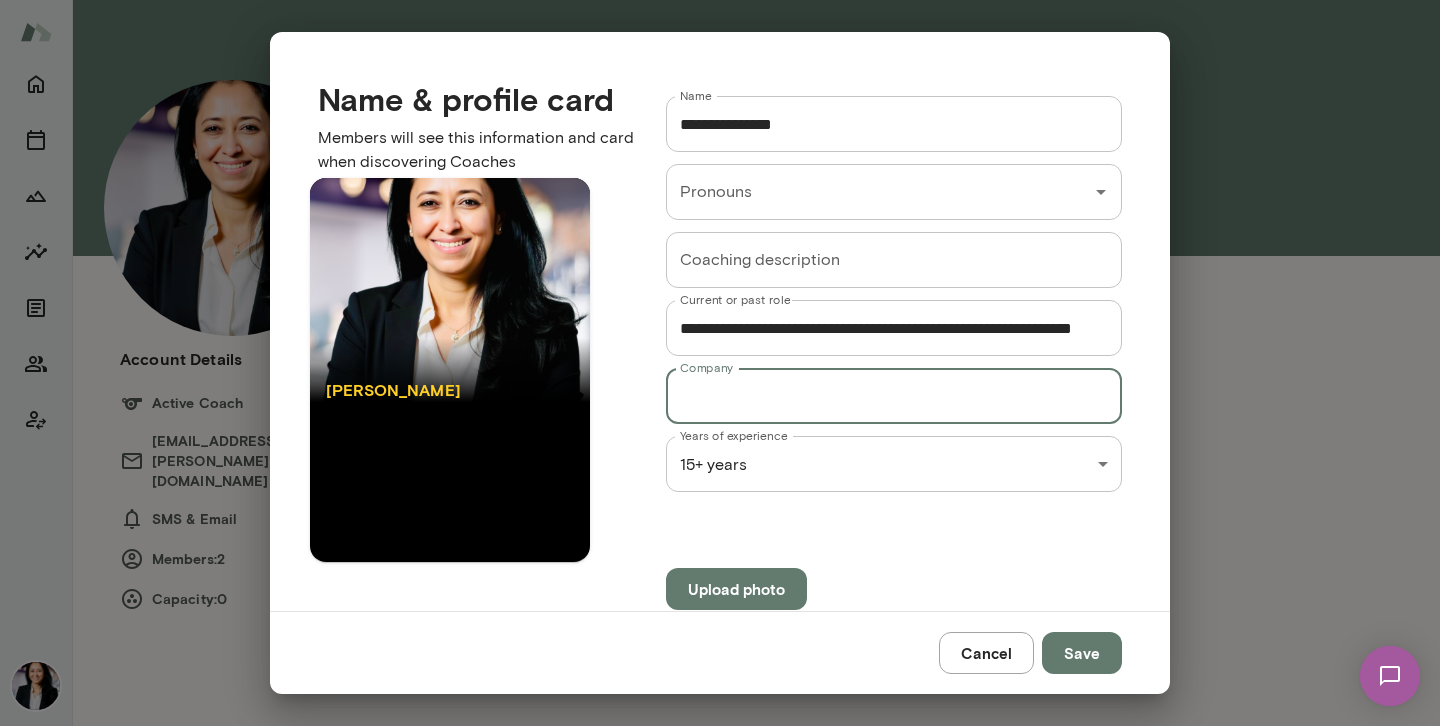 type 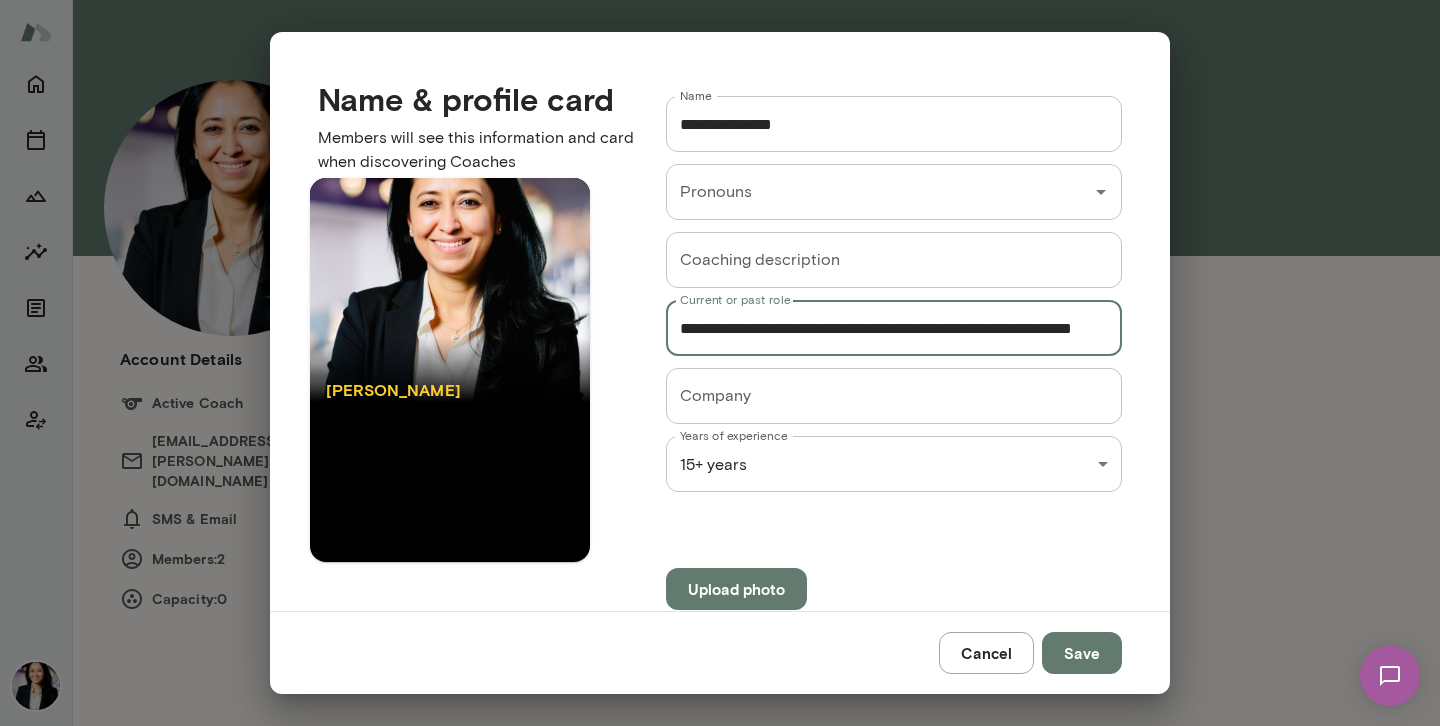 paste on "******" 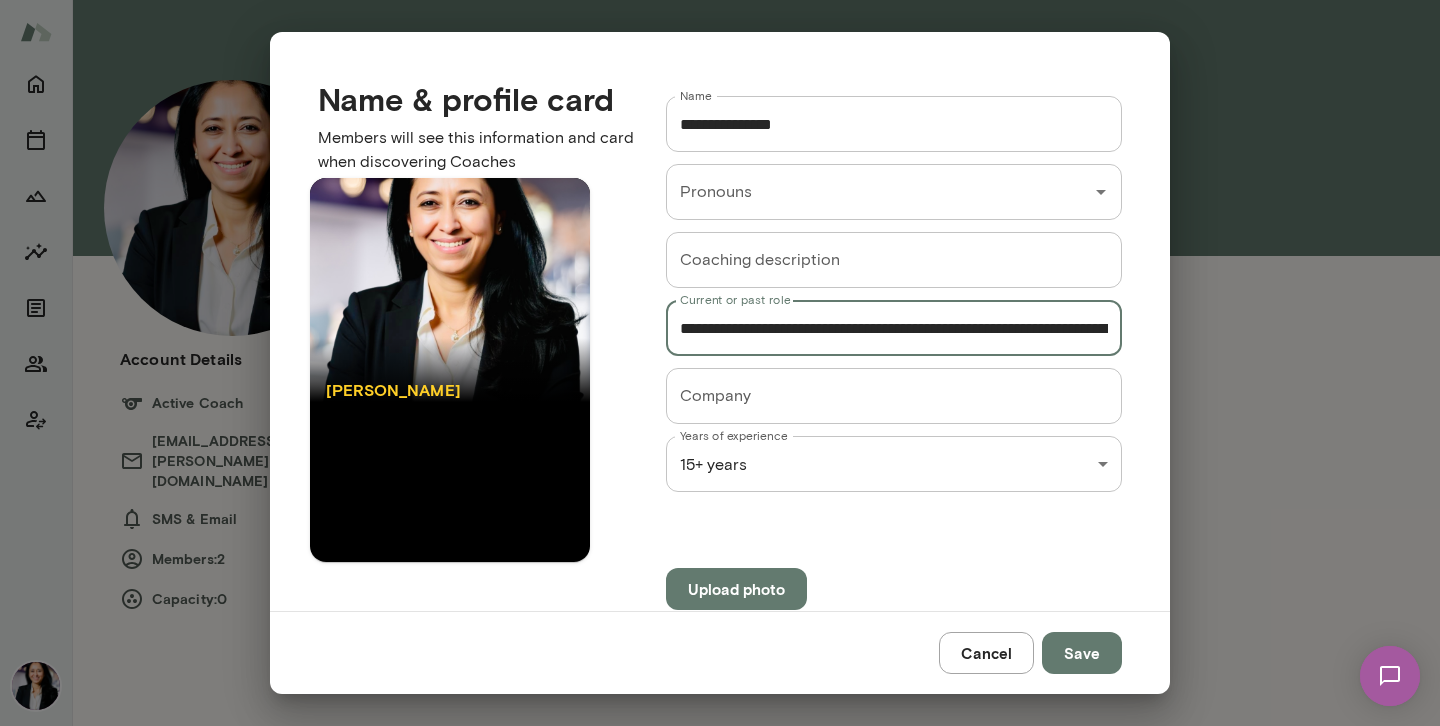 click on "**********" at bounding box center [894, 328] 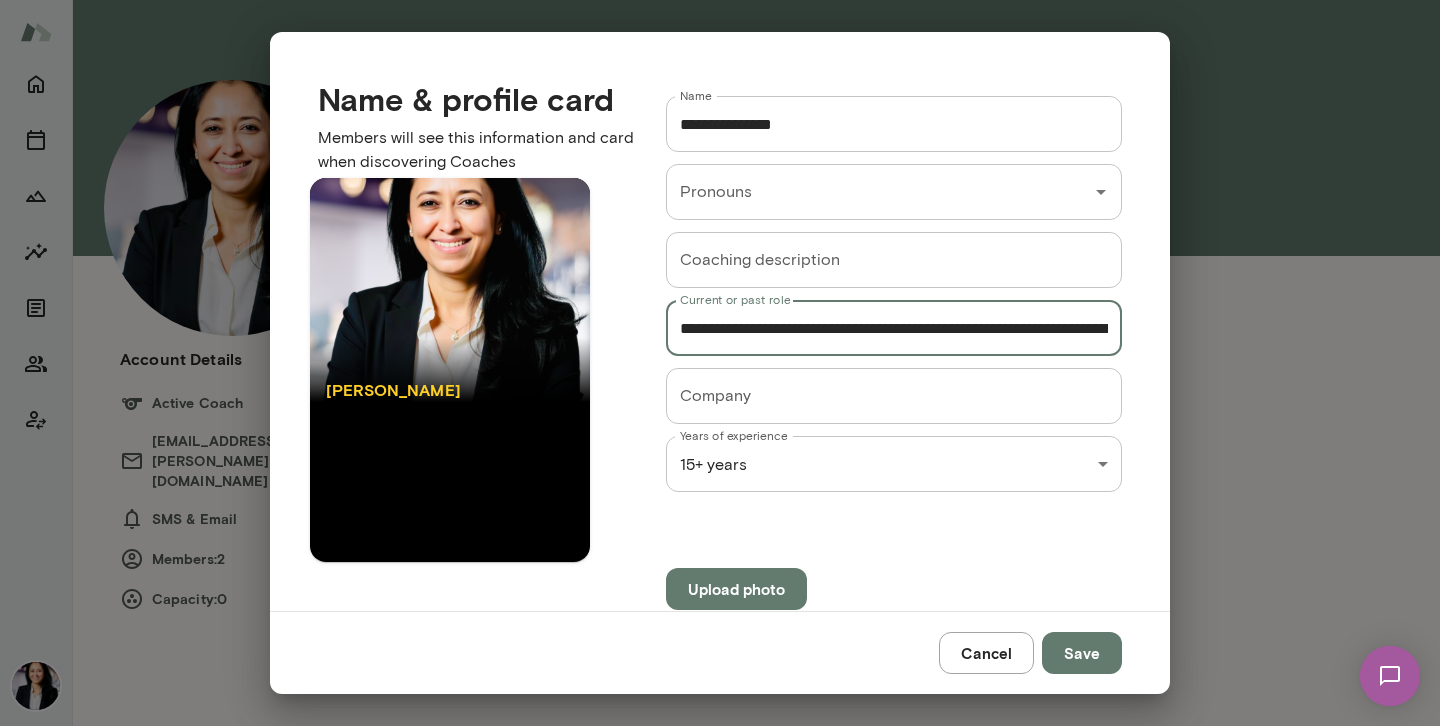 type on "**********" 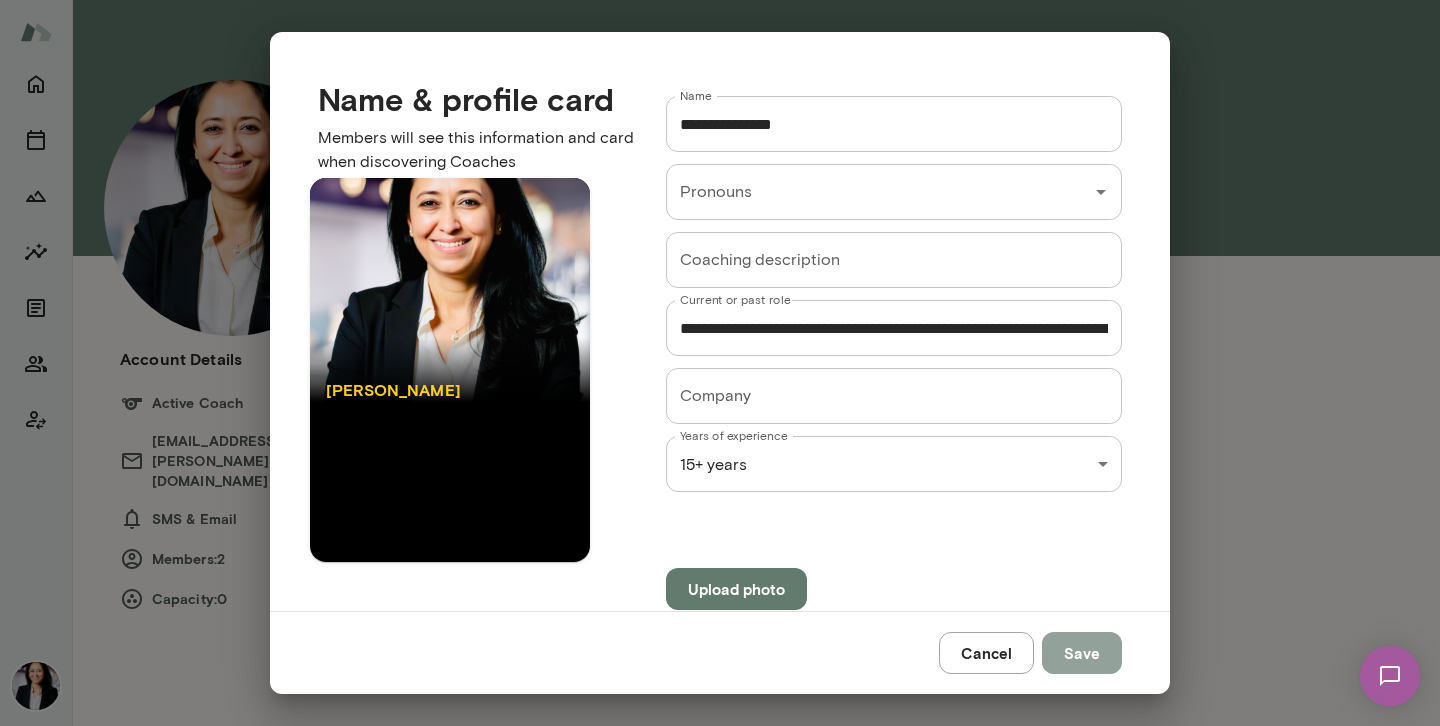 click on "Save" at bounding box center (1082, 653) 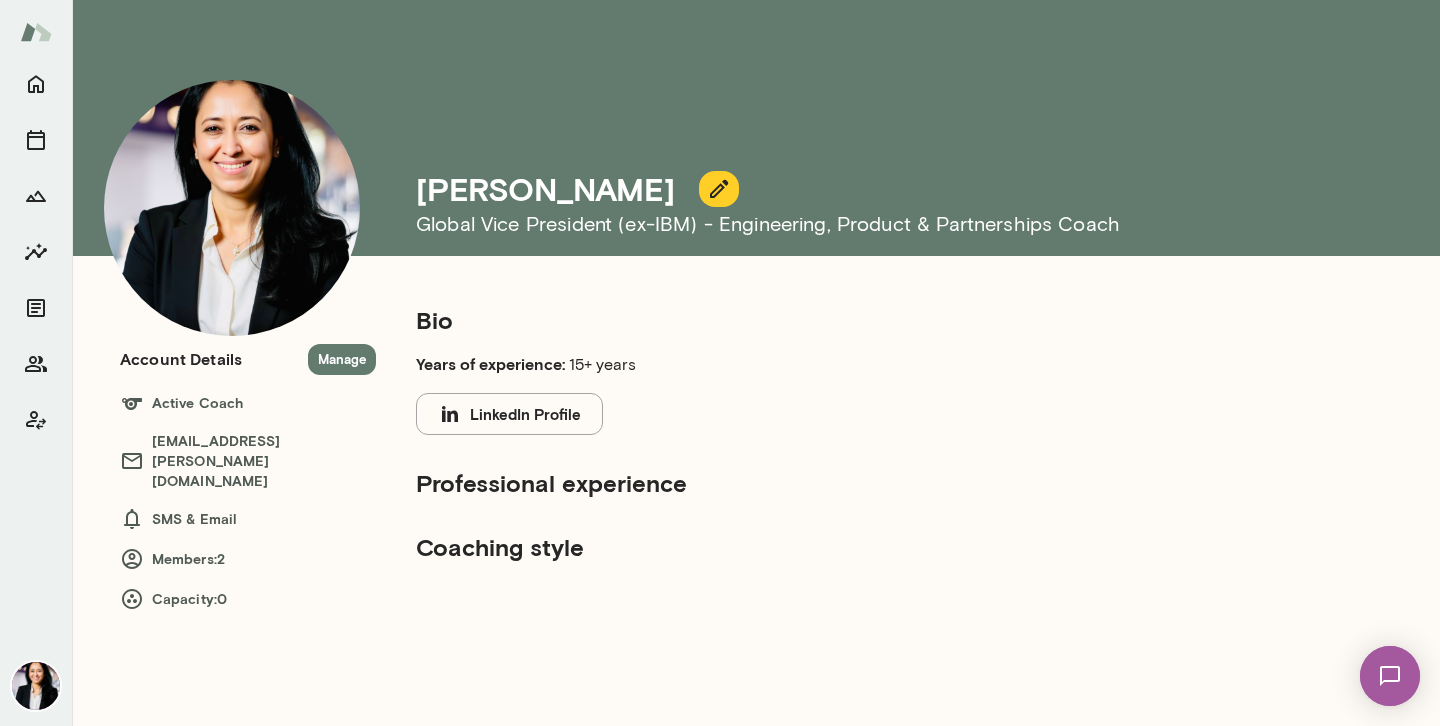 click on "Professional experience" at bounding box center (752, 483) 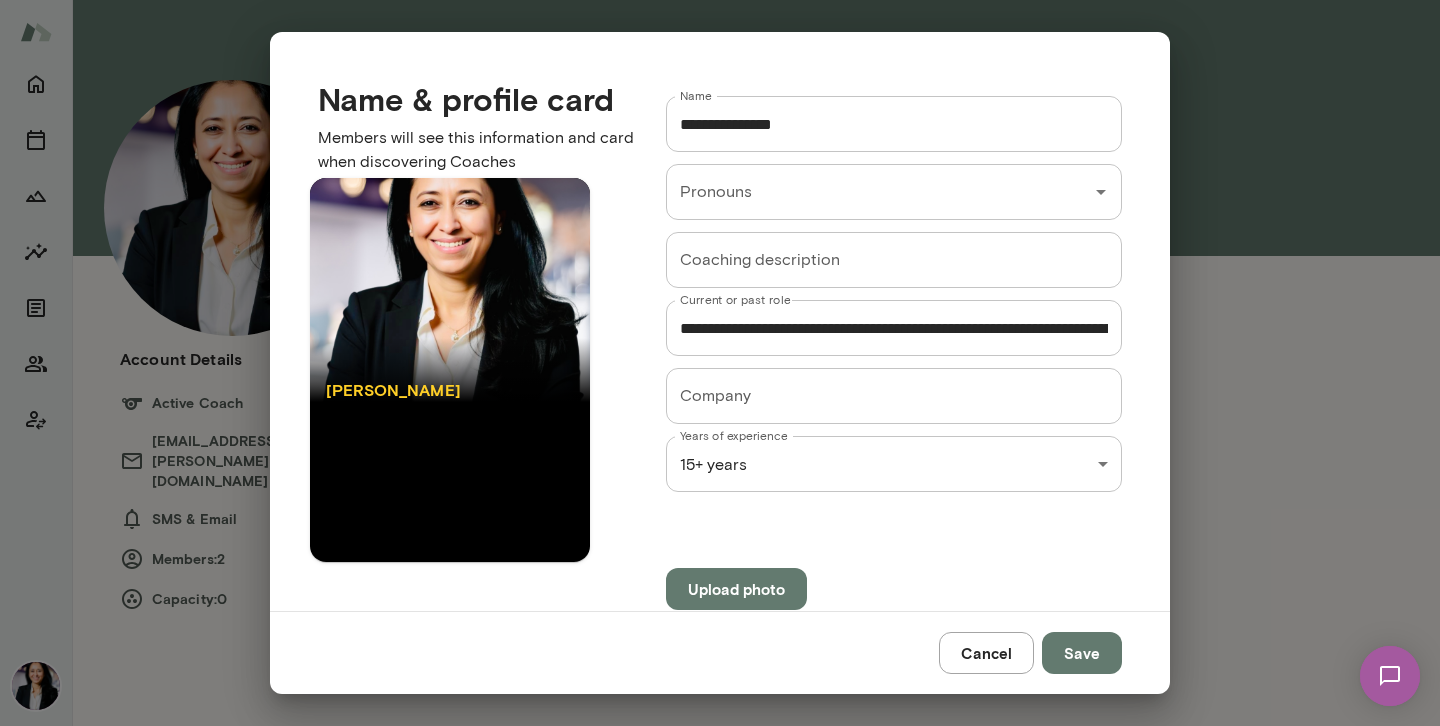 click on "Cancel" at bounding box center [986, 653] 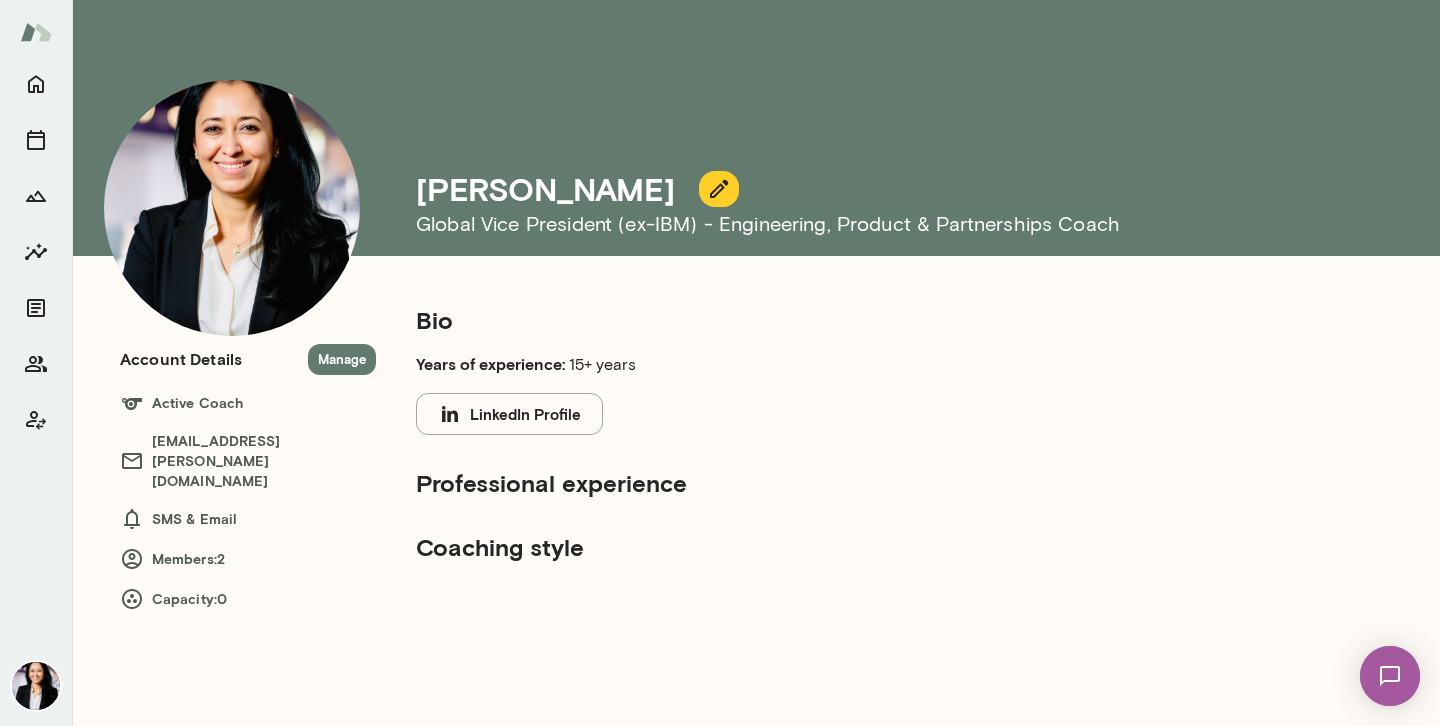 click on "Manage" at bounding box center (342, 359) 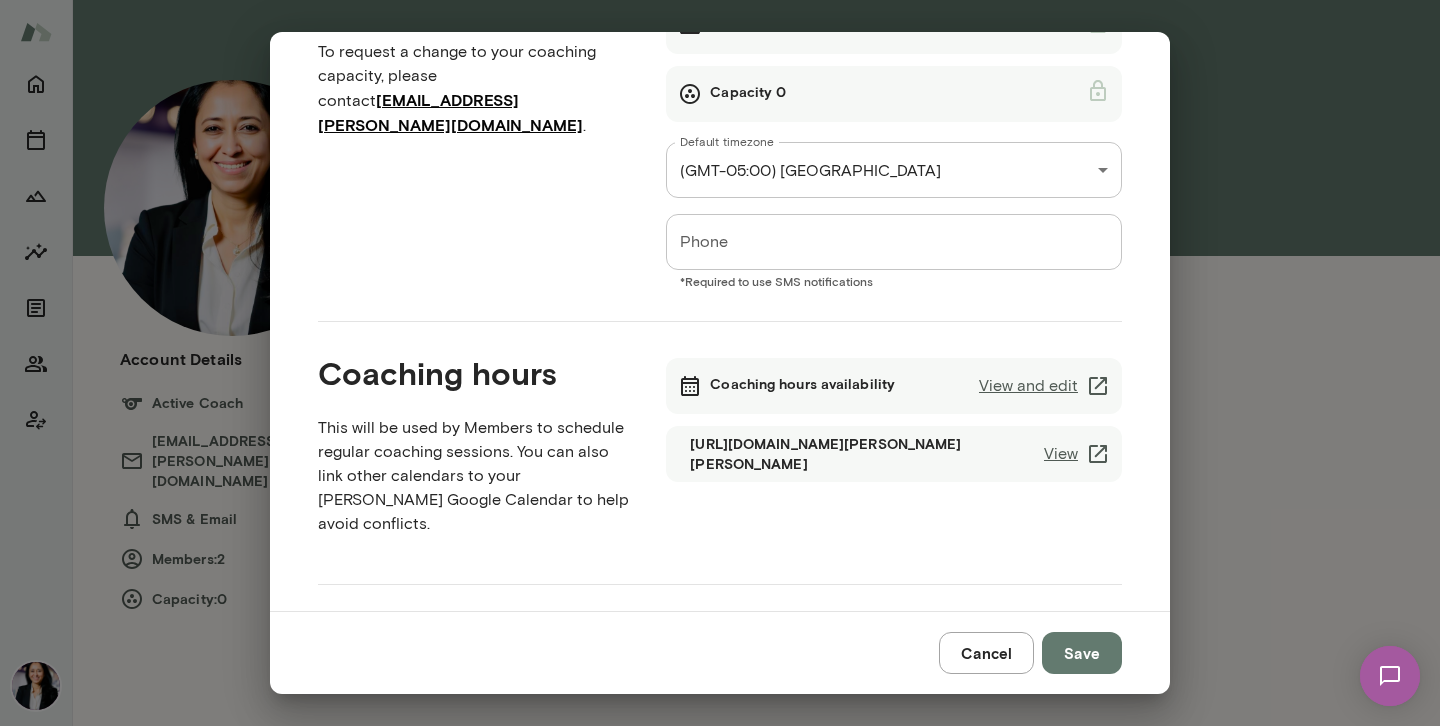 scroll, scrollTop: 0, scrollLeft: 0, axis: both 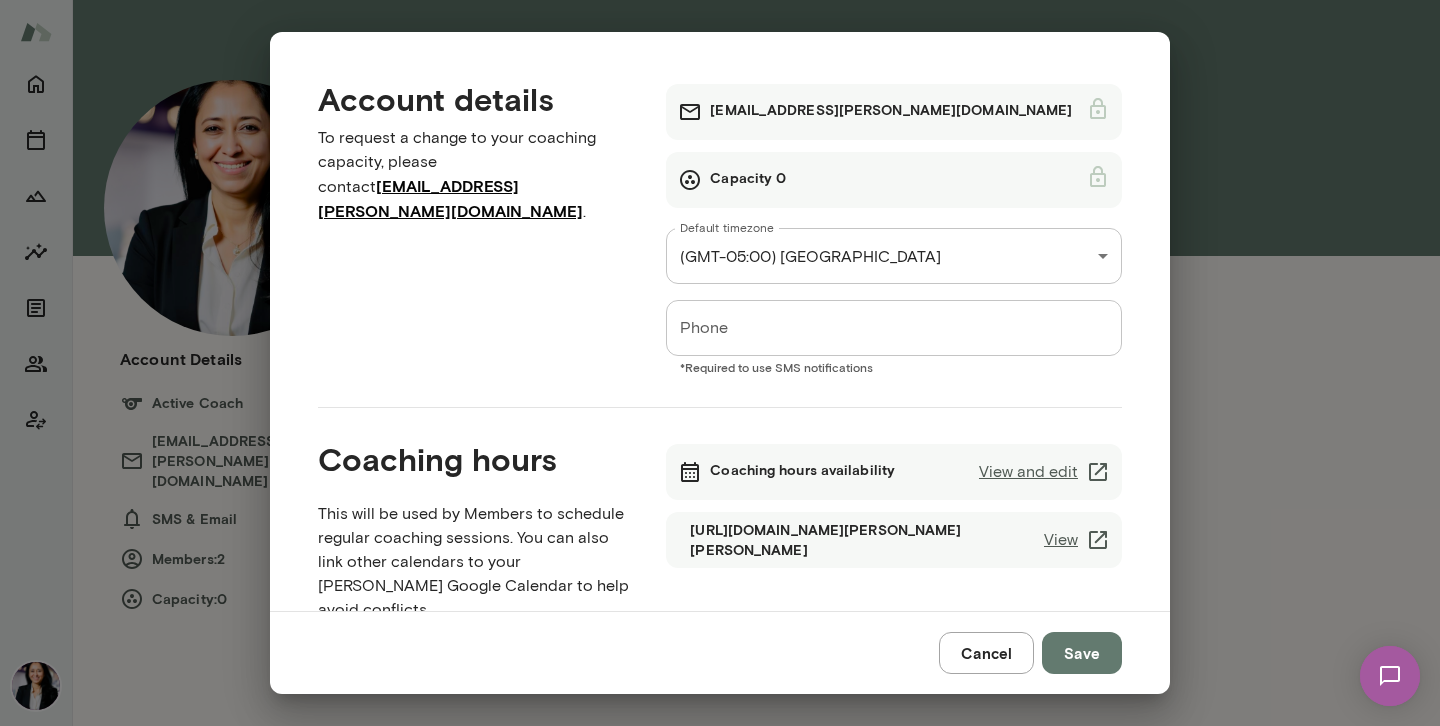 click on "Capacity 0" at bounding box center [748, 180] 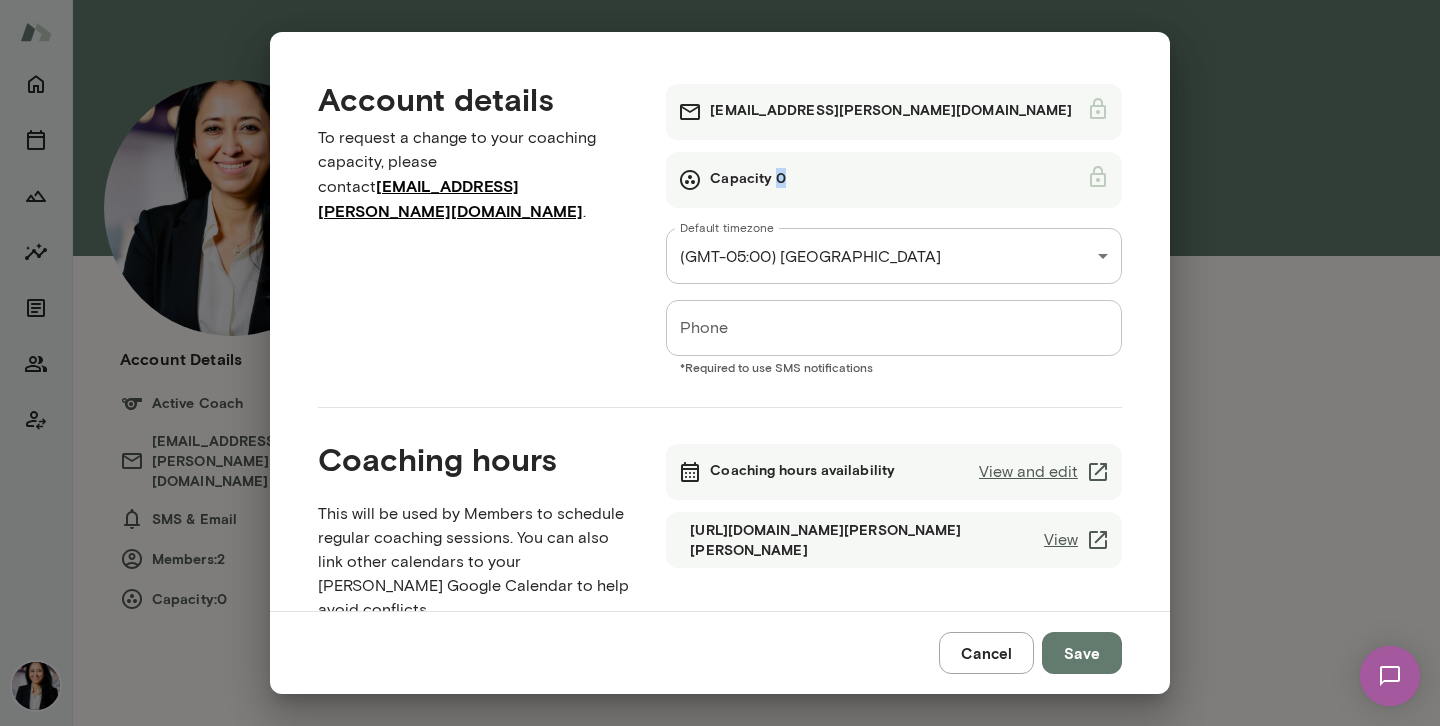 drag, startPoint x: 773, startPoint y: 180, endPoint x: 791, endPoint y: 180, distance: 18 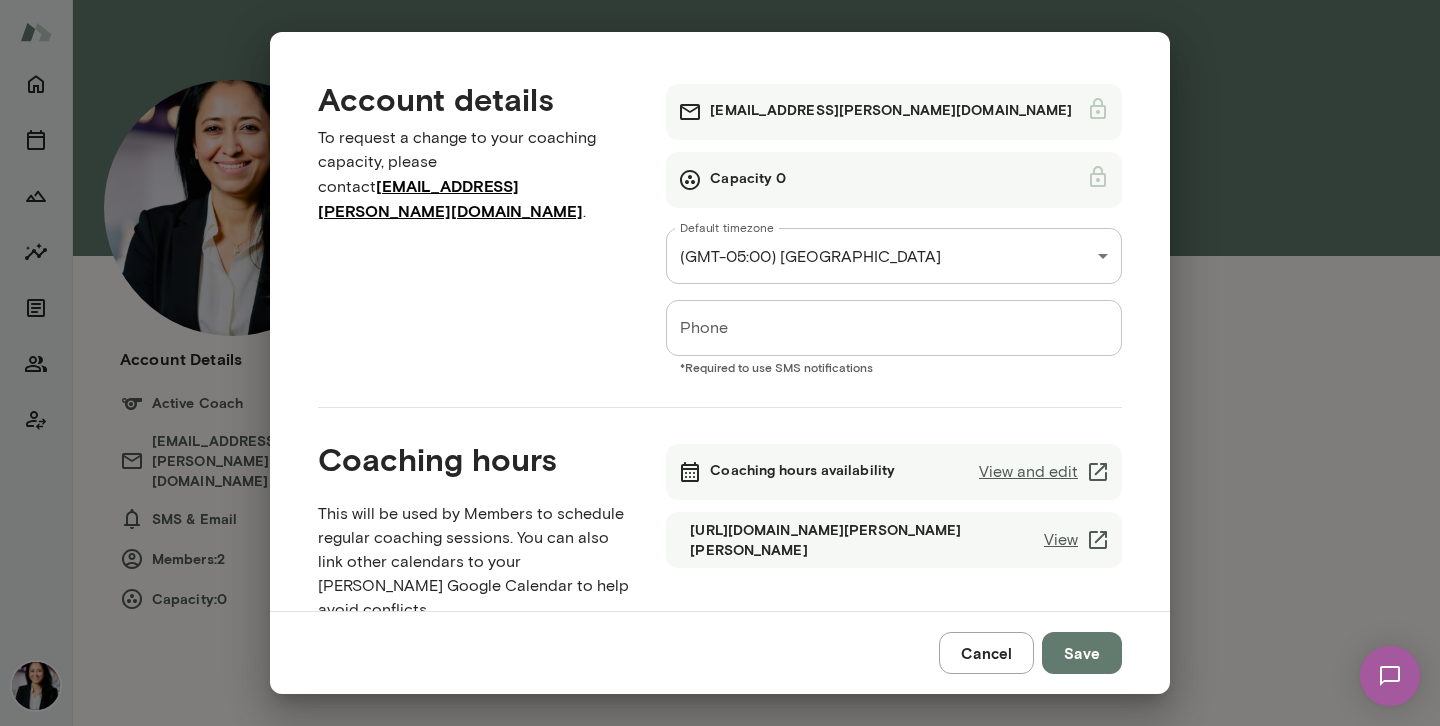 click on "Phone" at bounding box center [894, 328] 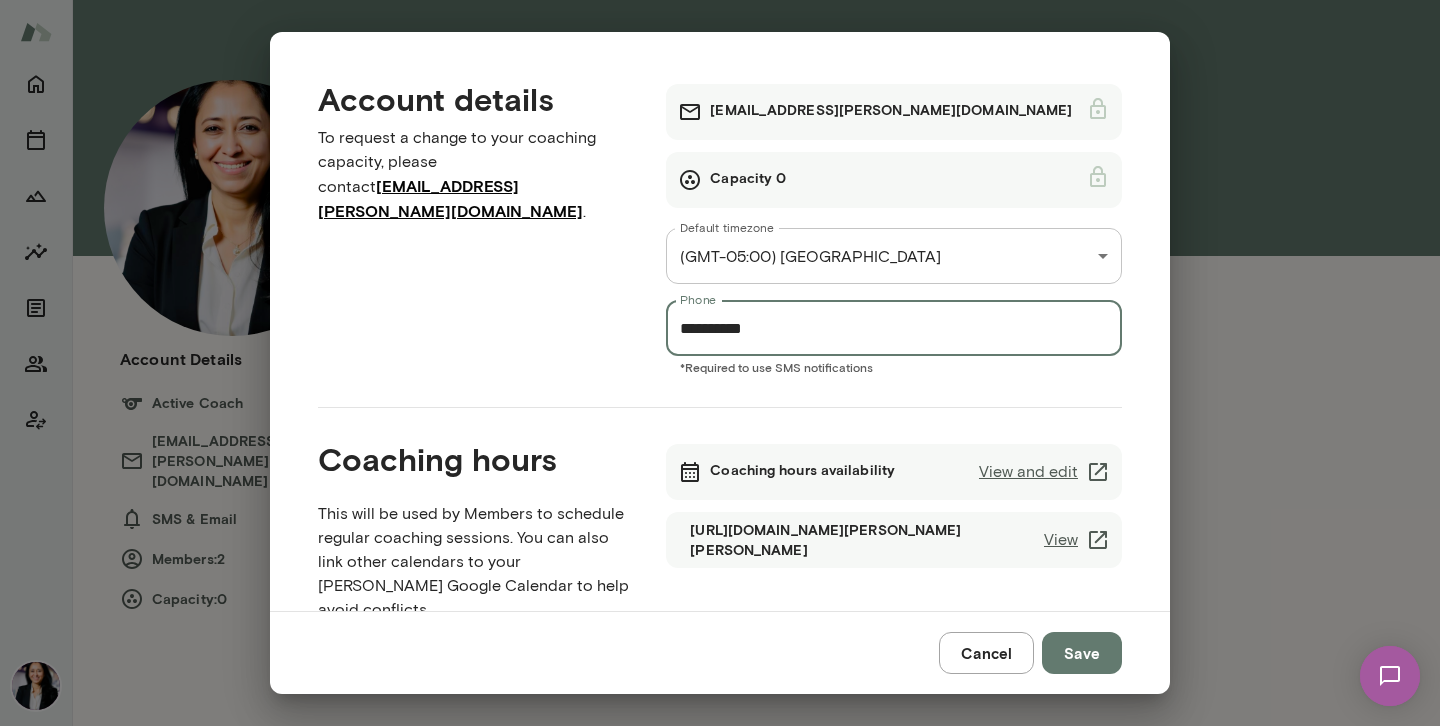 drag, startPoint x: 808, startPoint y: 324, endPoint x: 636, endPoint y: 323, distance: 172.00291 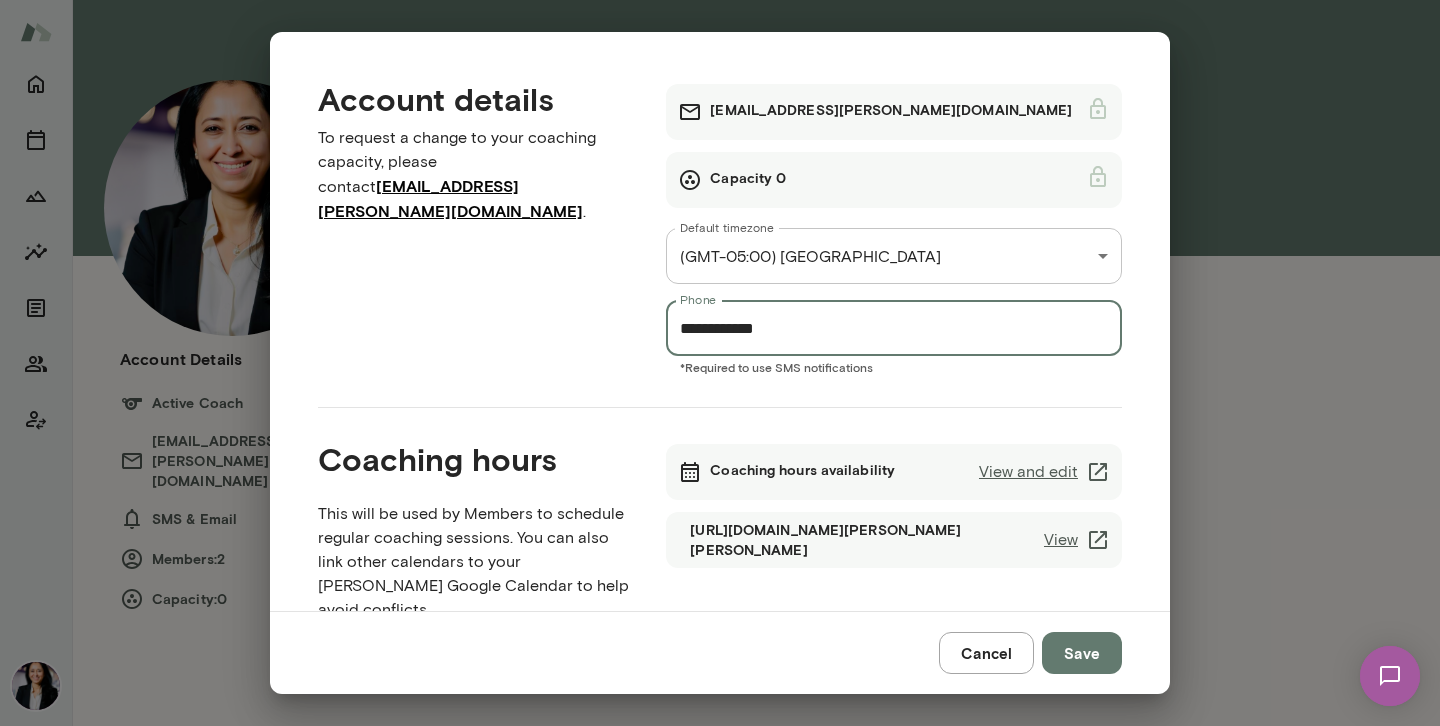 type on "**********" 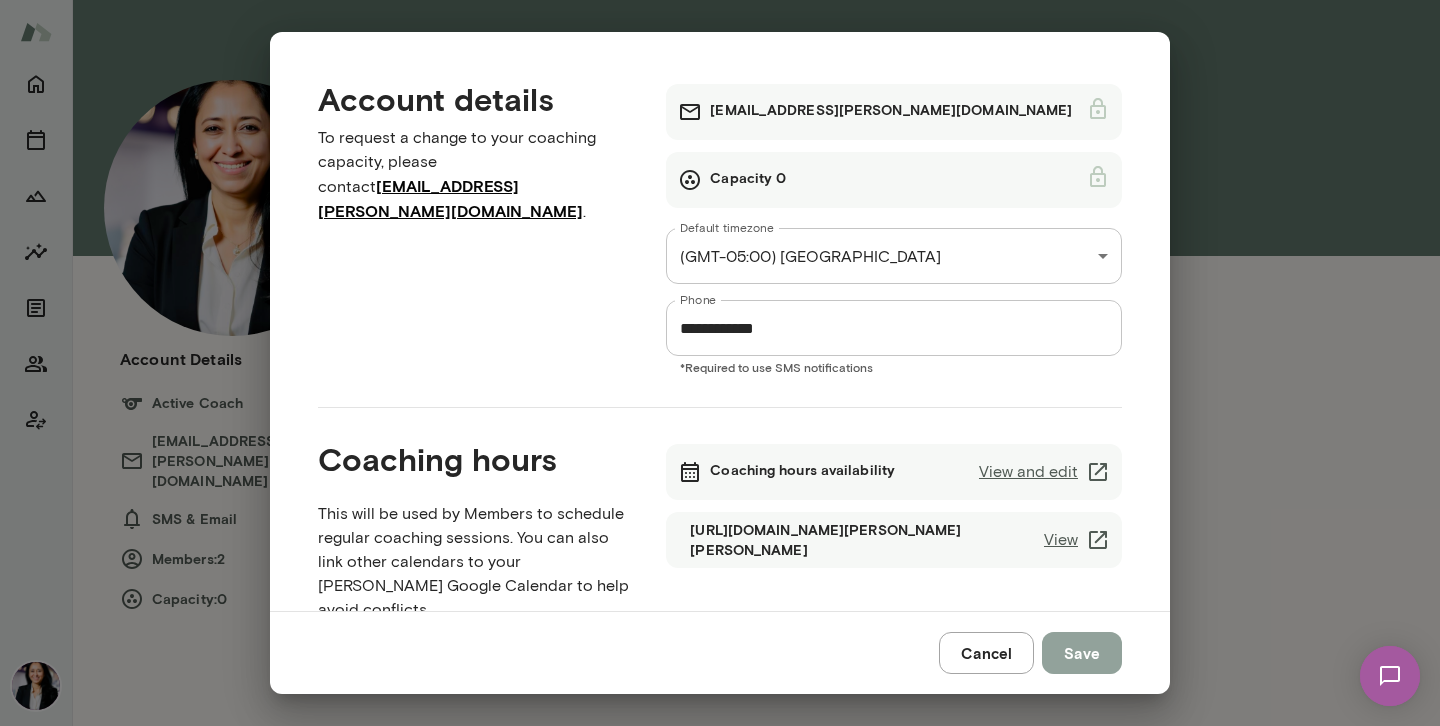 click on "Save" at bounding box center [1082, 653] 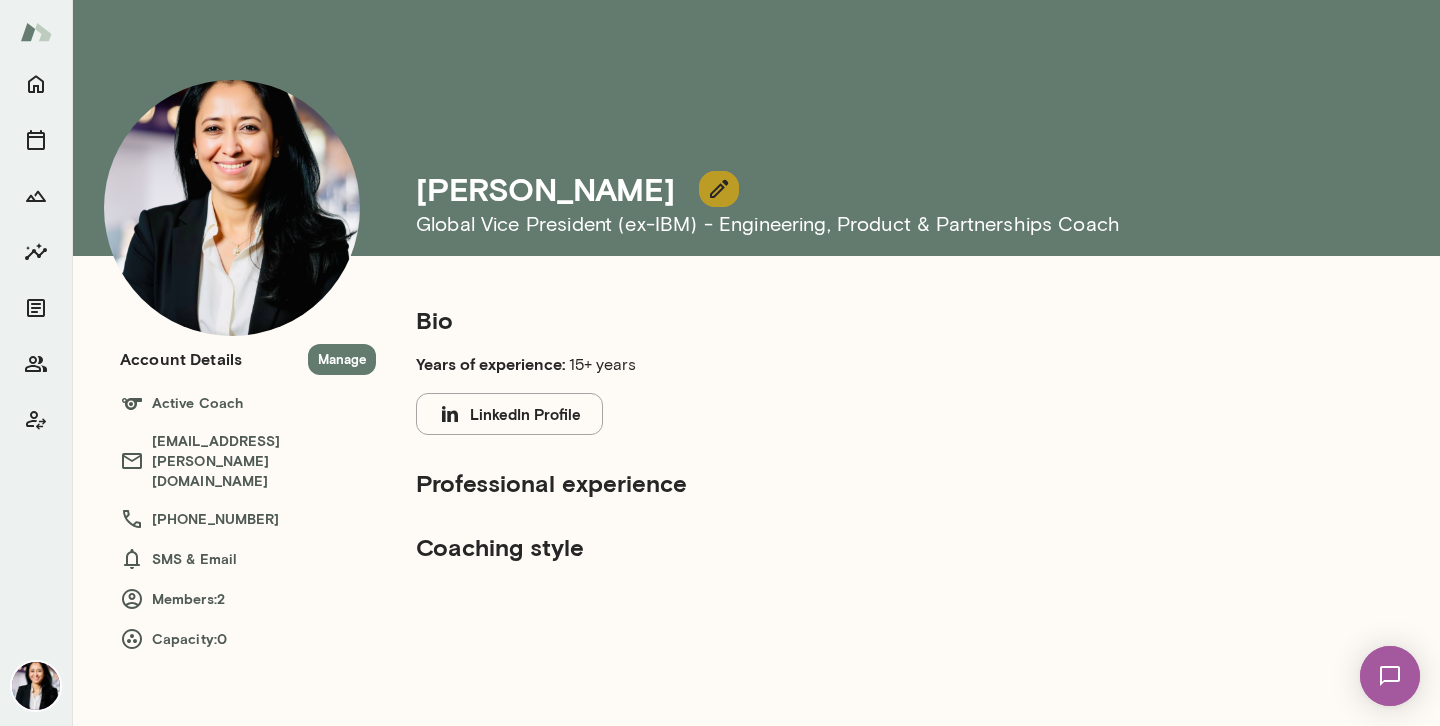 click 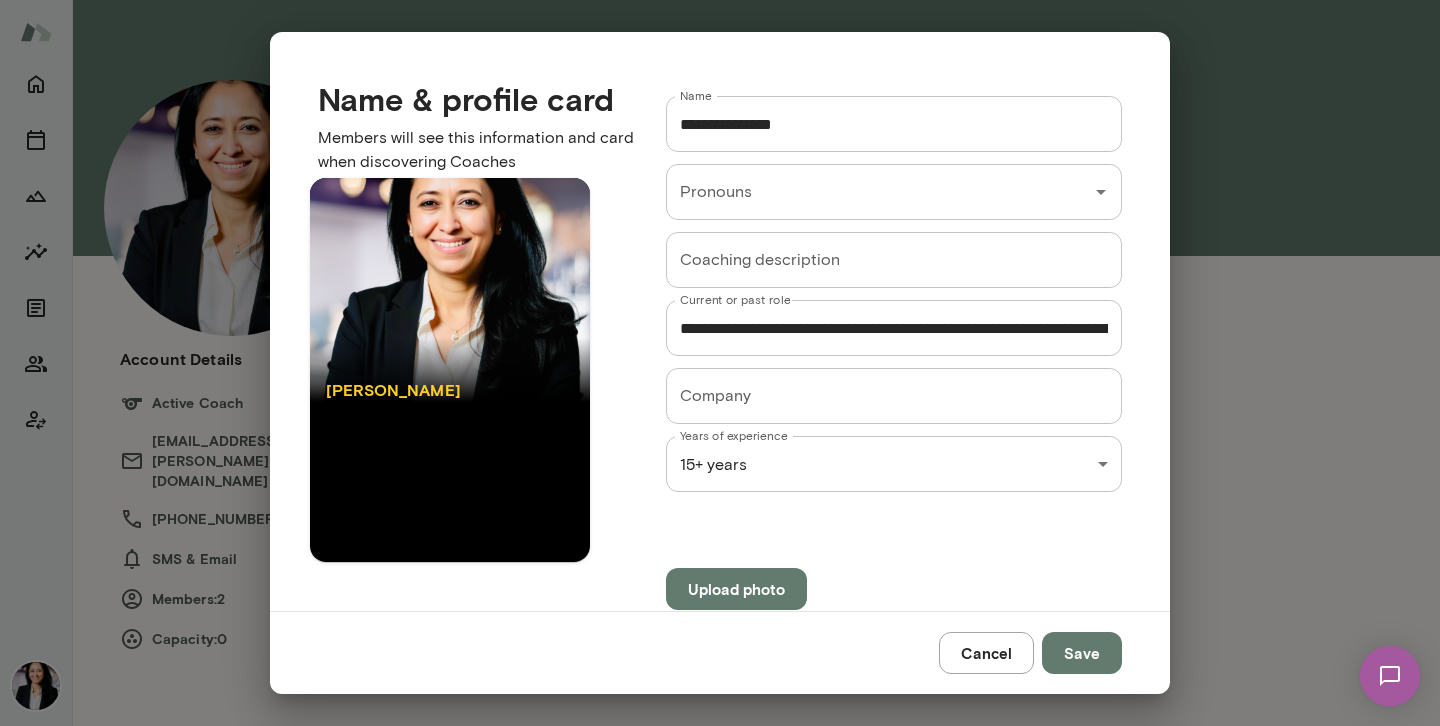 click on "**********" at bounding box center [720, 363] 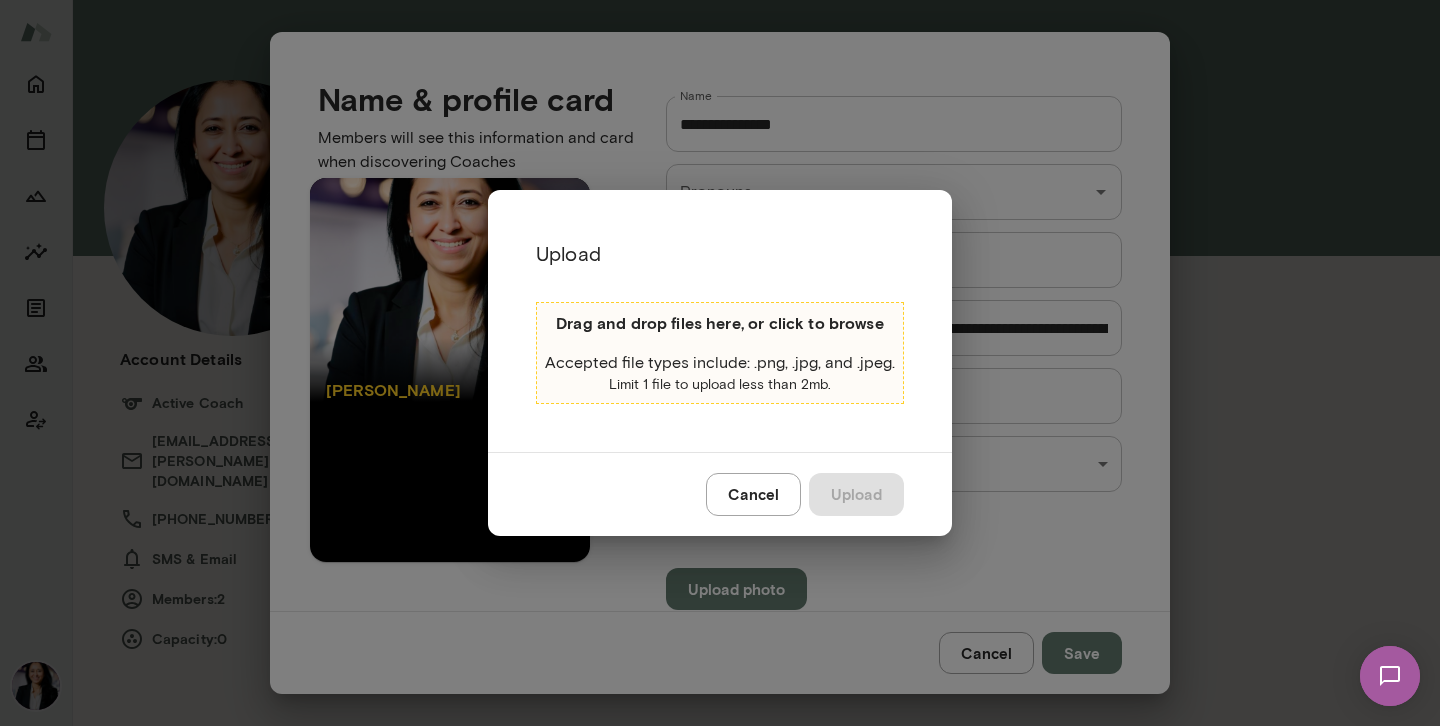 click on "Accepted file types include: .png, .jpg, and .jpeg." at bounding box center [720, 363] 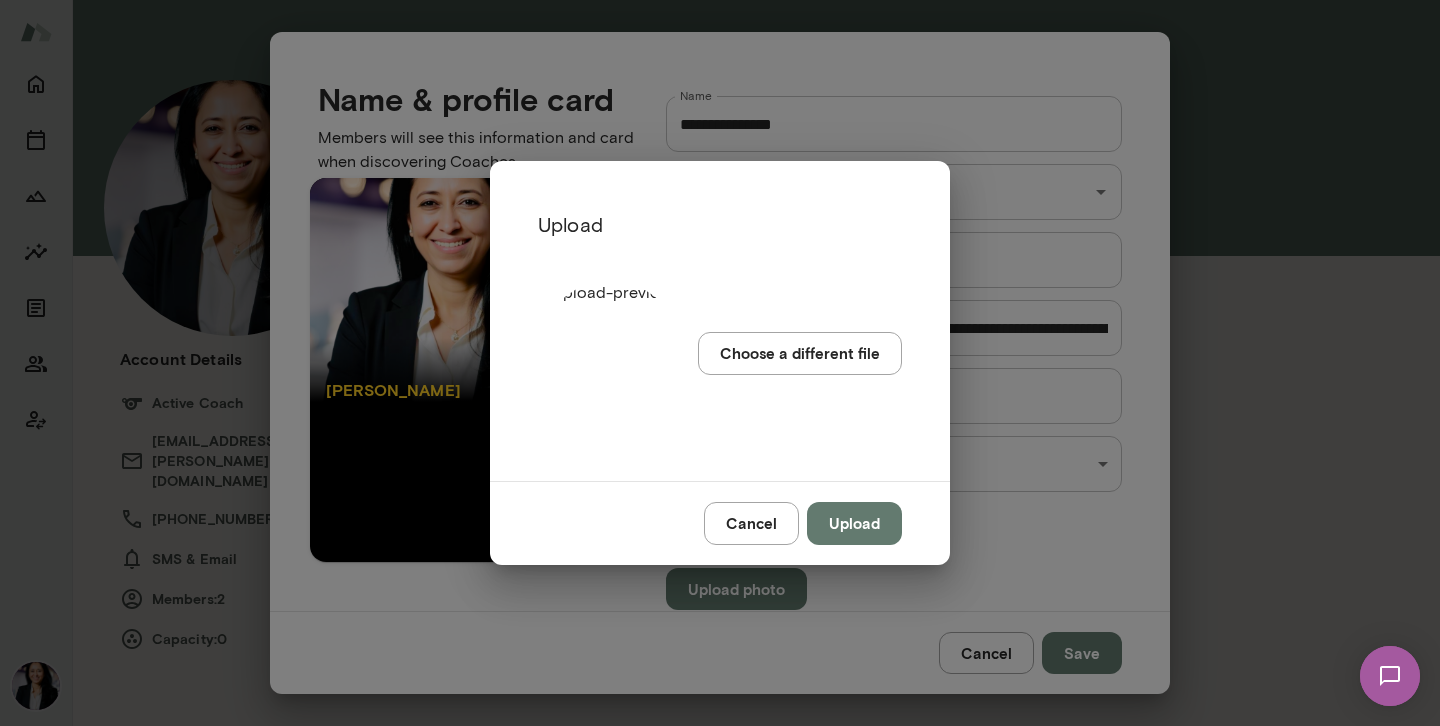 click on "Cancel" at bounding box center [751, 523] 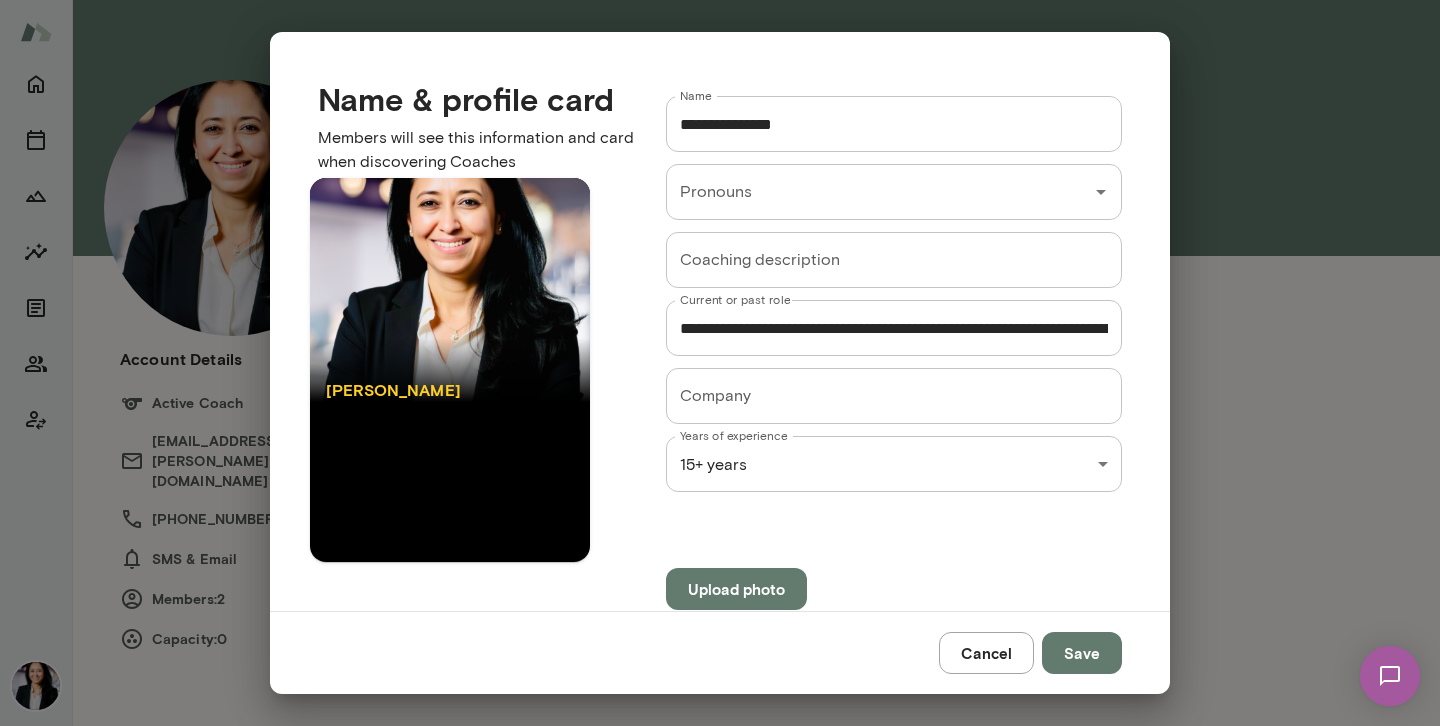 click on "Save" at bounding box center [1082, 653] 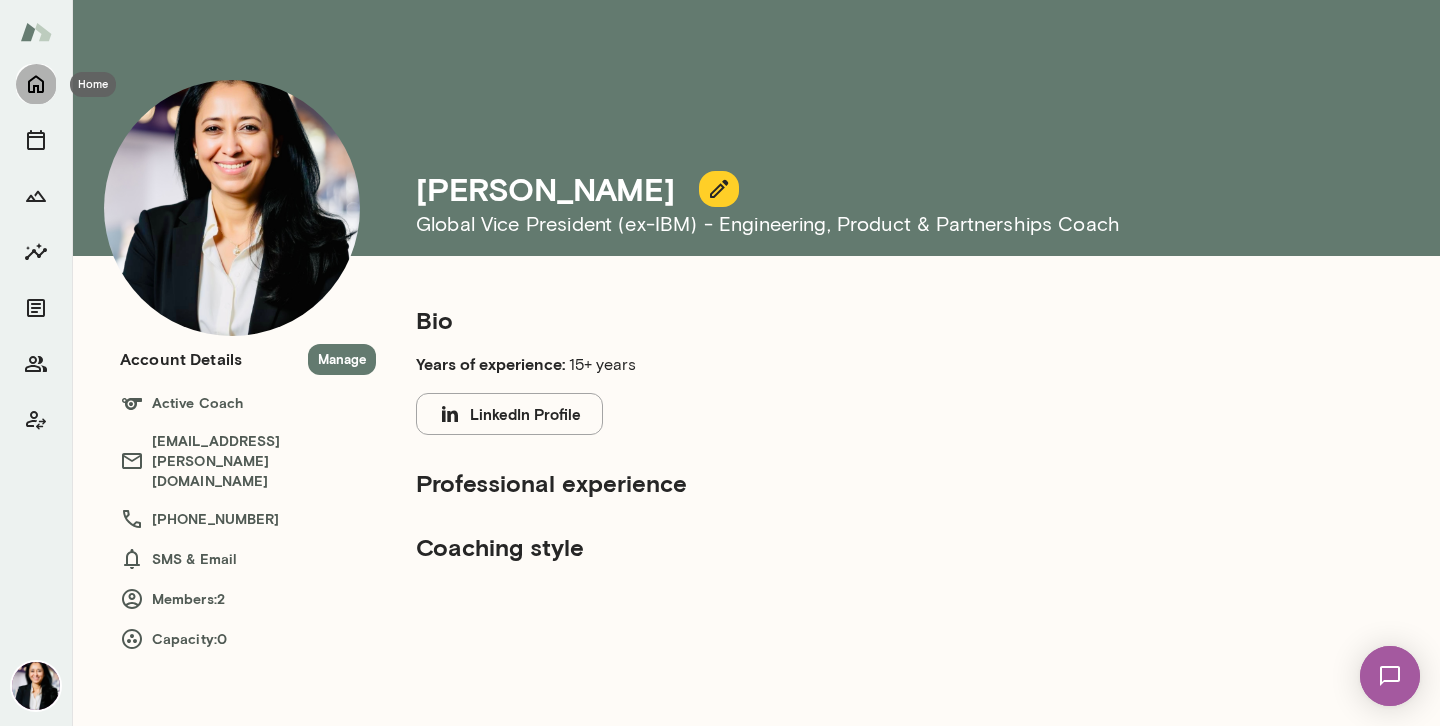 click 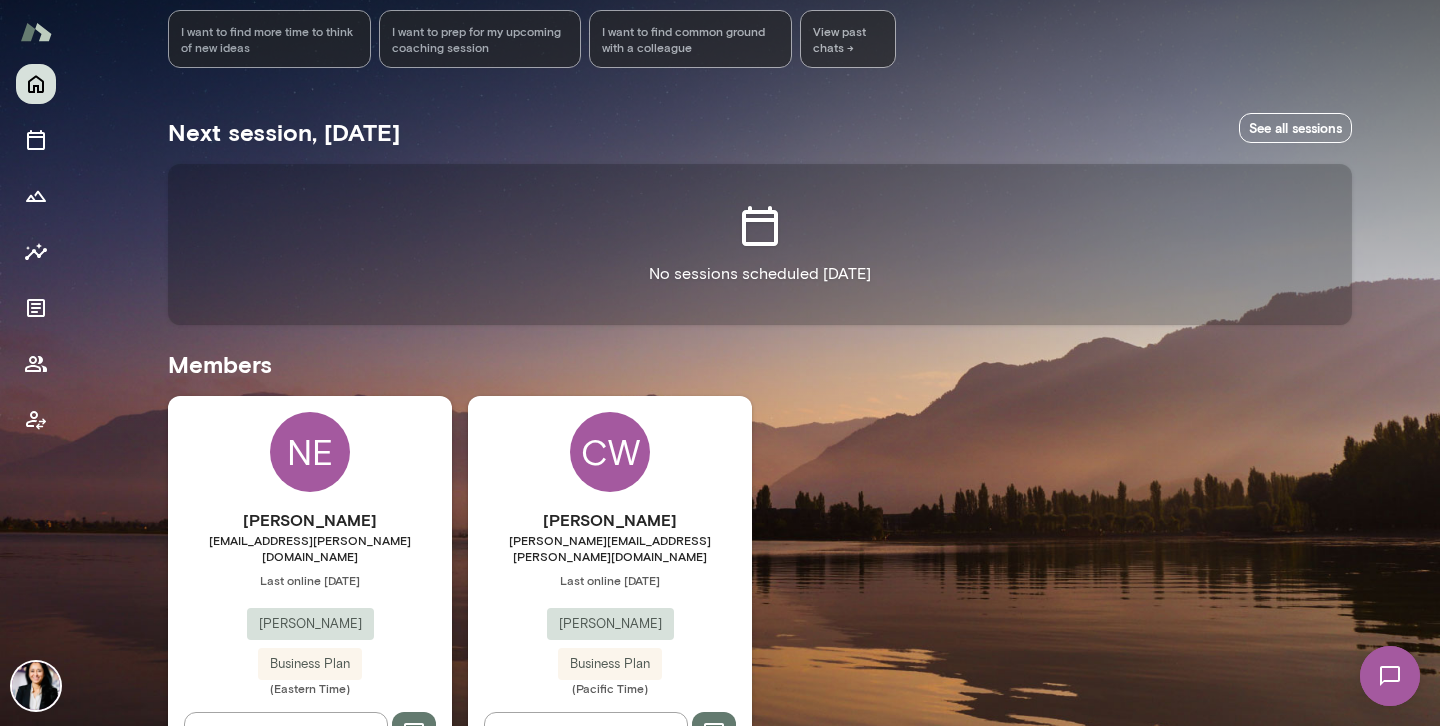 scroll, scrollTop: 327, scrollLeft: 0, axis: vertical 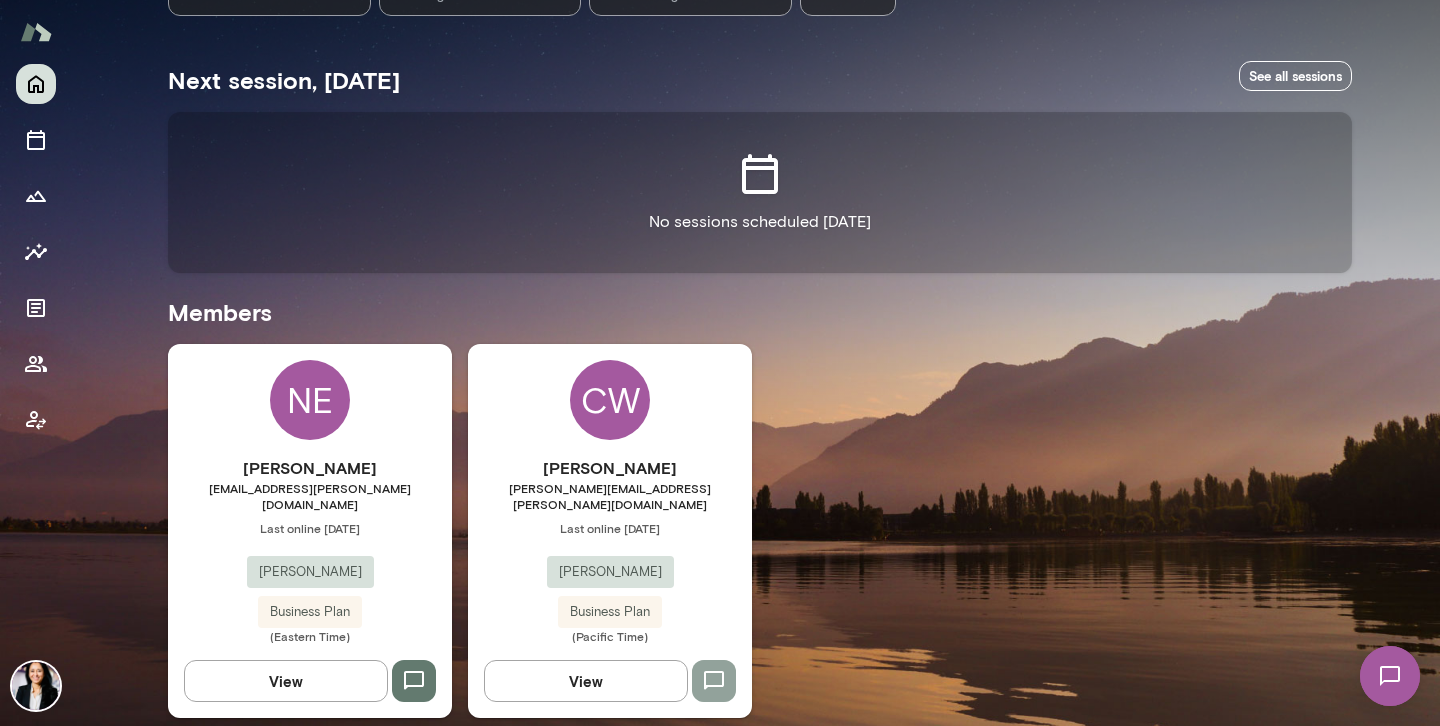 click 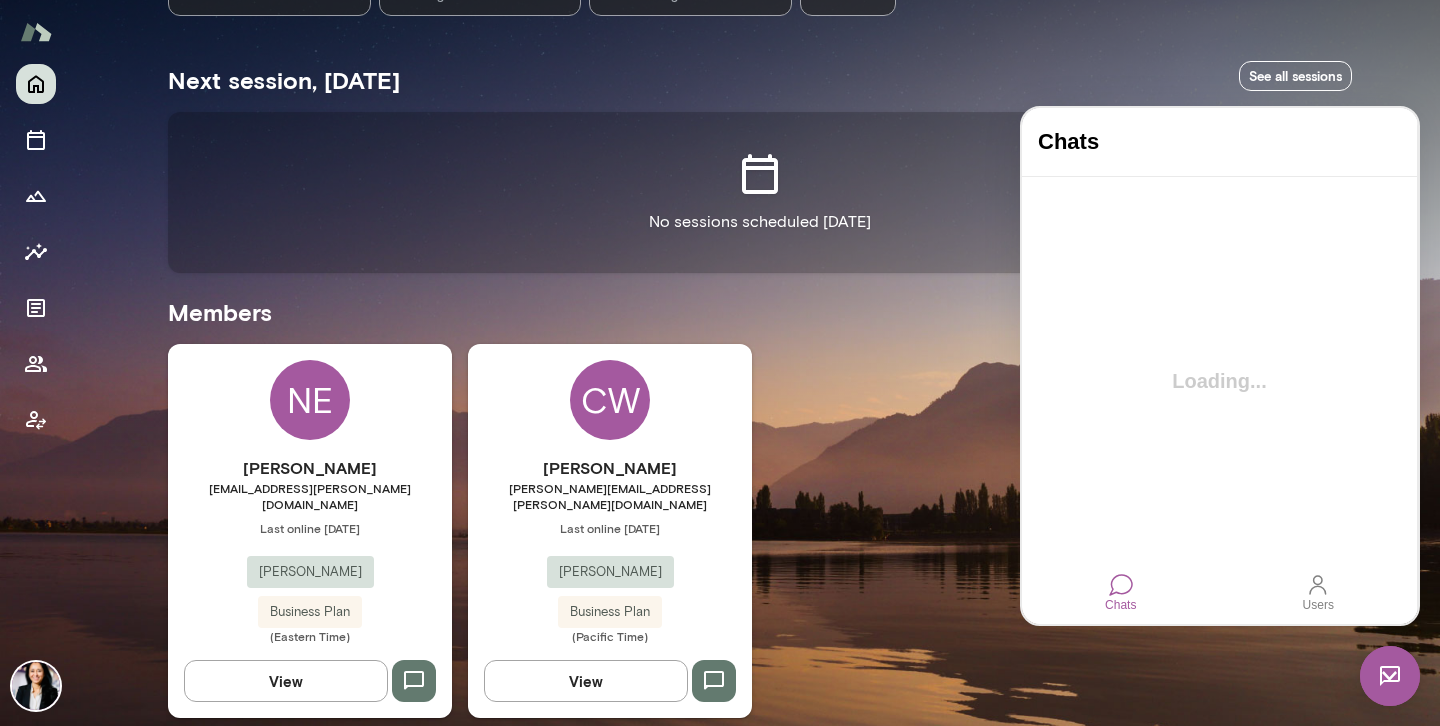 scroll, scrollTop: 0, scrollLeft: 0, axis: both 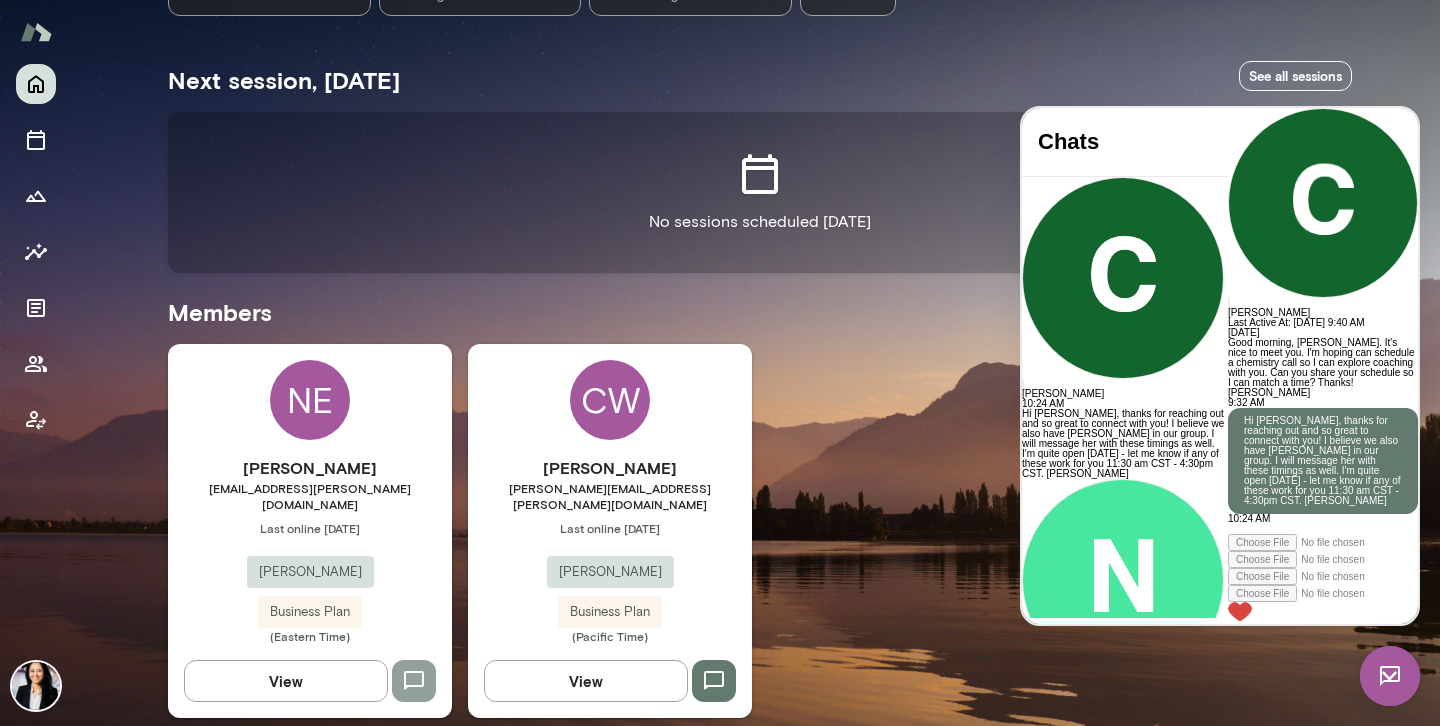 click 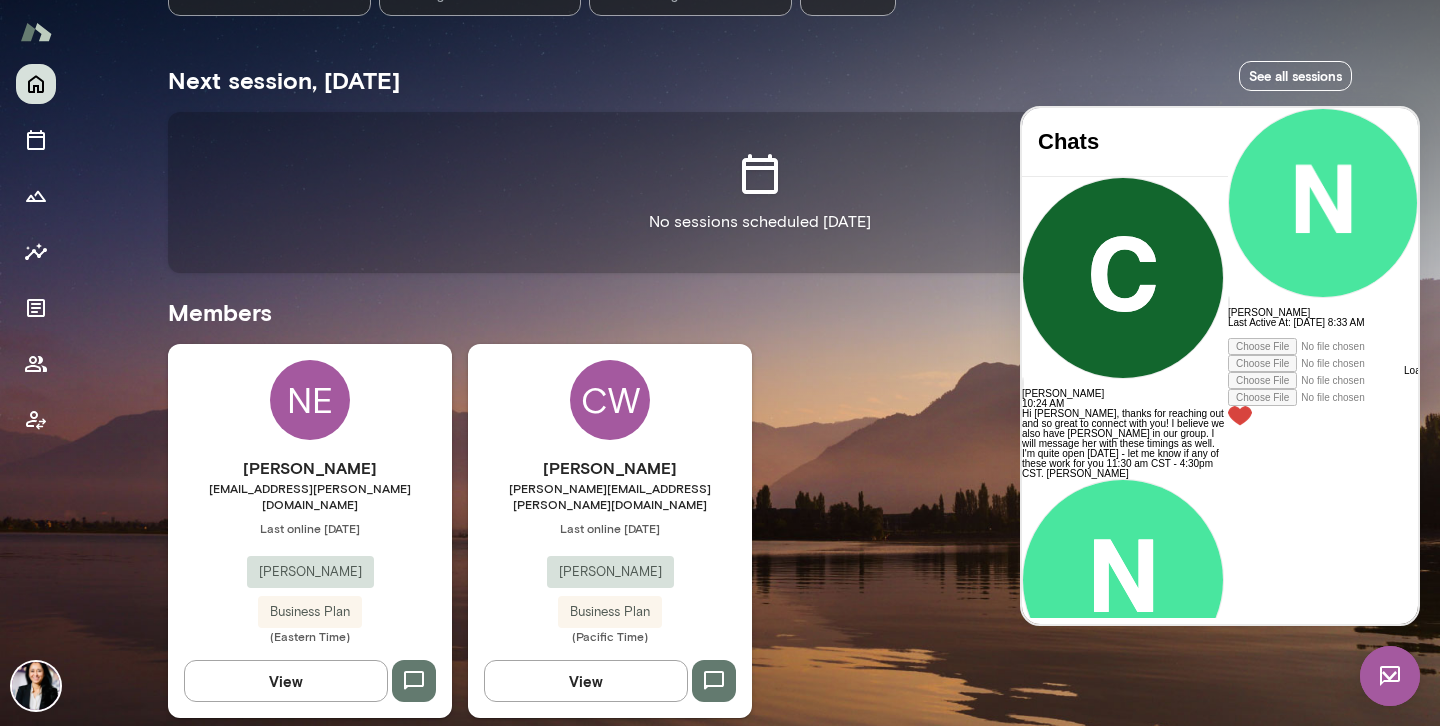 scroll, scrollTop: 3, scrollLeft: 0, axis: vertical 